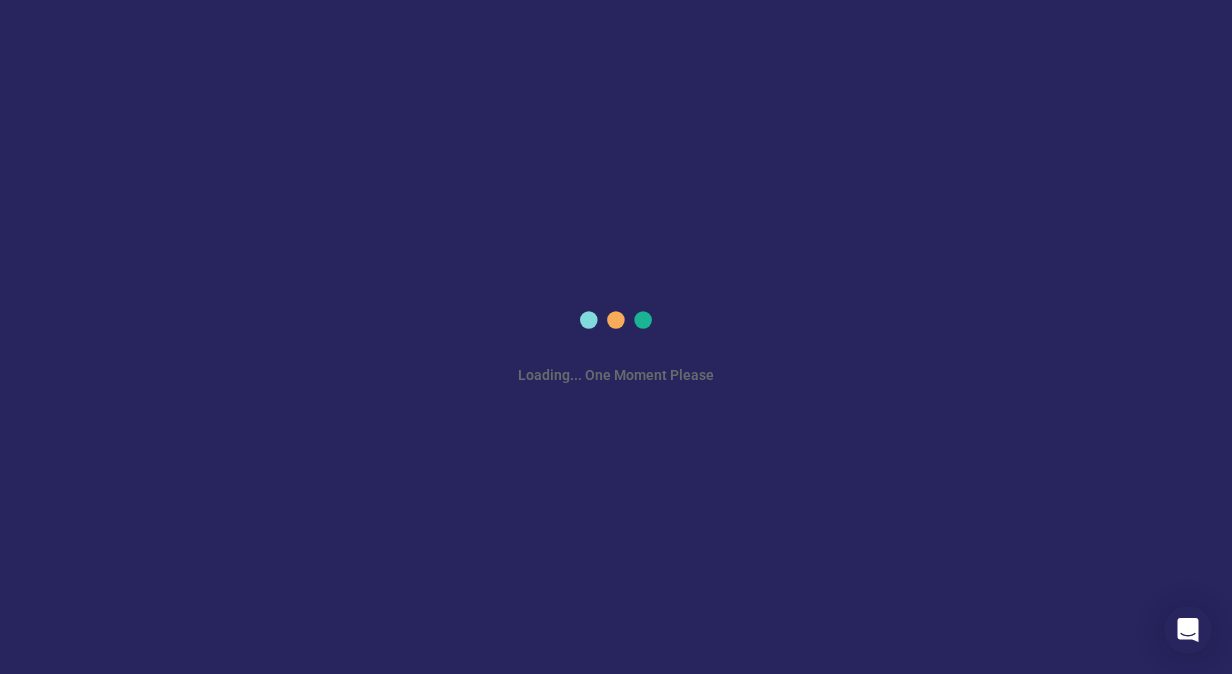 scroll, scrollTop: 0, scrollLeft: 0, axis: both 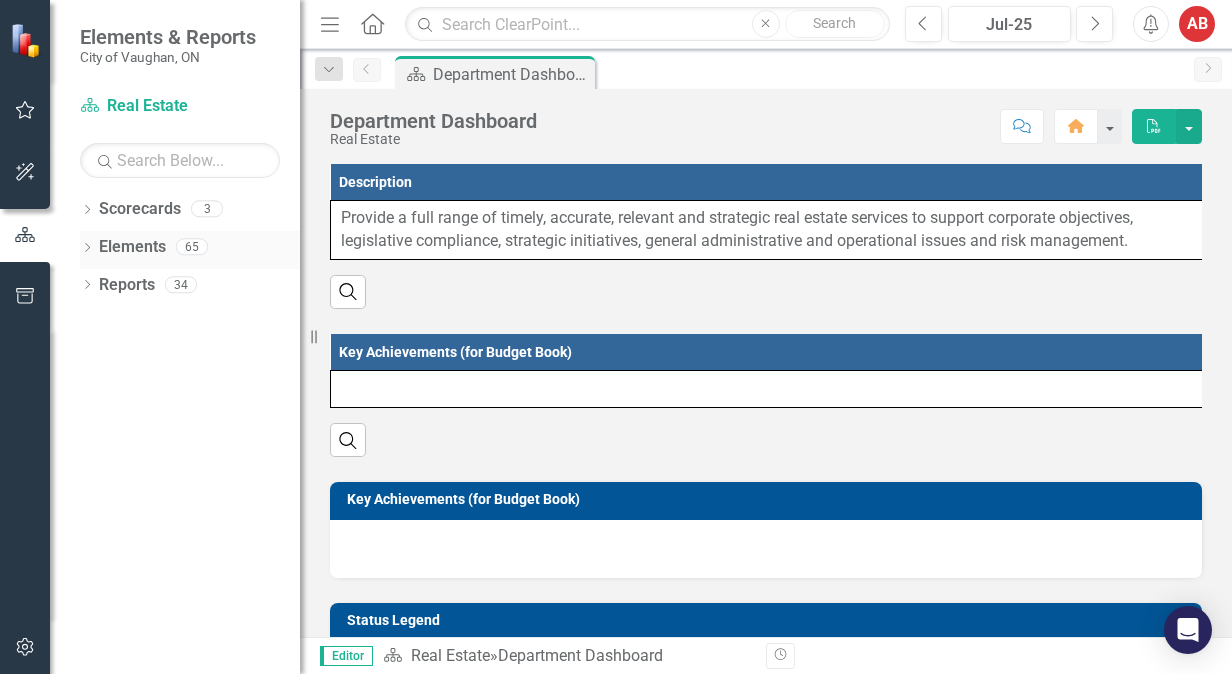 click on "Elements" at bounding box center (132, 247) 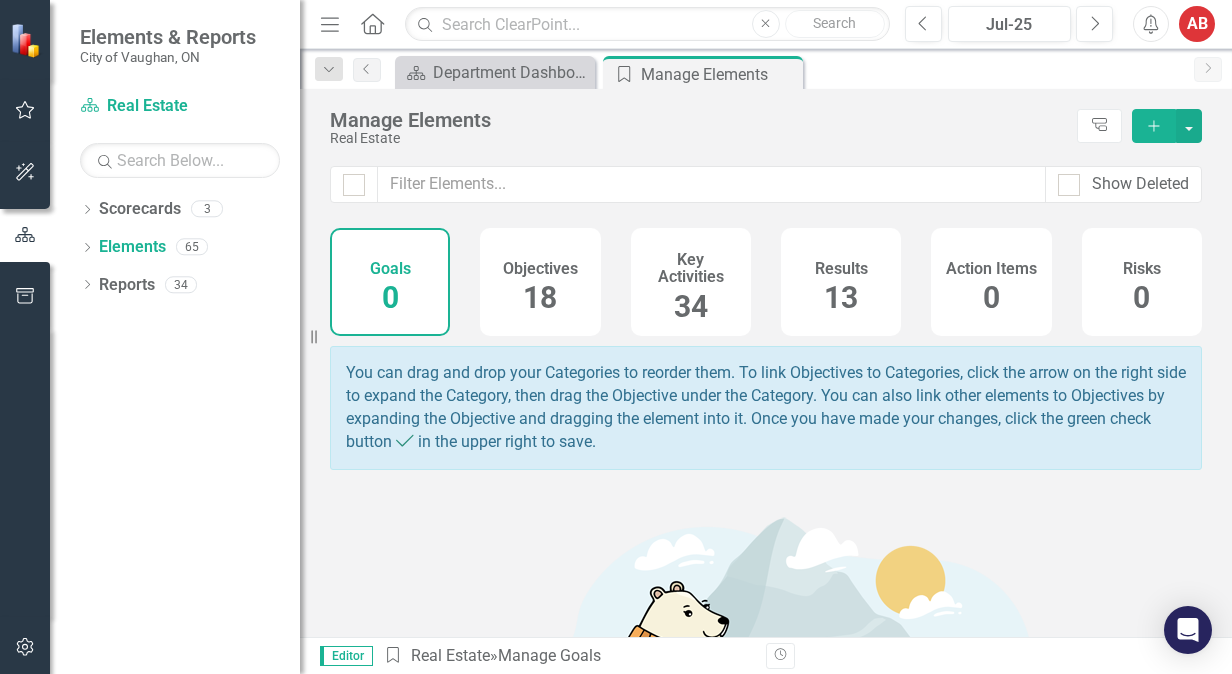 click on "Key Activities 34" at bounding box center [691, 282] 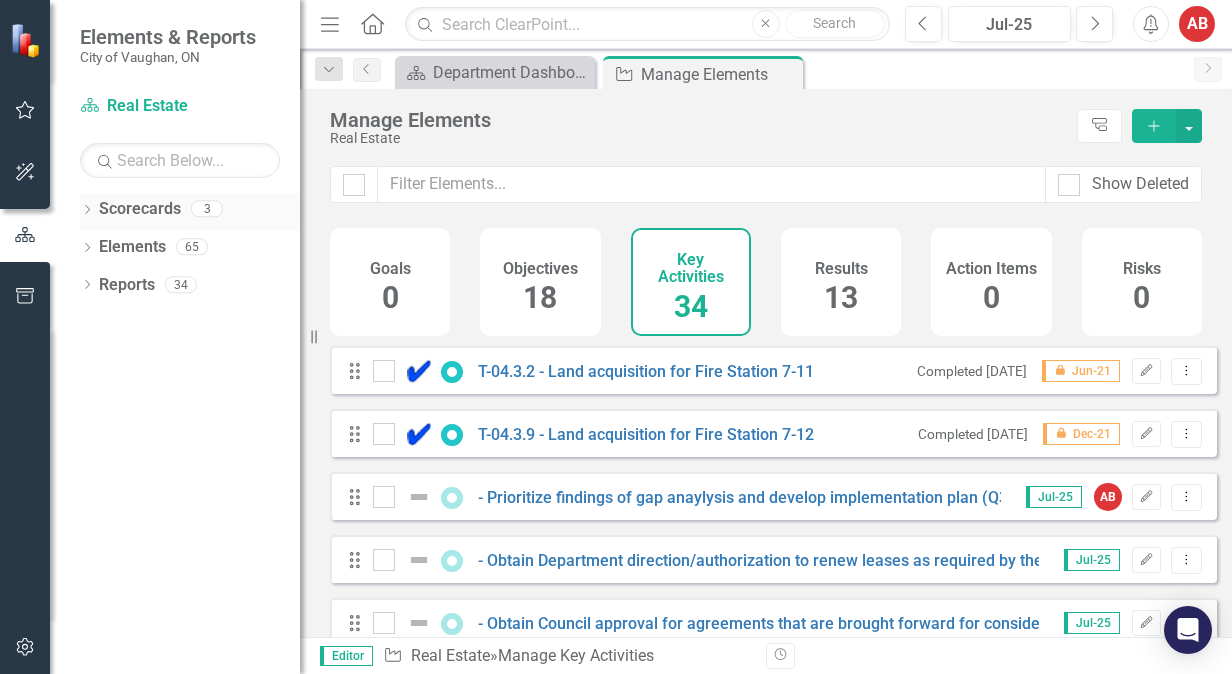 click on "Scorecards" at bounding box center [140, 209] 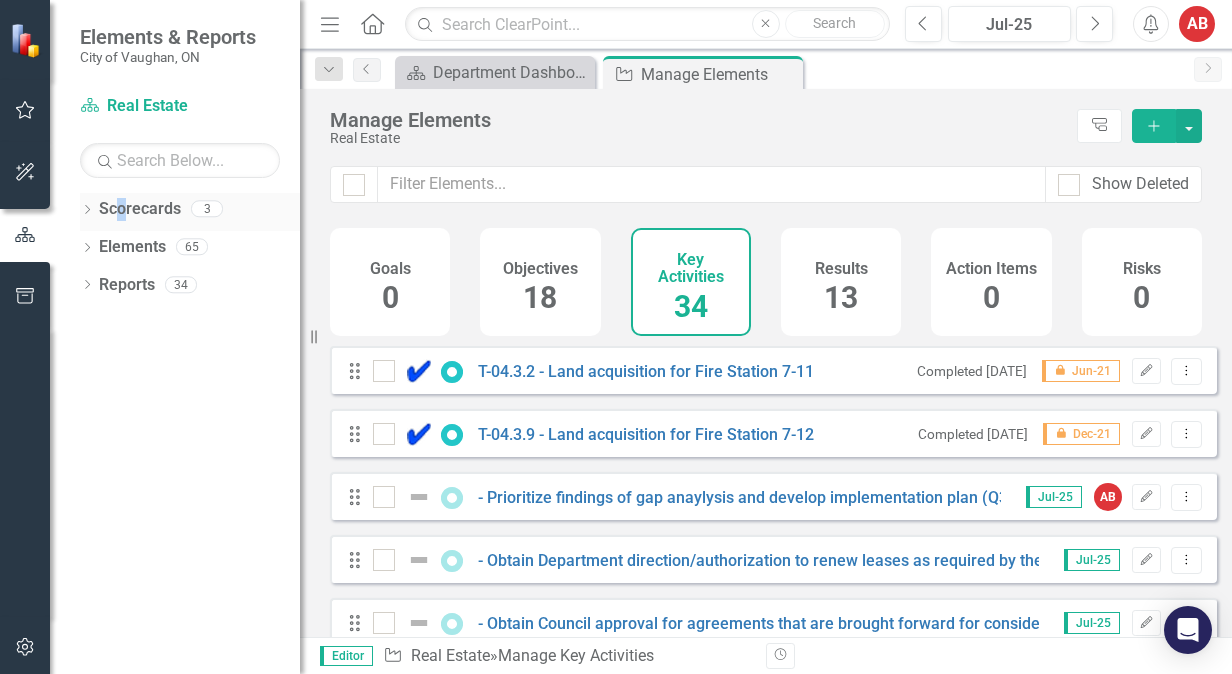 click on "Scorecards" at bounding box center (140, 209) 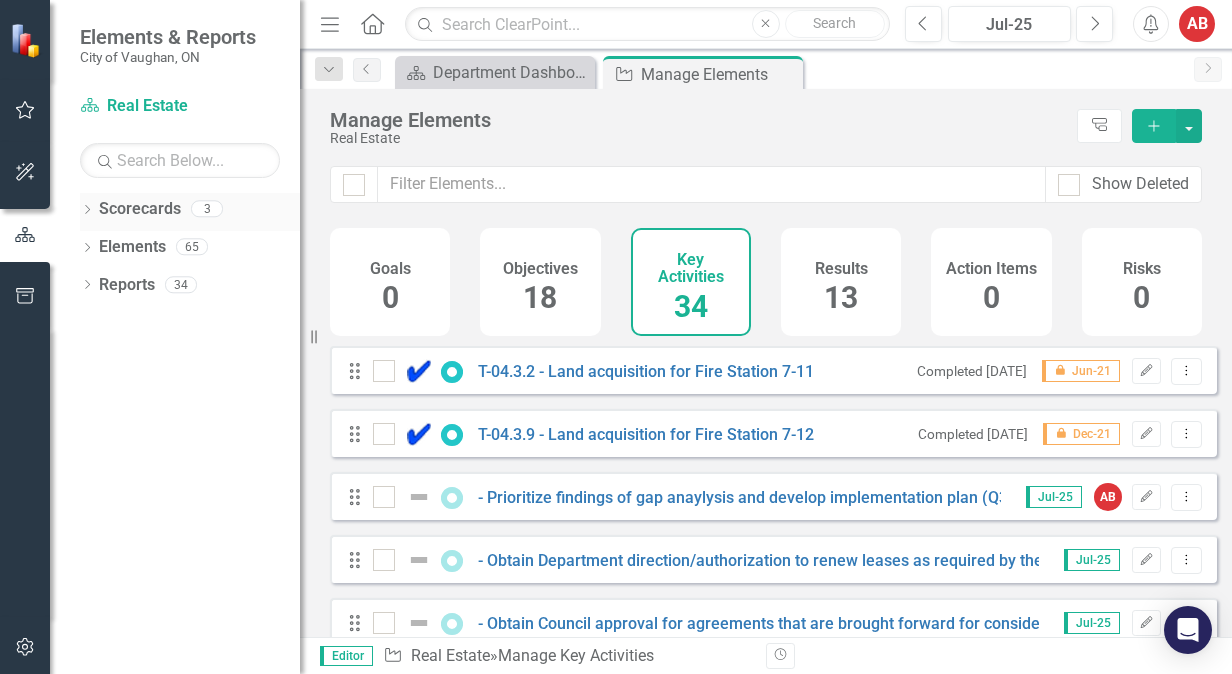drag, startPoint x: 121, startPoint y: 211, endPoint x: 98, endPoint y: 214, distance: 23.194826 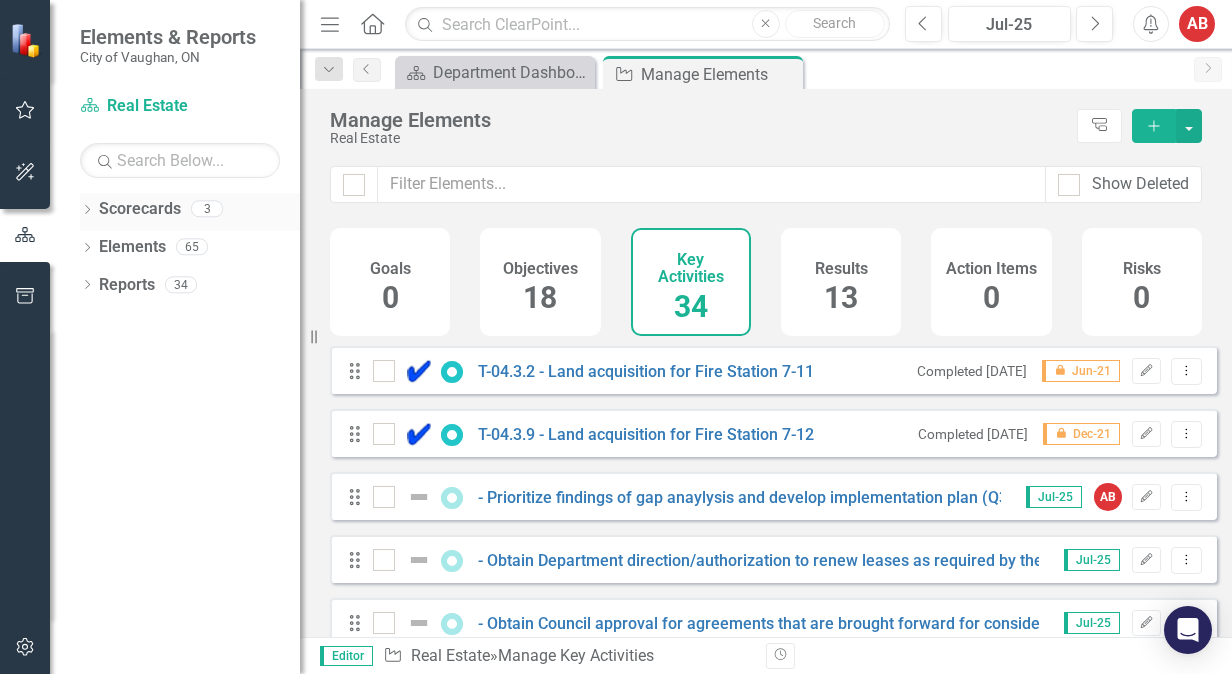 click on "Dropdown Scorecards 3" at bounding box center (190, 212) 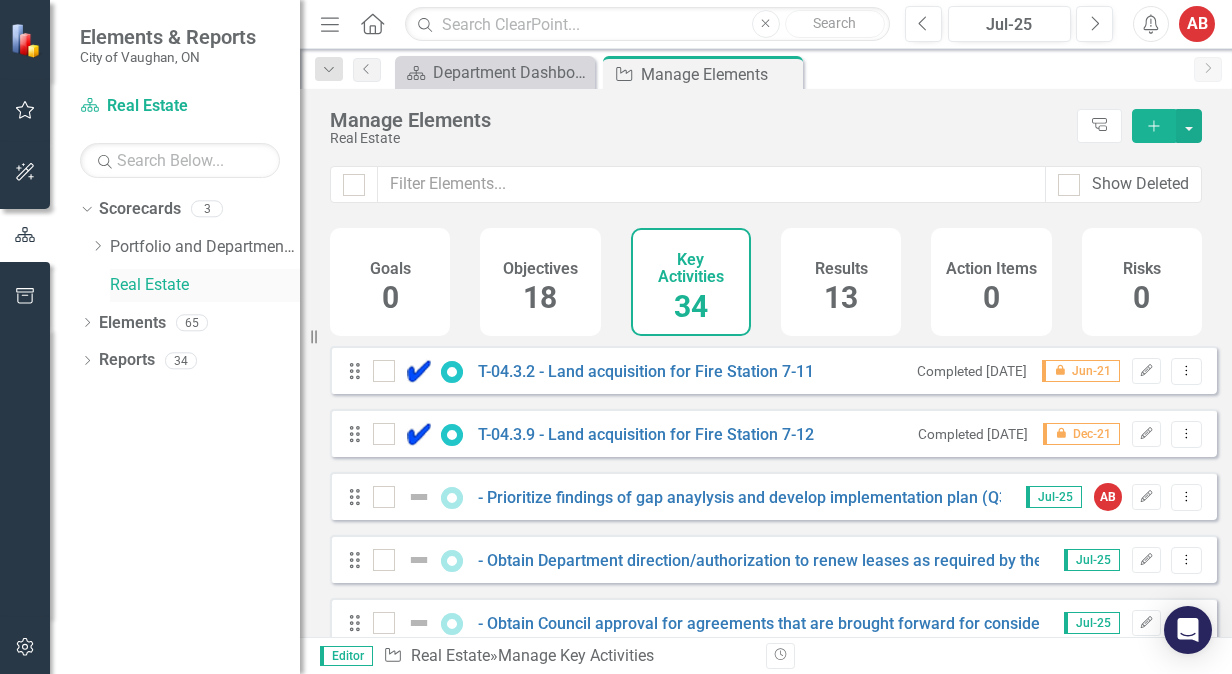 click on "Real Estate" at bounding box center (205, 285) 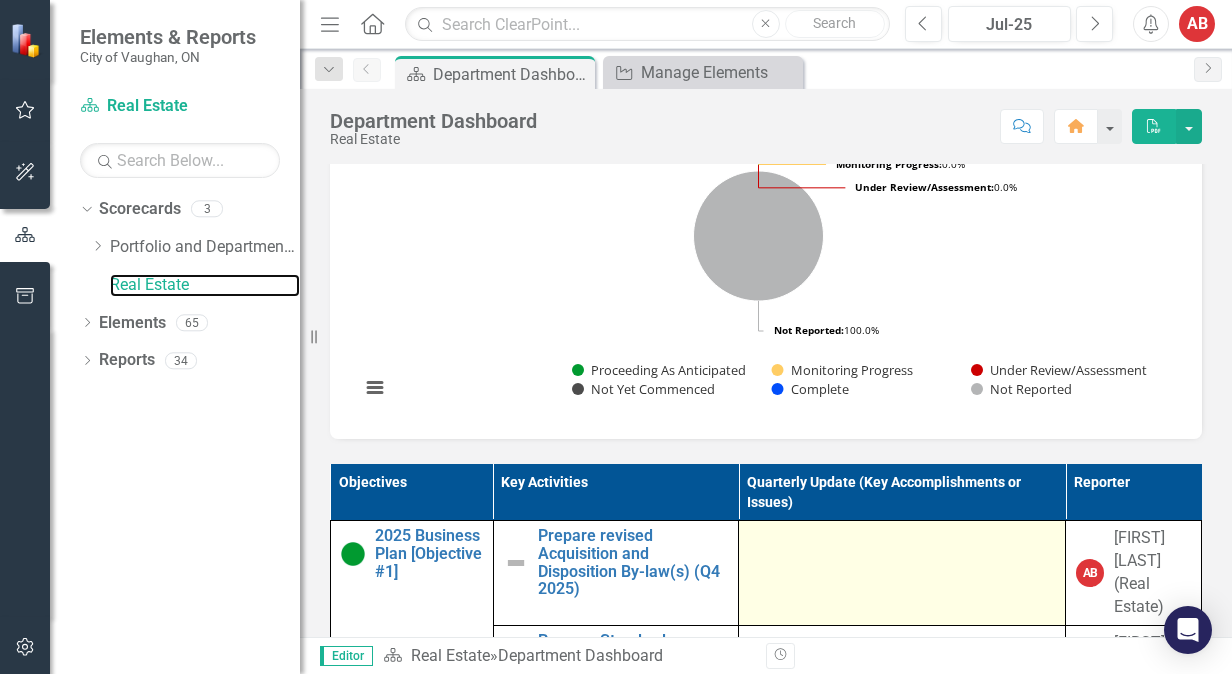 scroll, scrollTop: 800, scrollLeft: 0, axis: vertical 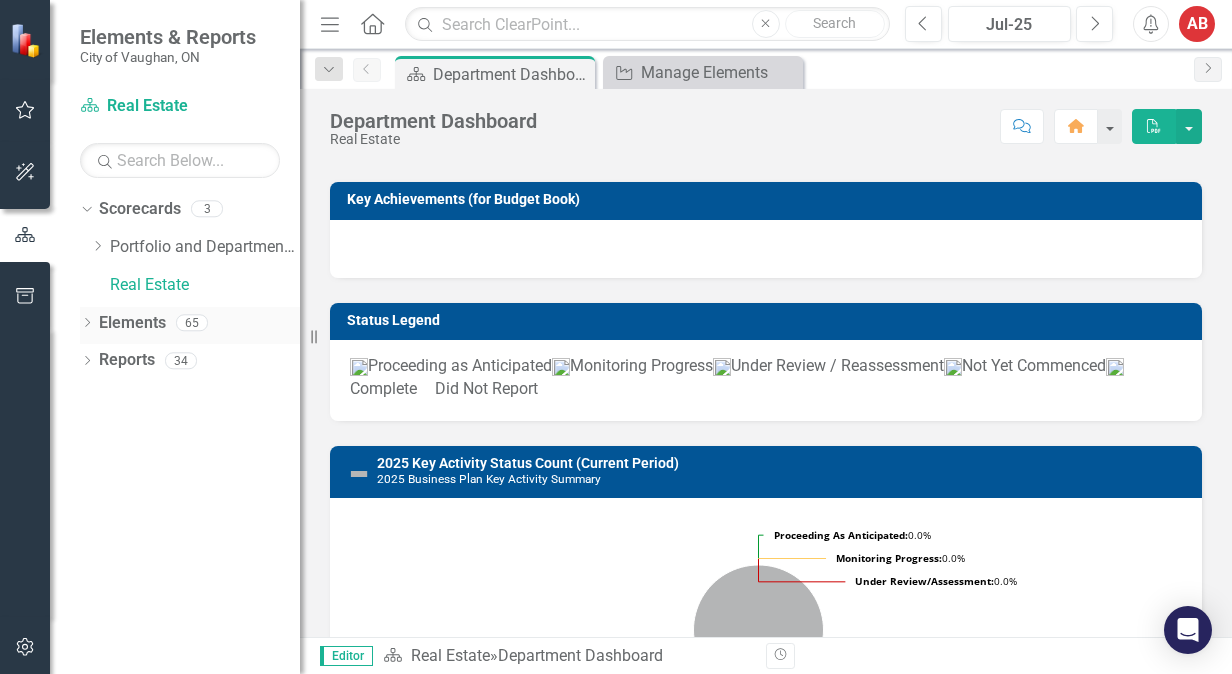 click on "Elements" at bounding box center [132, 323] 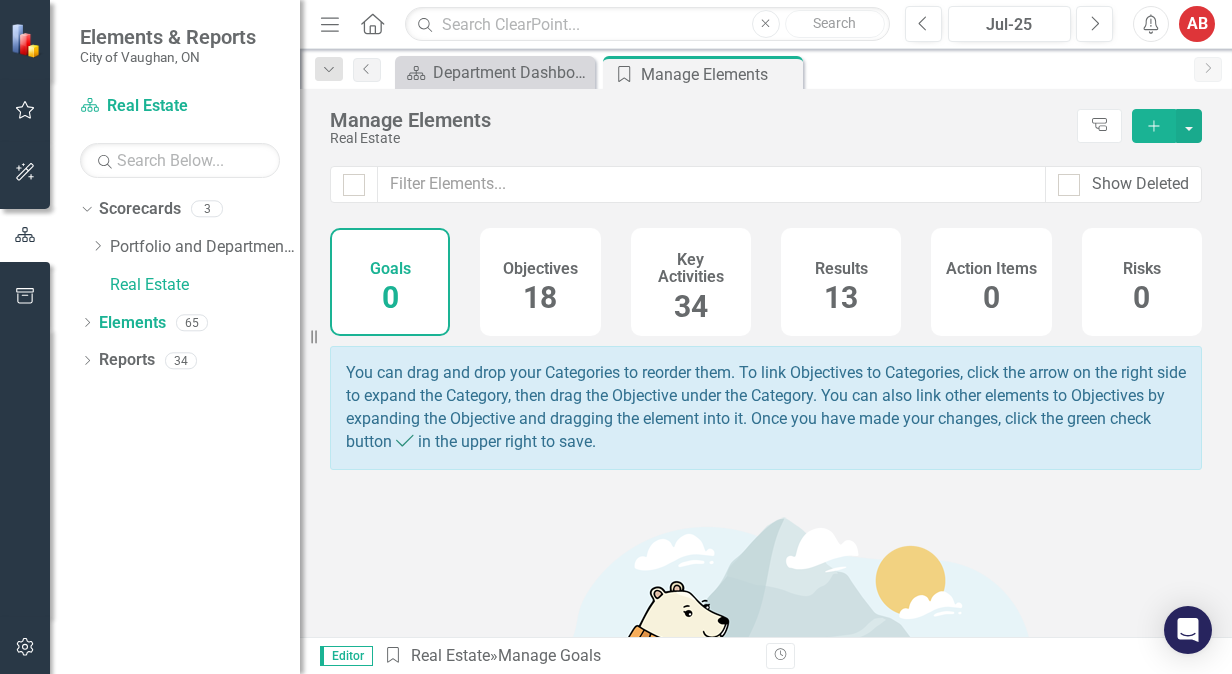 click on "Key Activities" at bounding box center (691, 268) 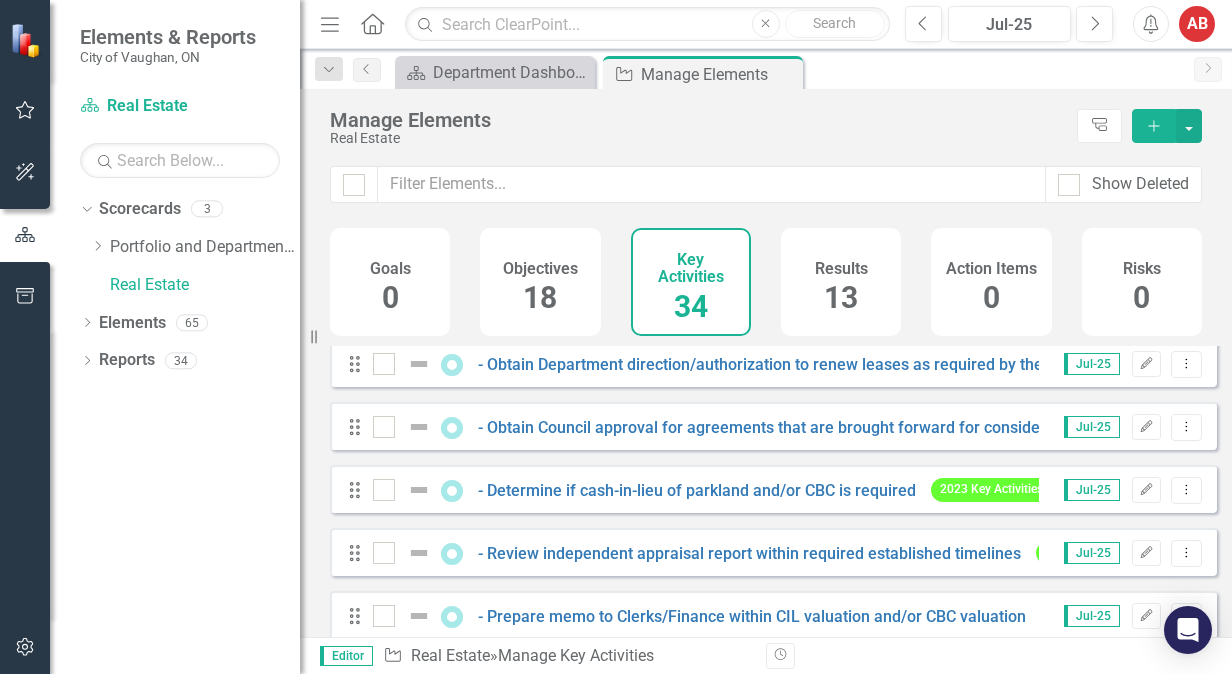 scroll, scrollTop: 200, scrollLeft: 0, axis: vertical 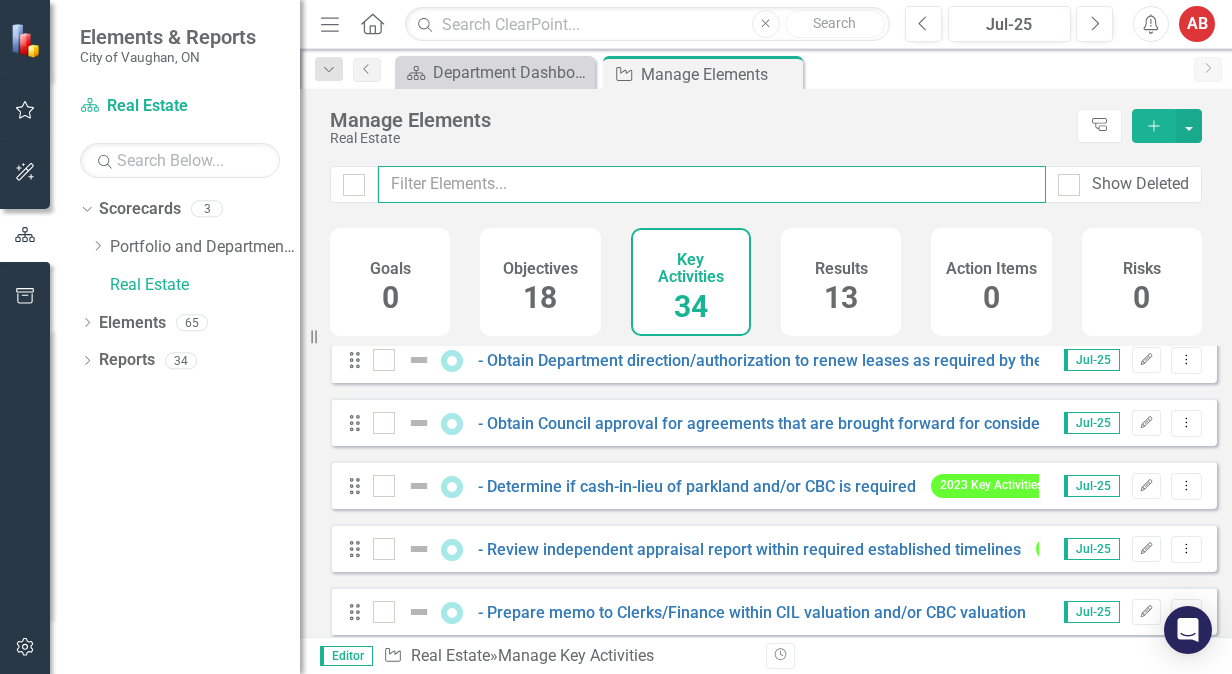 click at bounding box center (712, 184) 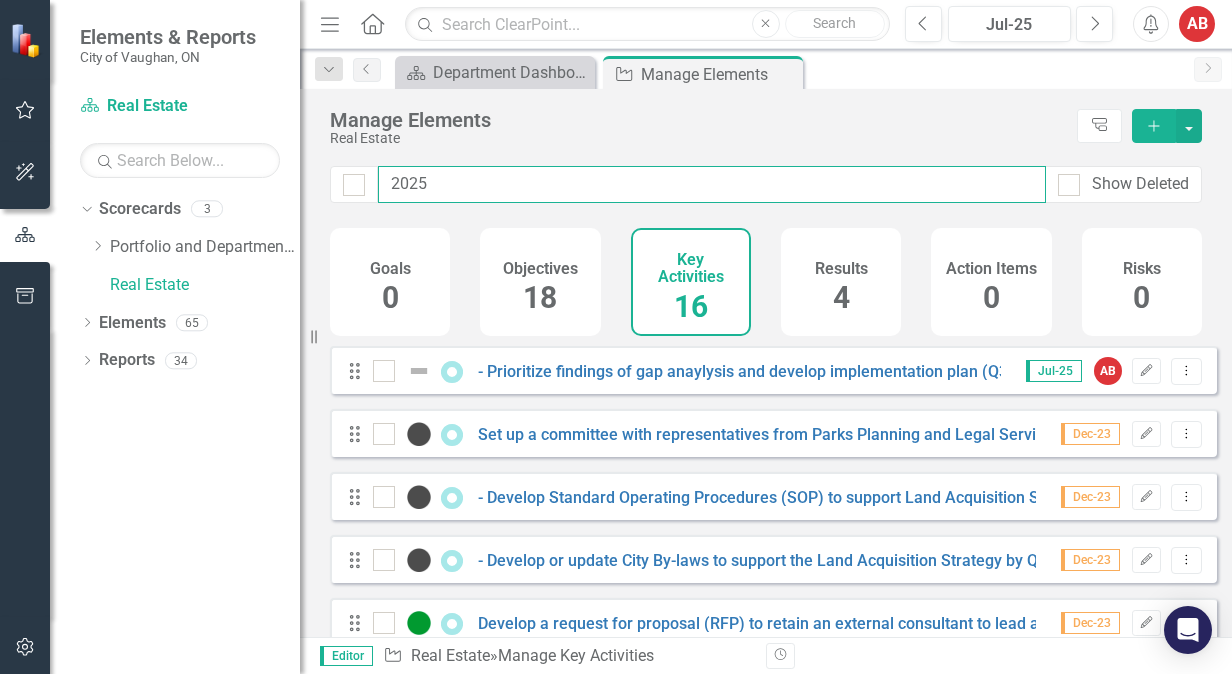 type on "2025" 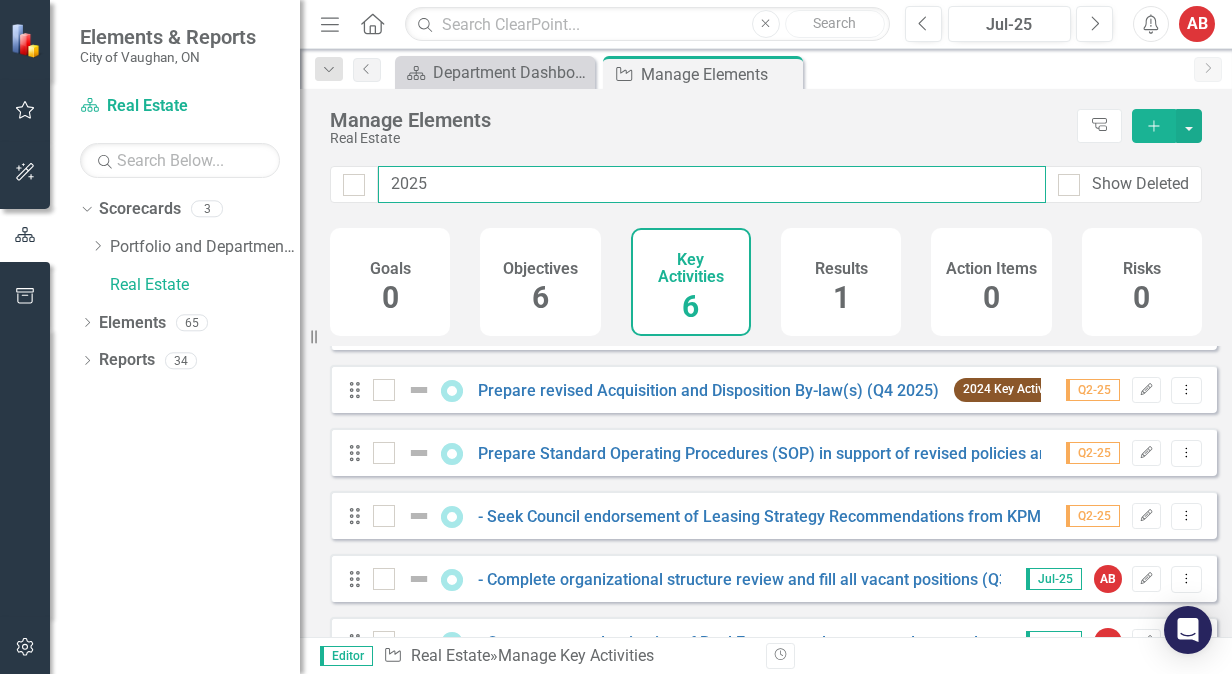 scroll, scrollTop: 0, scrollLeft: 0, axis: both 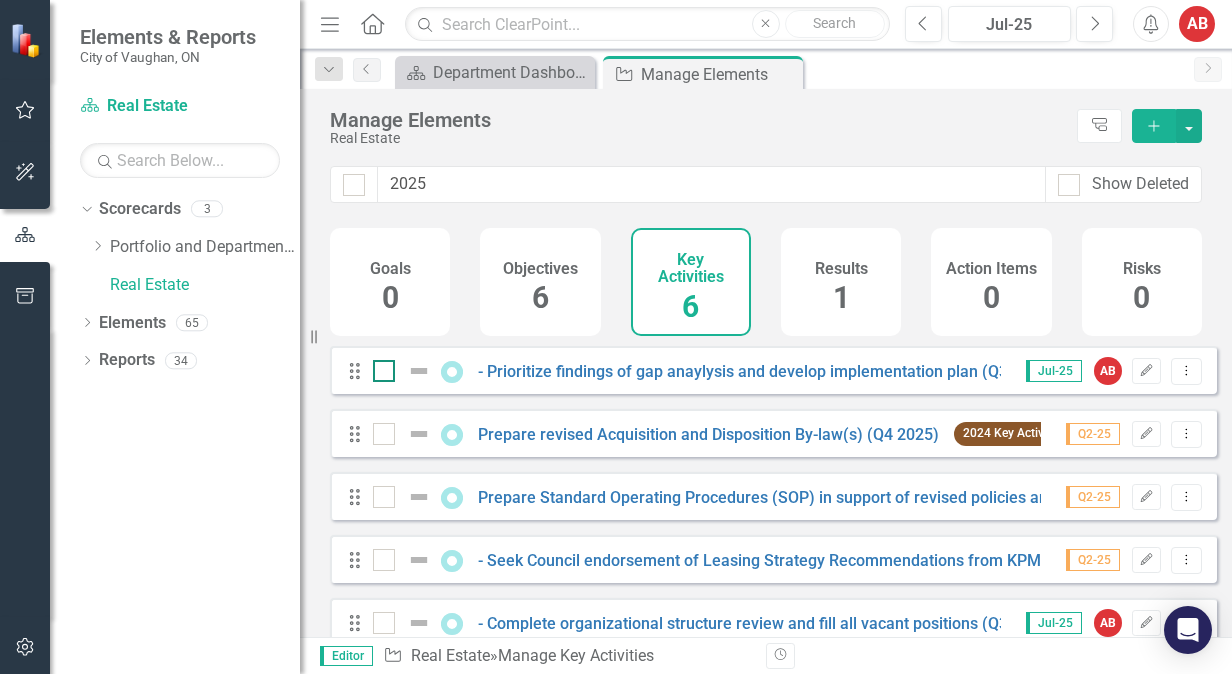 click at bounding box center [419, 371] 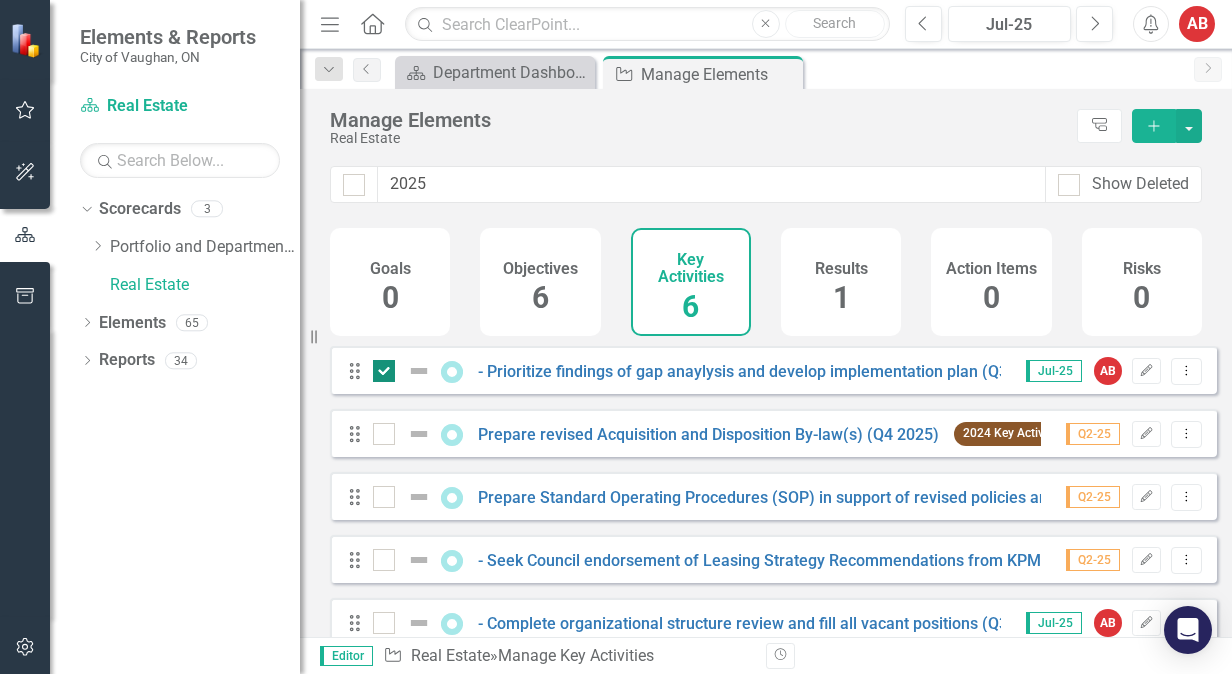 click at bounding box center (379, 366) 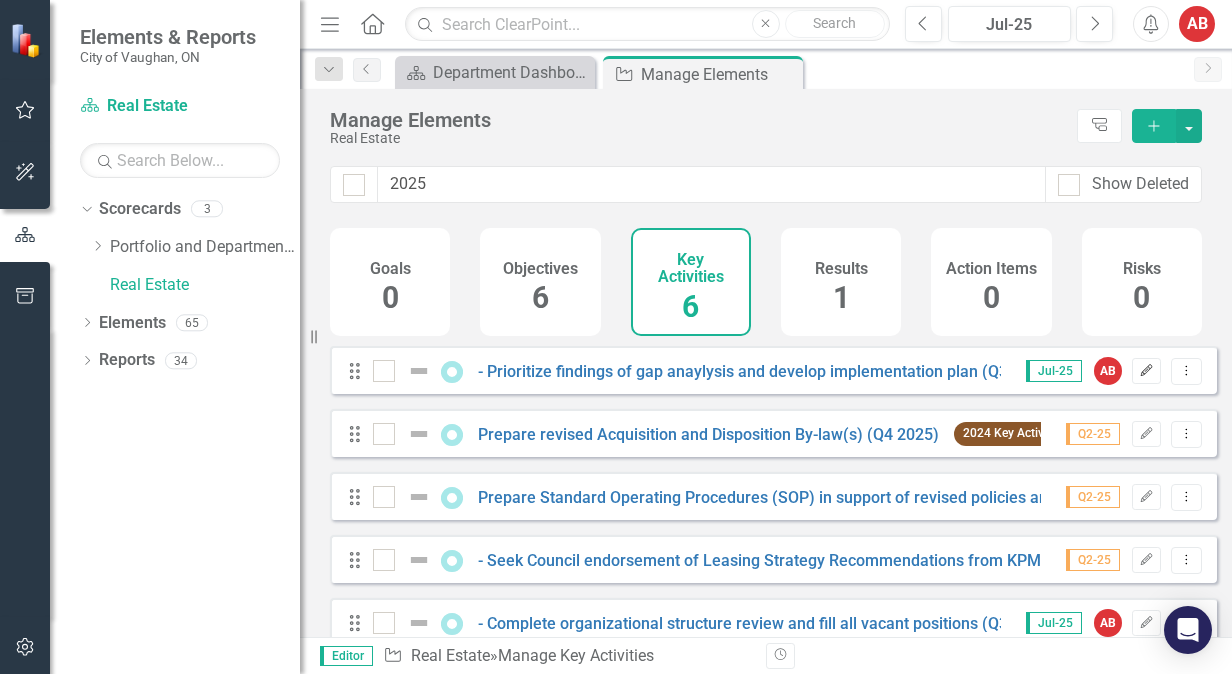 click on "Edit" at bounding box center (1146, 371) 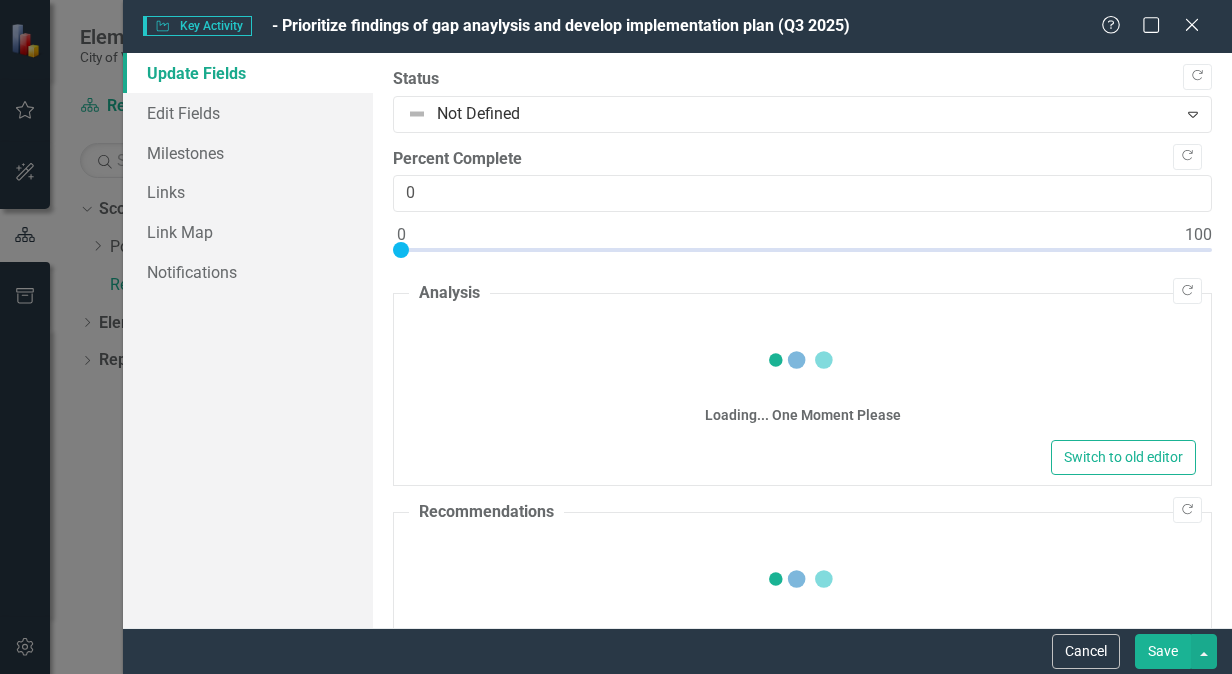 click on "Status" at bounding box center (802, 79) 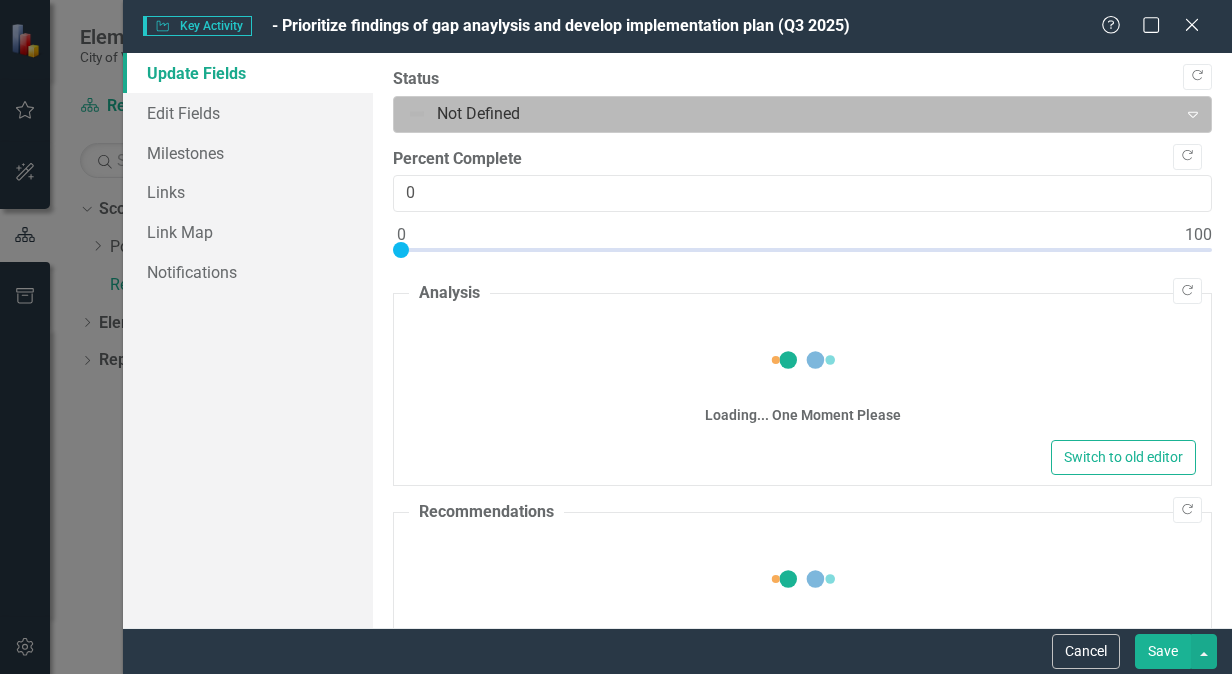 click at bounding box center (785, 114) 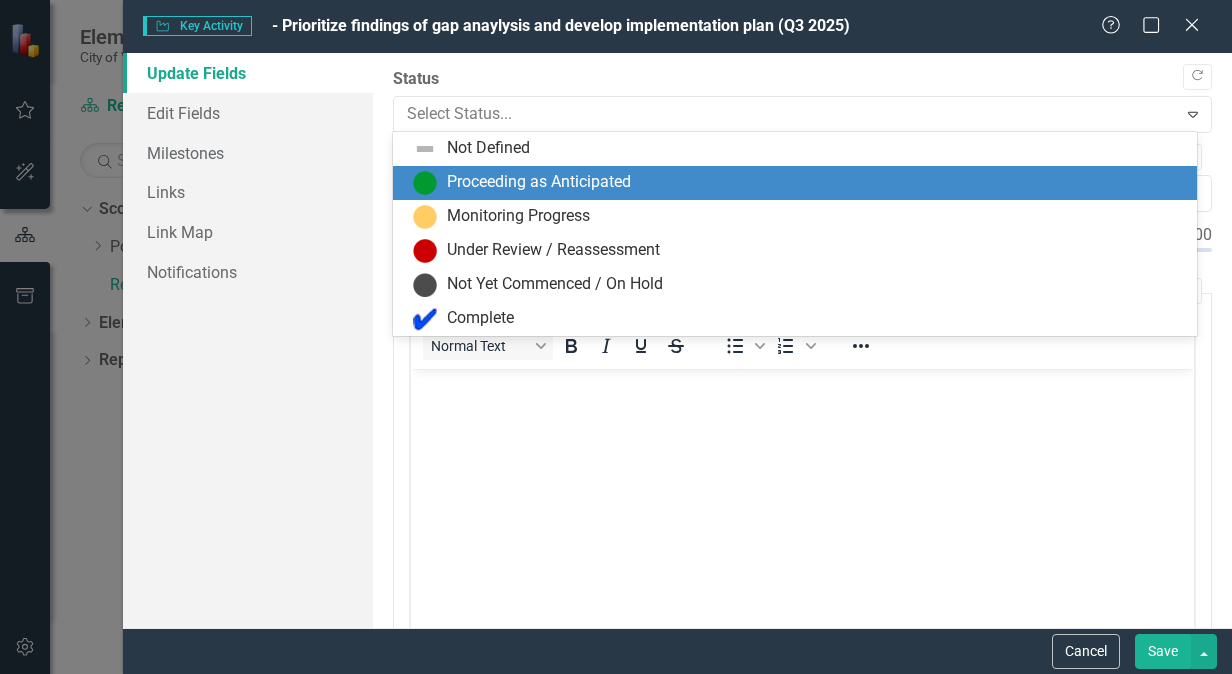 scroll, scrollTop: 0, scrollLeft: 0, axis: both 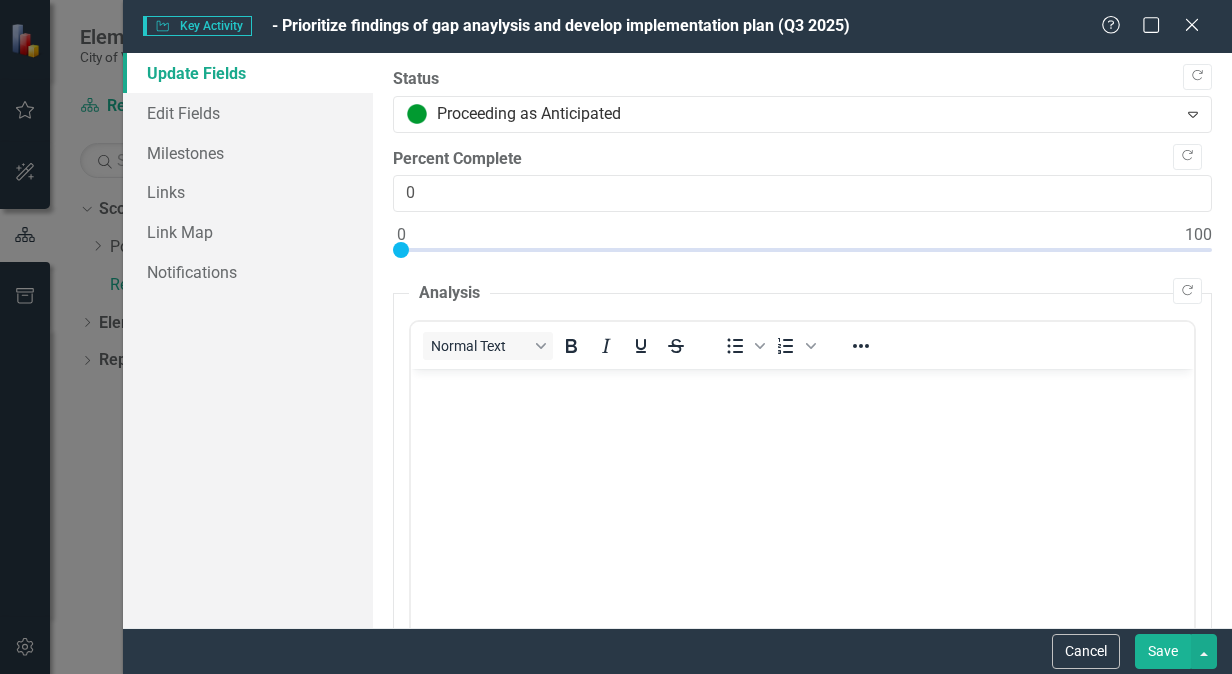 drag, startPoint x: 1180, startPoint y: 653, endPoint x: 1130, endPoint y: 630, distance: 55.03635 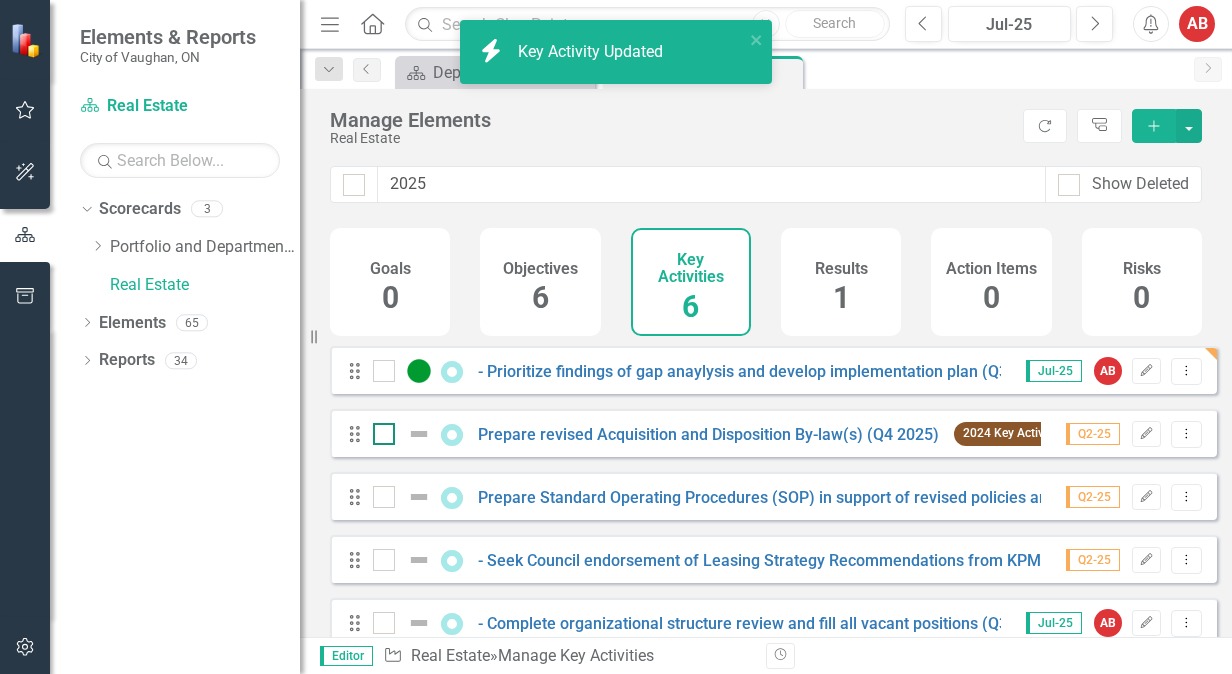 click at bounding box center [419, 434] 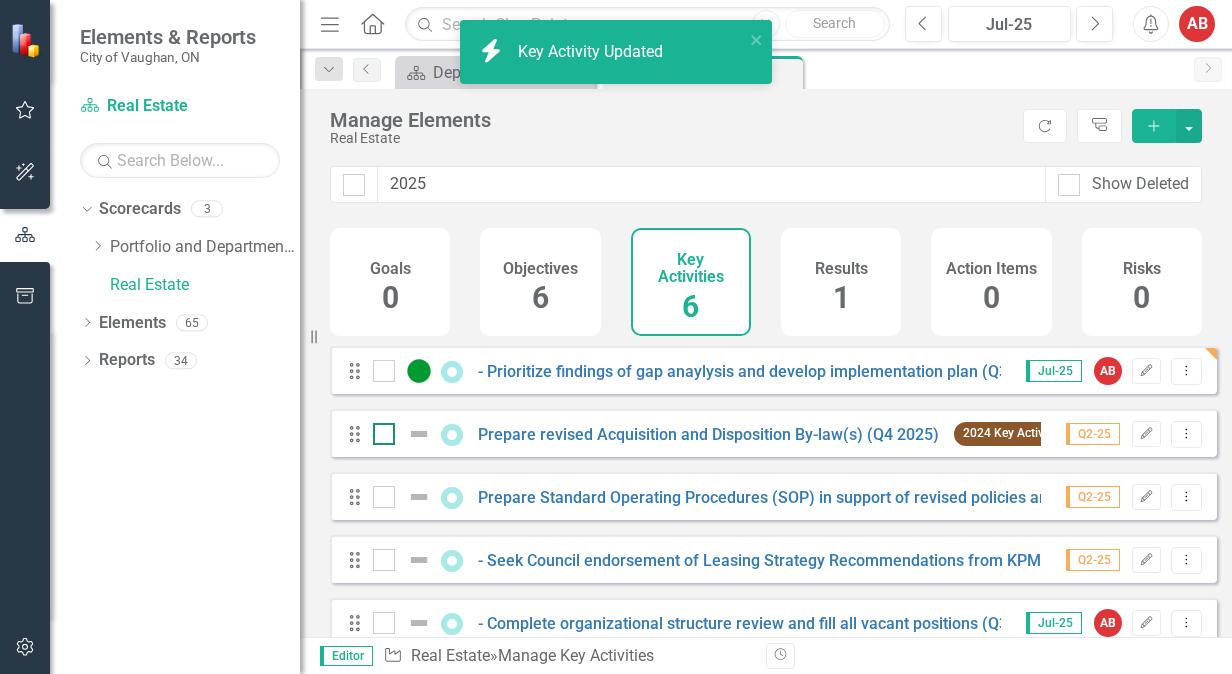 click at bounding box center (379, 429) 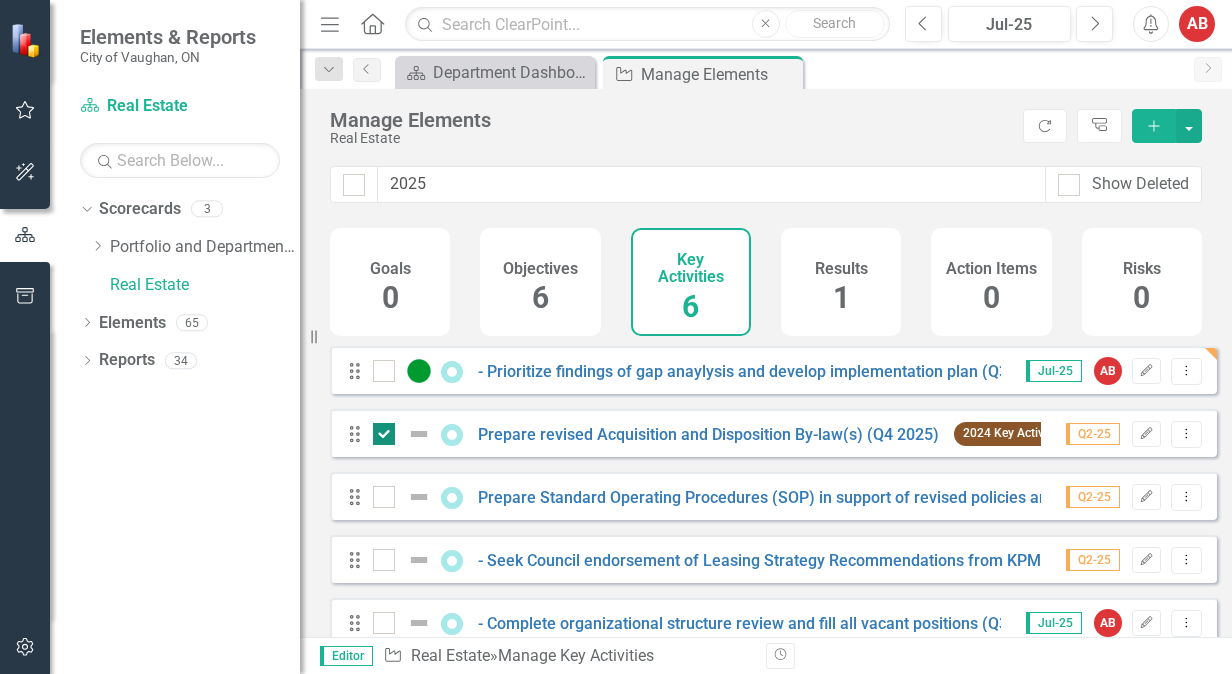 drag, startPoint x: 393, startPoint y: 454, endPoint x: 407, endPoint y: 452, distance: 14.142136 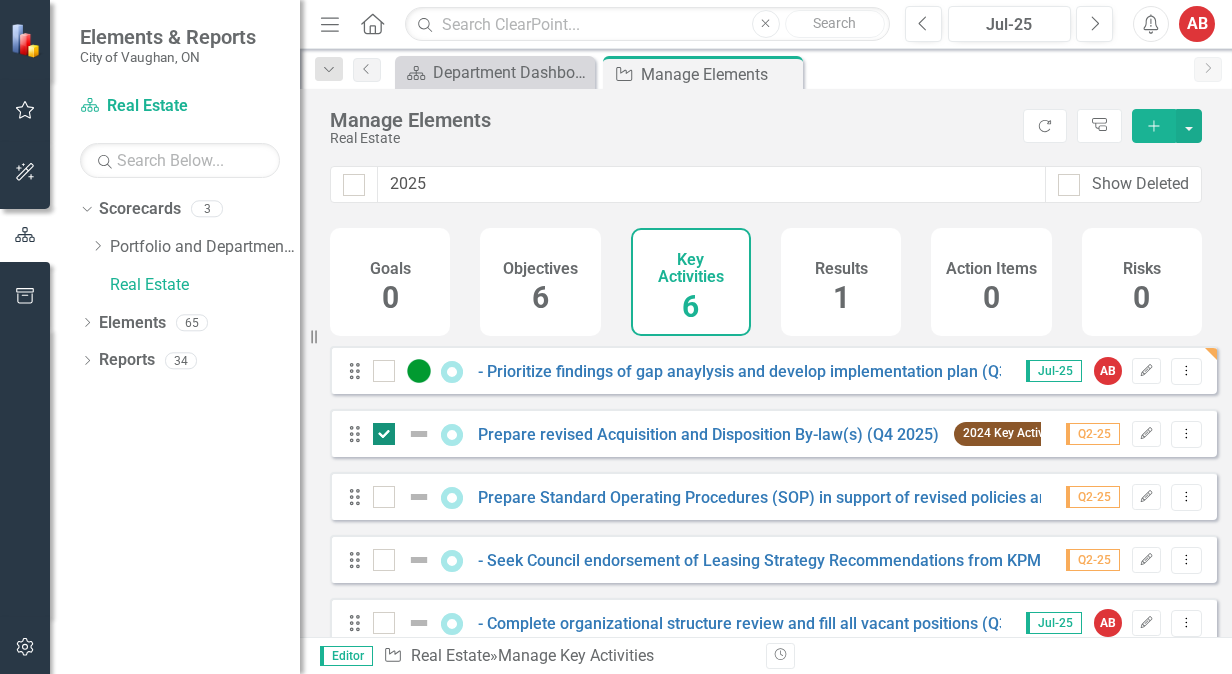 click at bounding box center [384, 434] 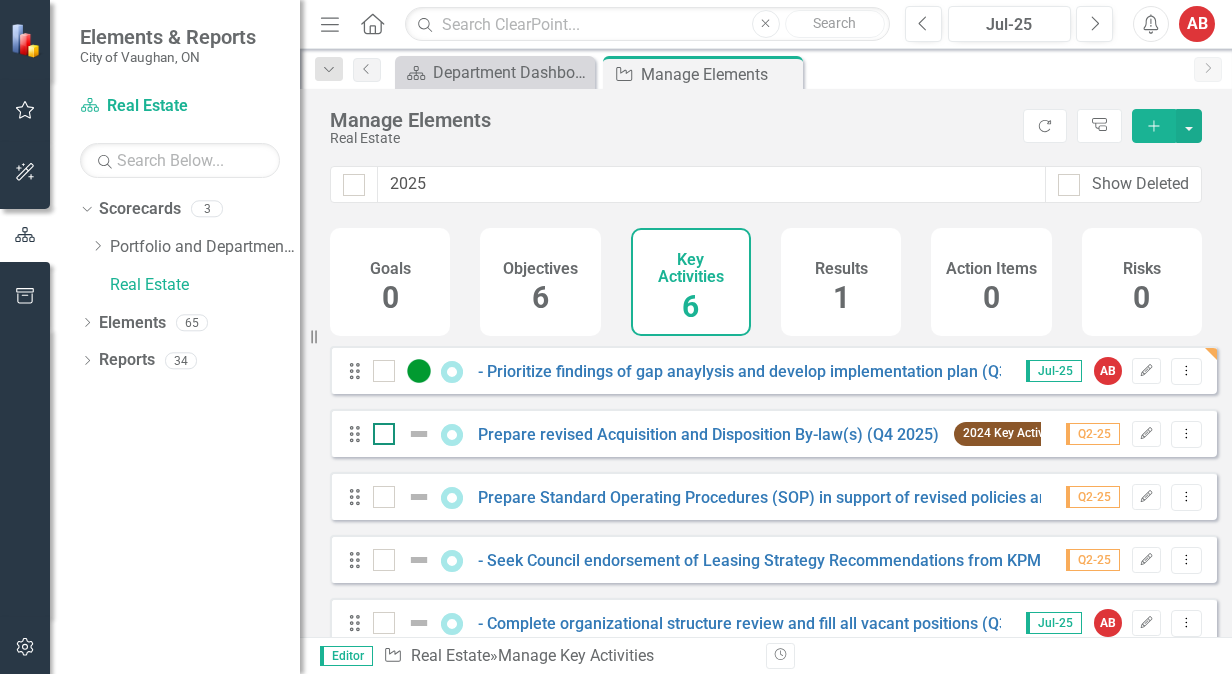 click at bounding box center (419, 434) 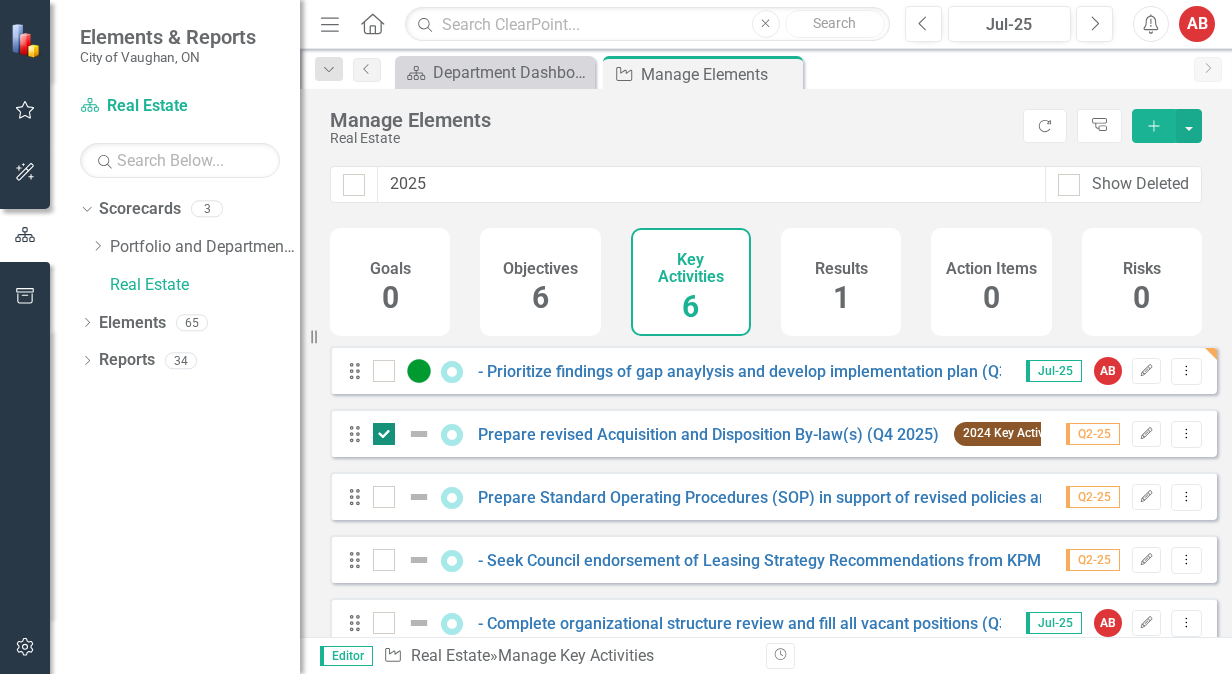 click at bounding box center (384, 434) 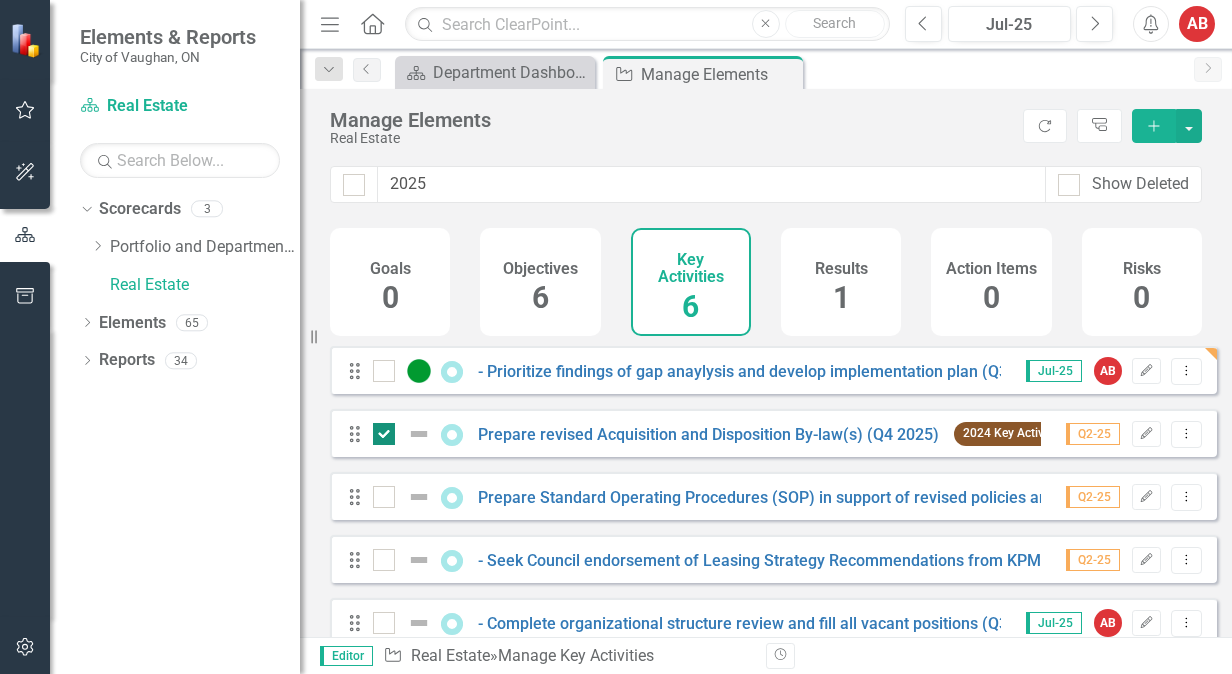 click at bounding box center [379, 429] 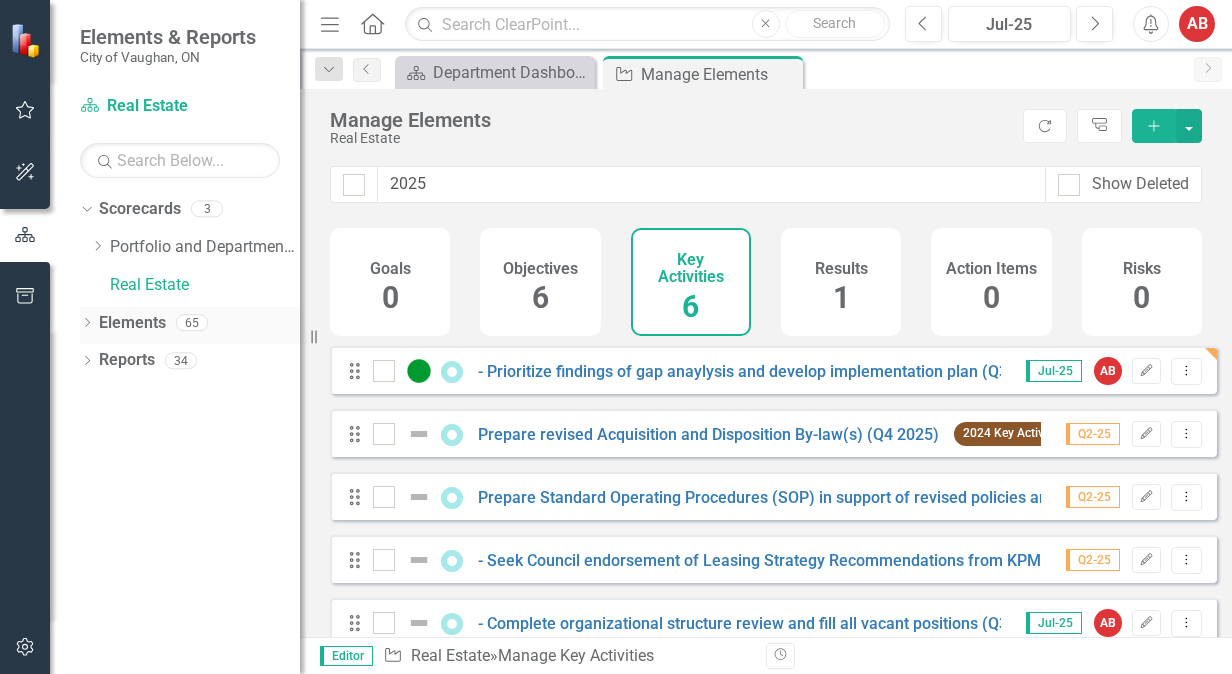 click on "Elements 65" at bounding box center [199, 326] 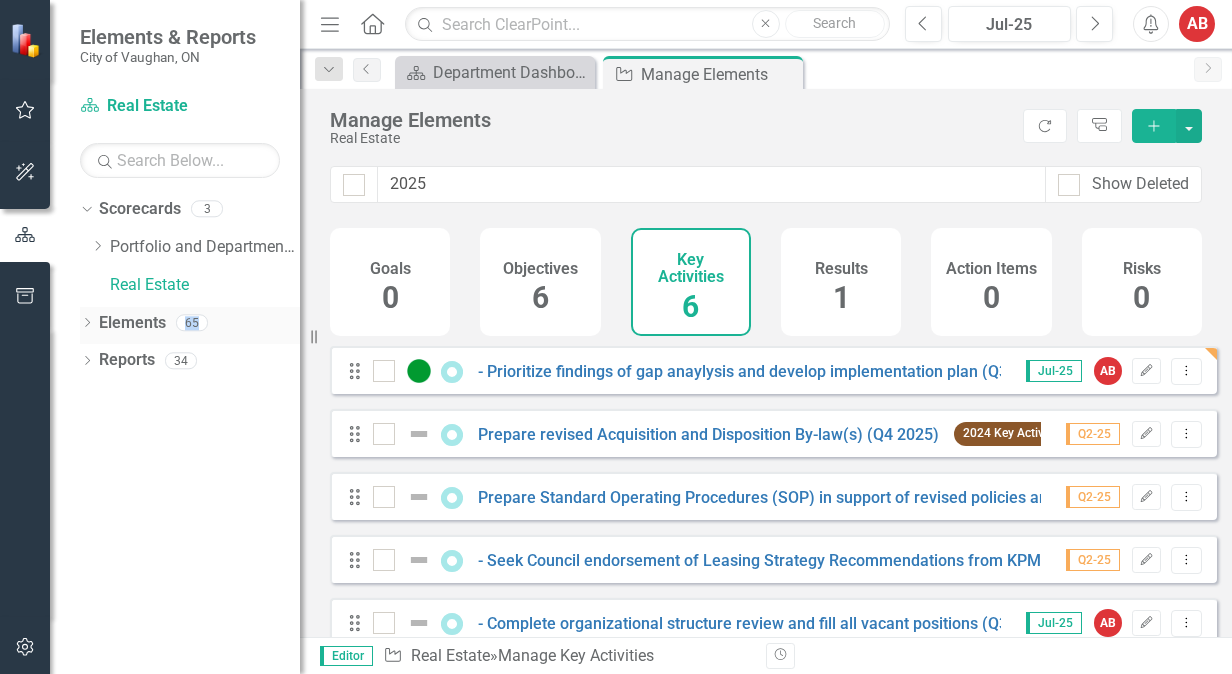 click on "65" at bounding box center [192, 322] 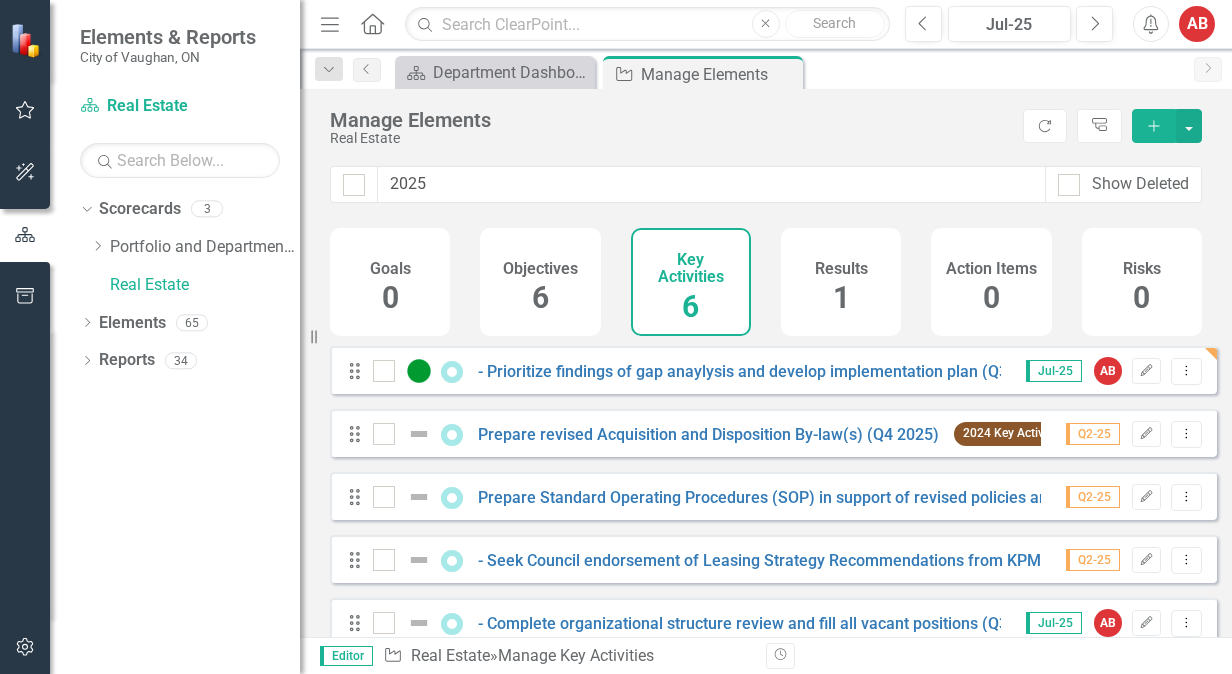 click on "6" at bounding box center (540, 297) 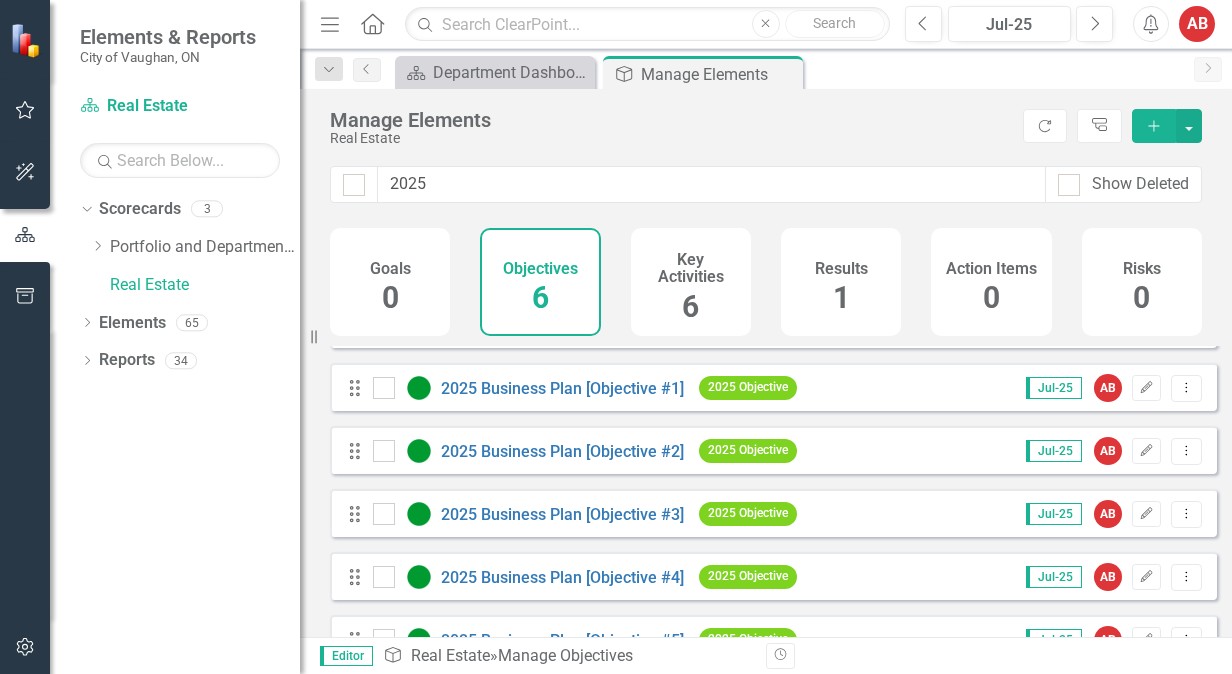 scroll, scrollTop: 0, scrollLeft: 0, axis: both 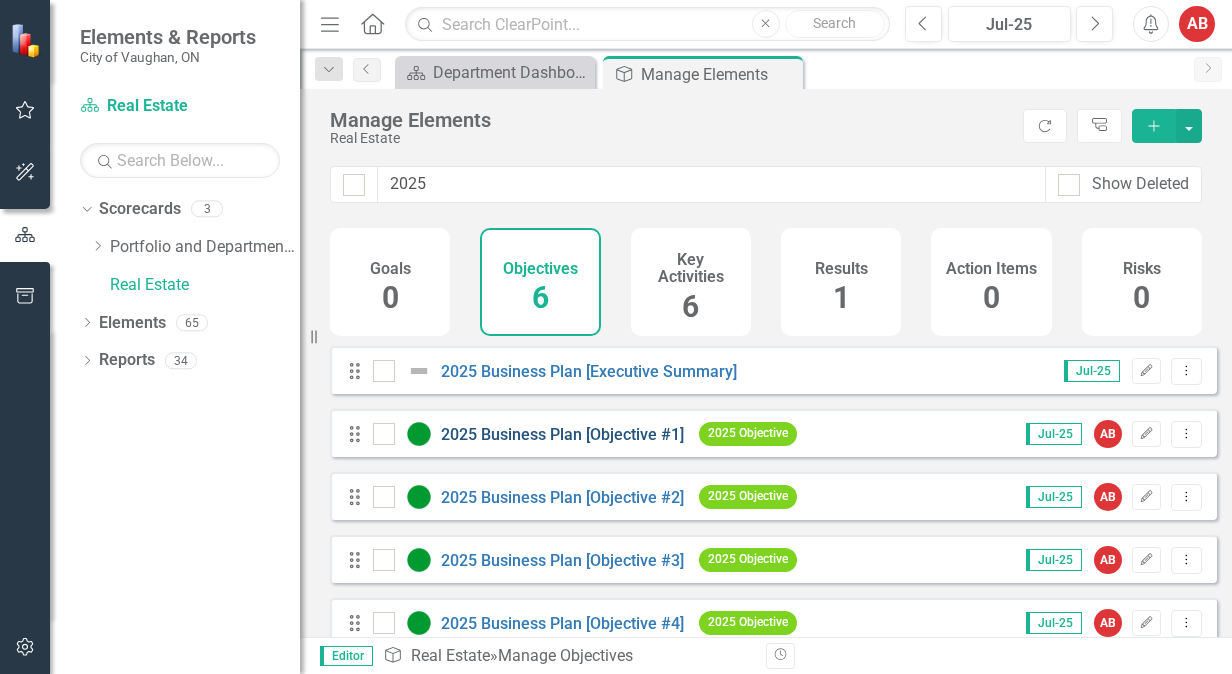 click on "2025 Business Plan [Objective #1]" at bounding box center [562, 434] 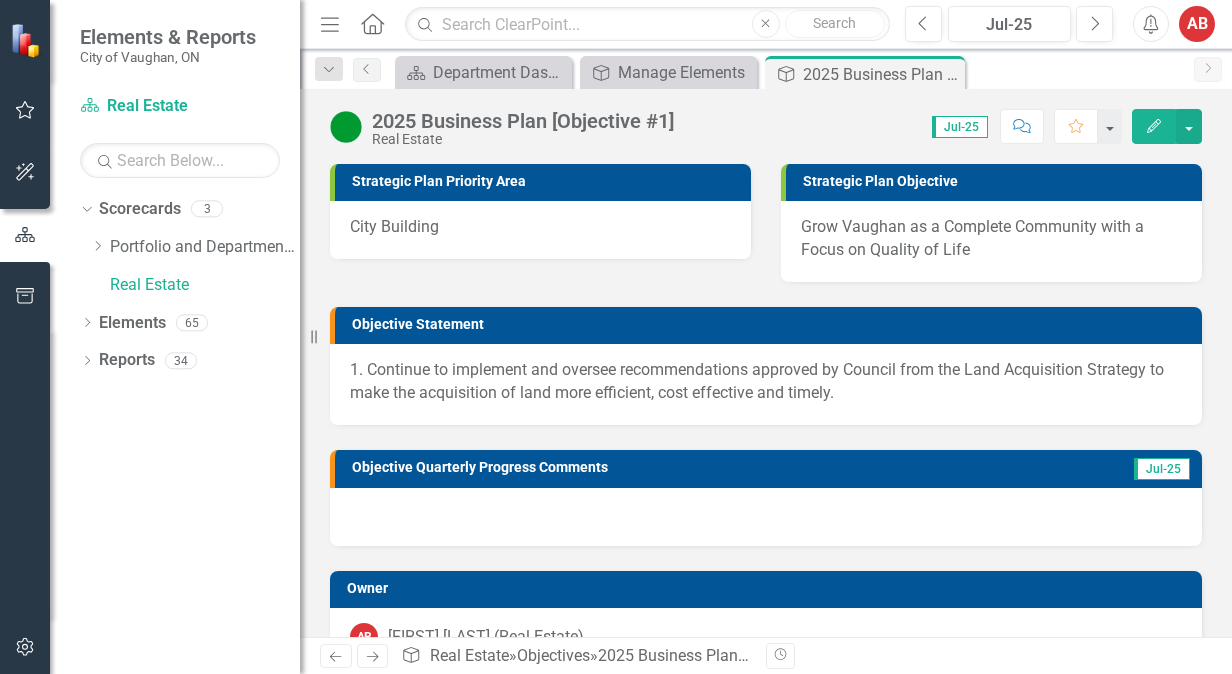 scroll, scrollTop: 300, scrollLeft: 0, axis: vertical 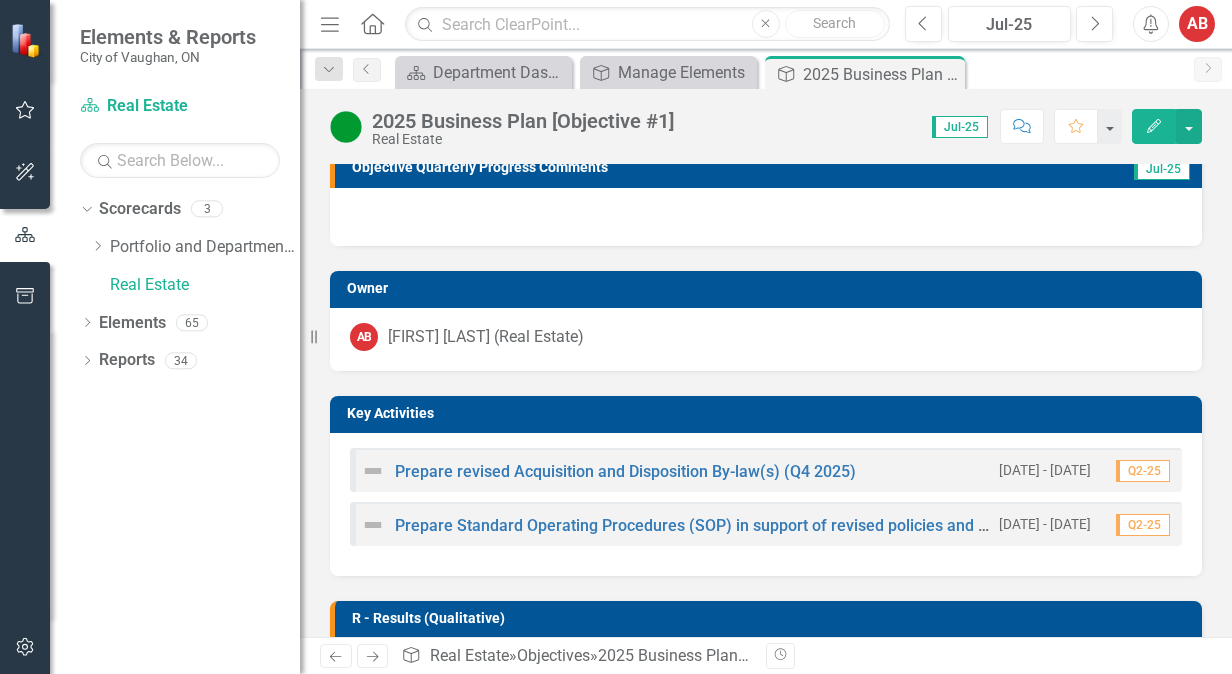 click at bounding box center [373, 471] 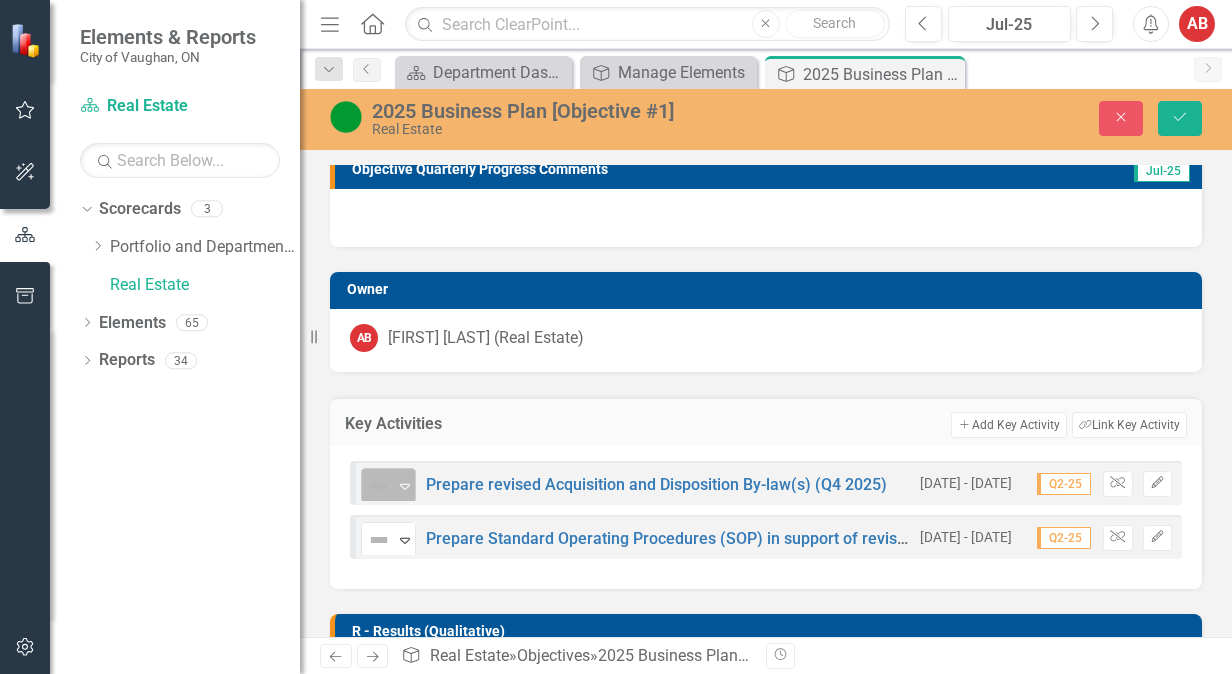 click at bounding box center (379, 486) 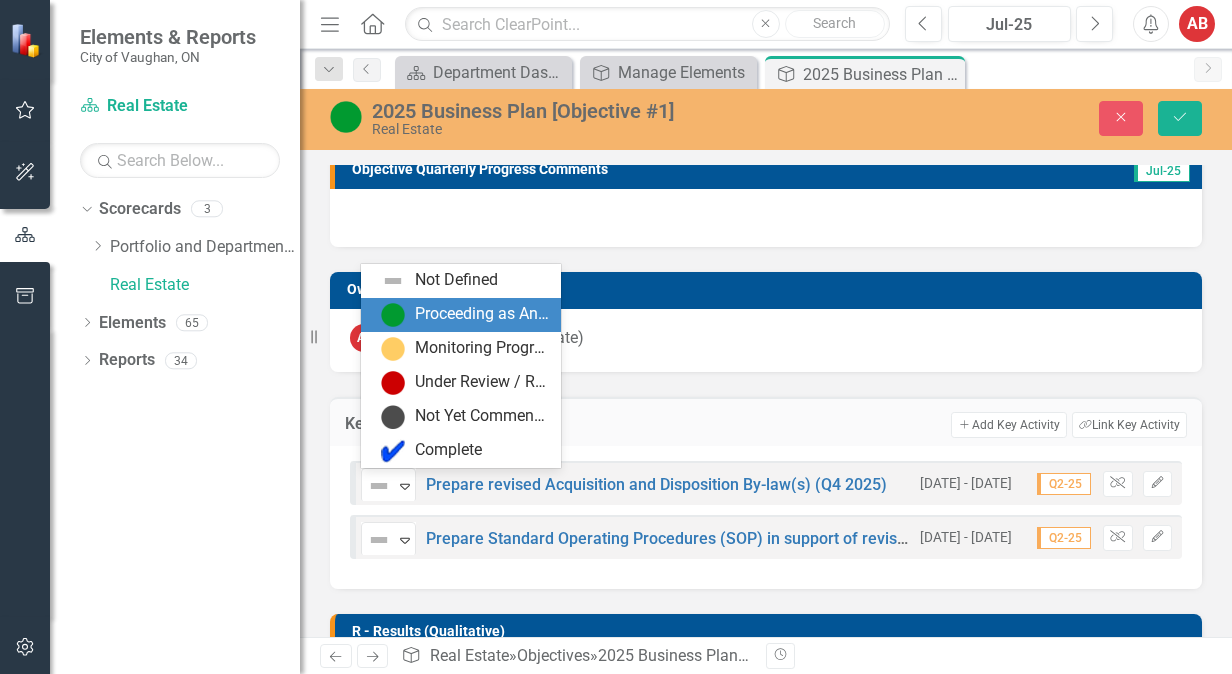 click on "Proceeding as Anticipated" at bounding box center [482, 314] 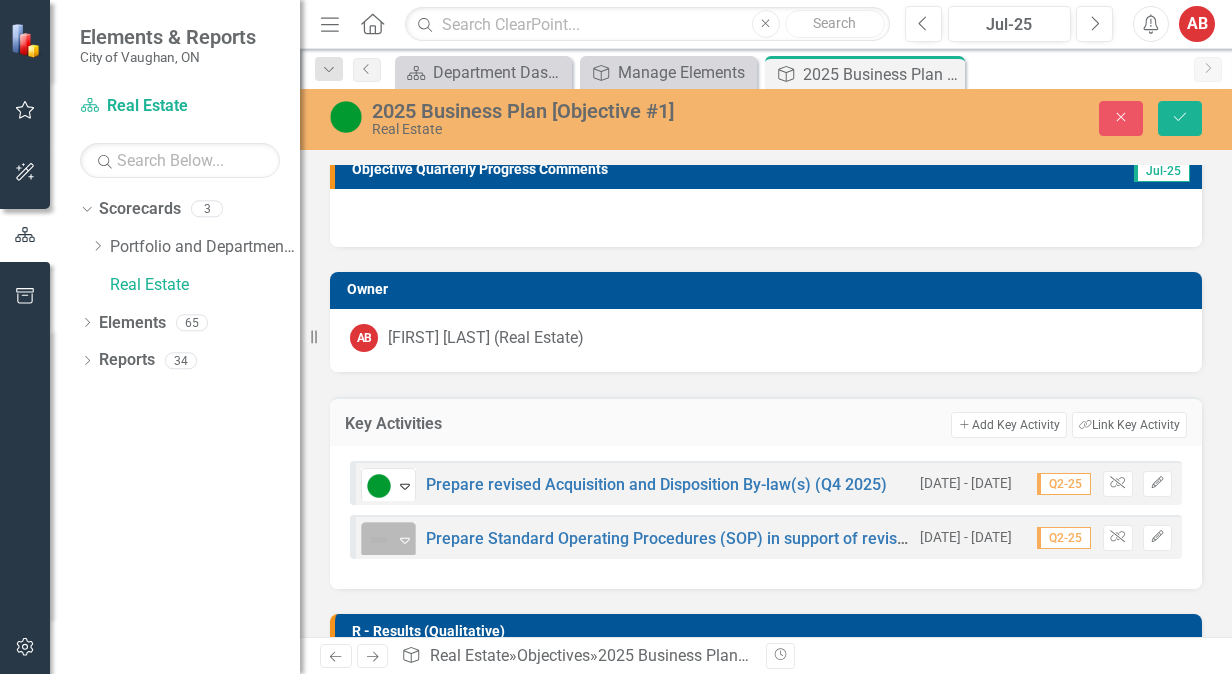 click at bounding box center [405, 541] 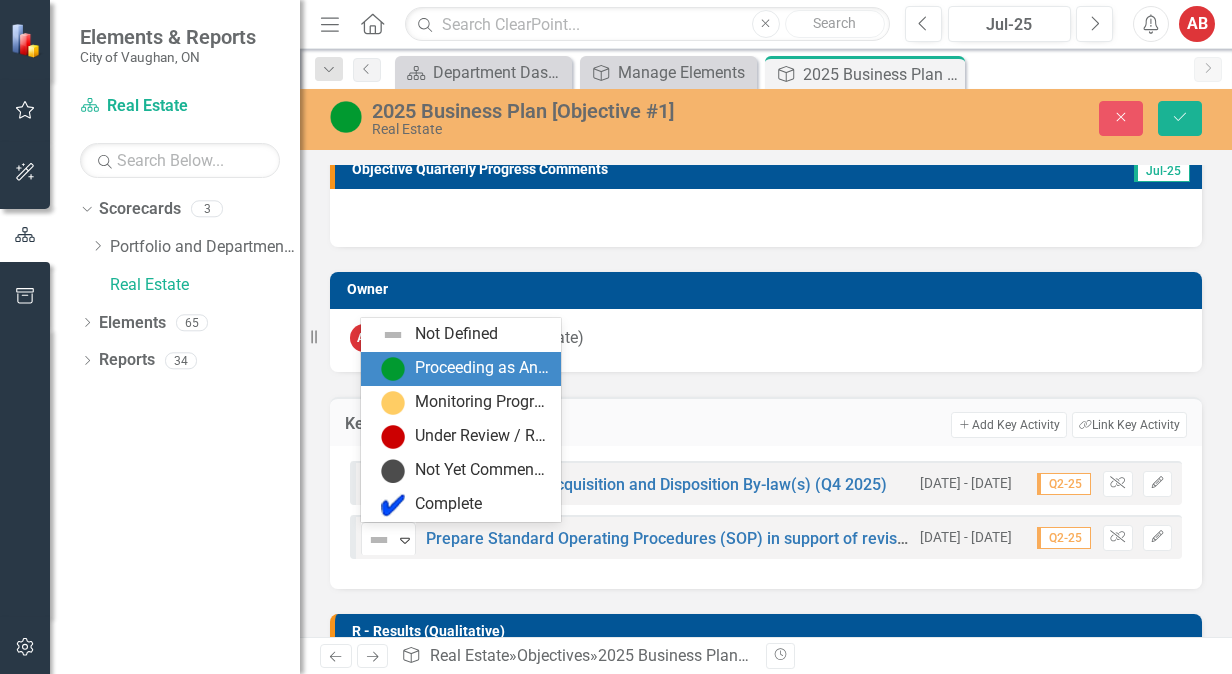 drag, startPoint x: 454, startPoint y: 369, endPoint x: 464, endPoint y: 370, distance: 10.049875 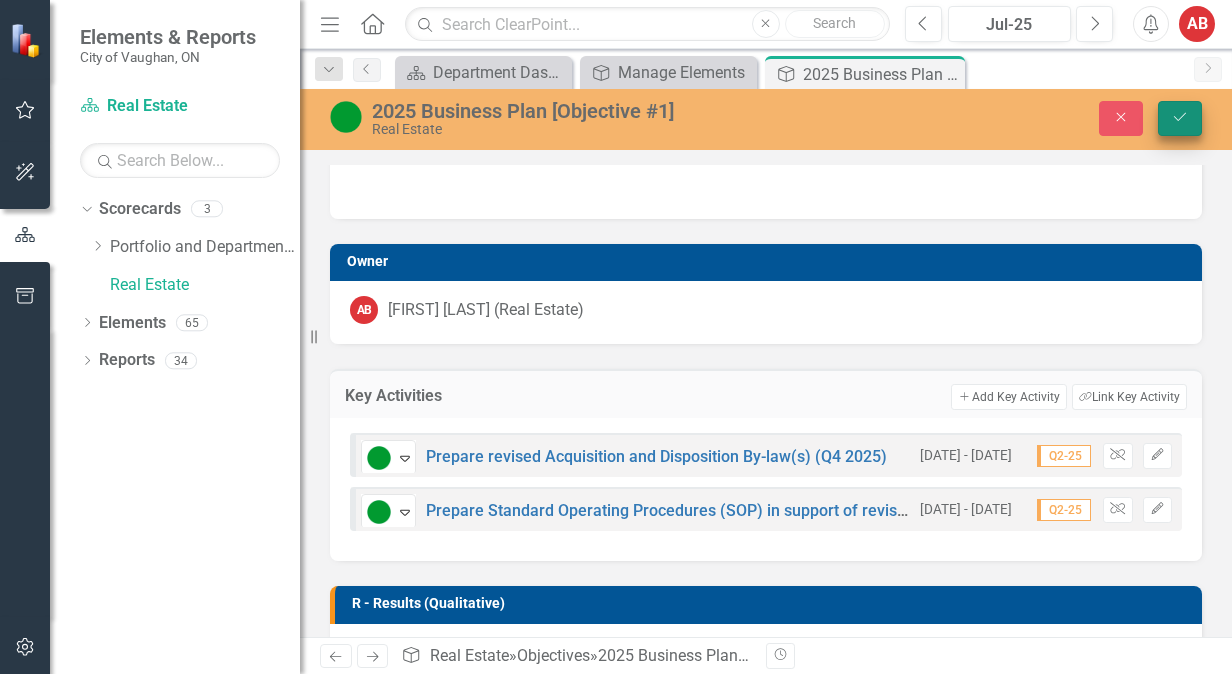 scroll, scrollTop: 300, scrollLeft: 0, axis: vertical 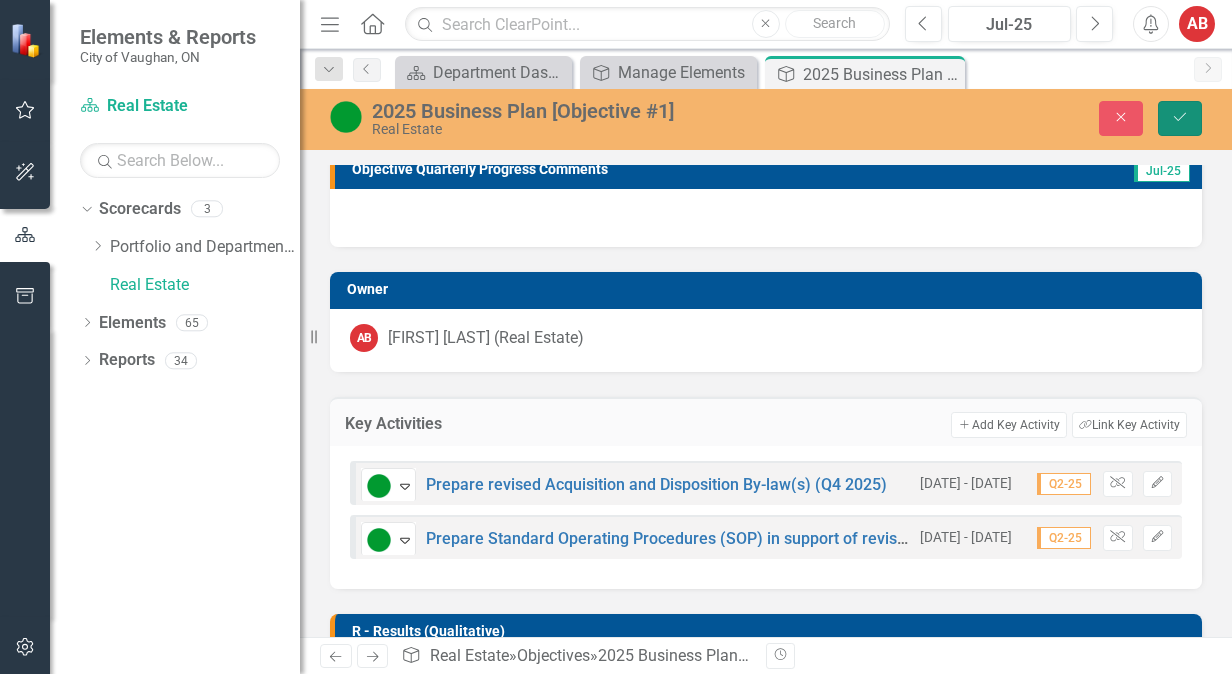 drag, startPoint x: 1174, startPoint y: 113, endPoint x: 1016, endPoint y: 158, distance: 164.2833 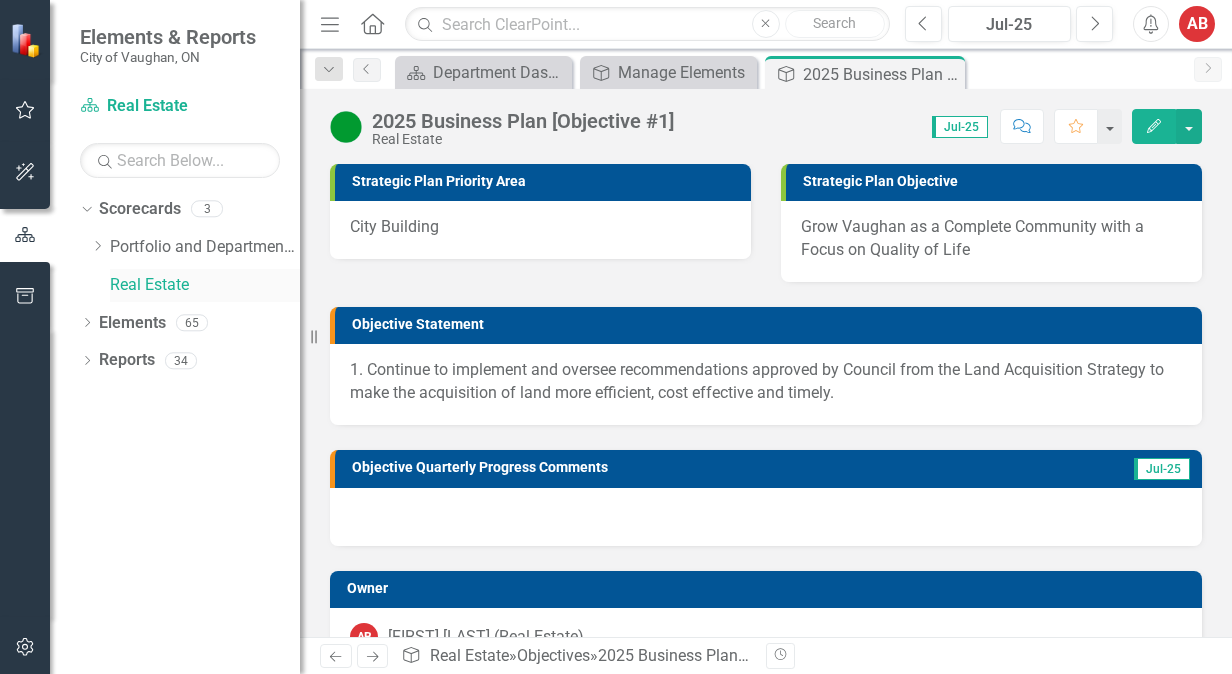 click on "Real Estate" at bounding box center (205, 285) 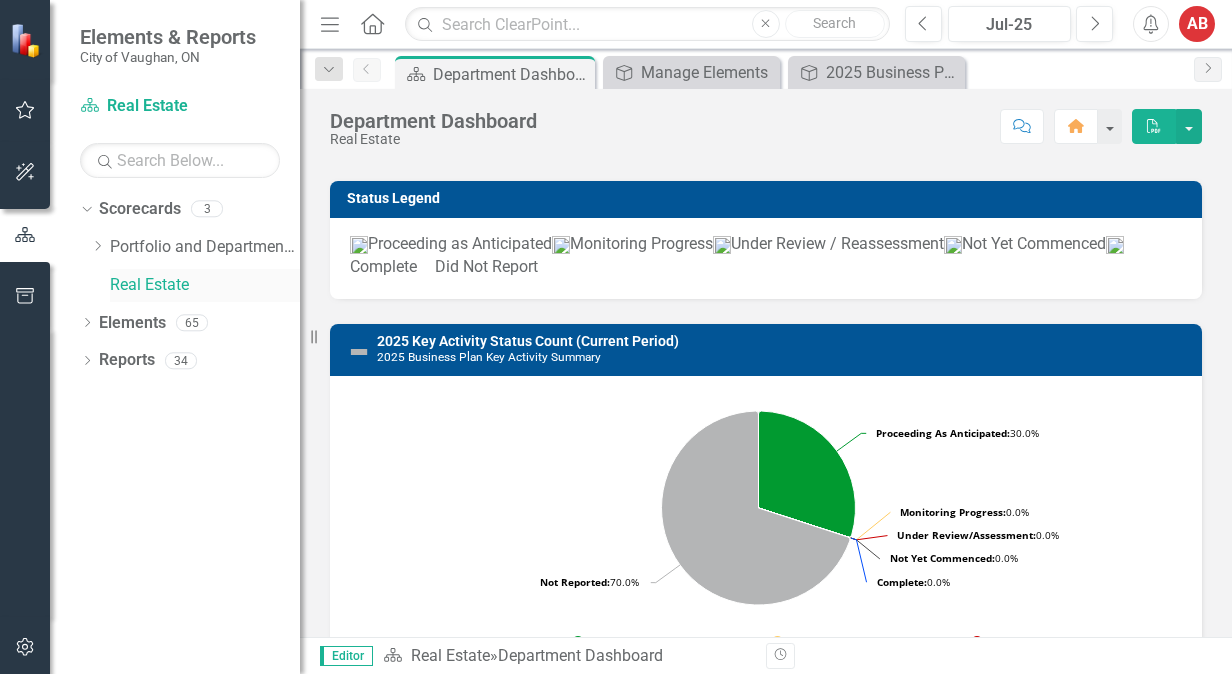scroll, scrollTop: 500, scrollLeft: 0, axis: vertical 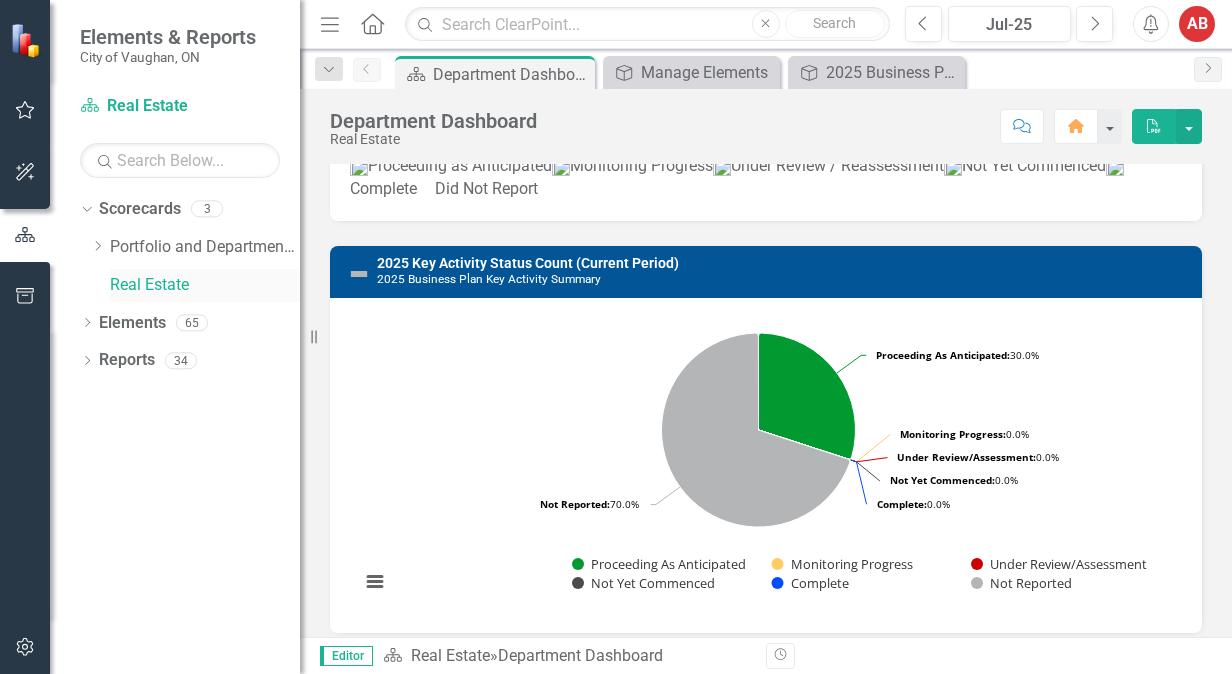 click on "Real Estate" at bounding box center (205, 285) 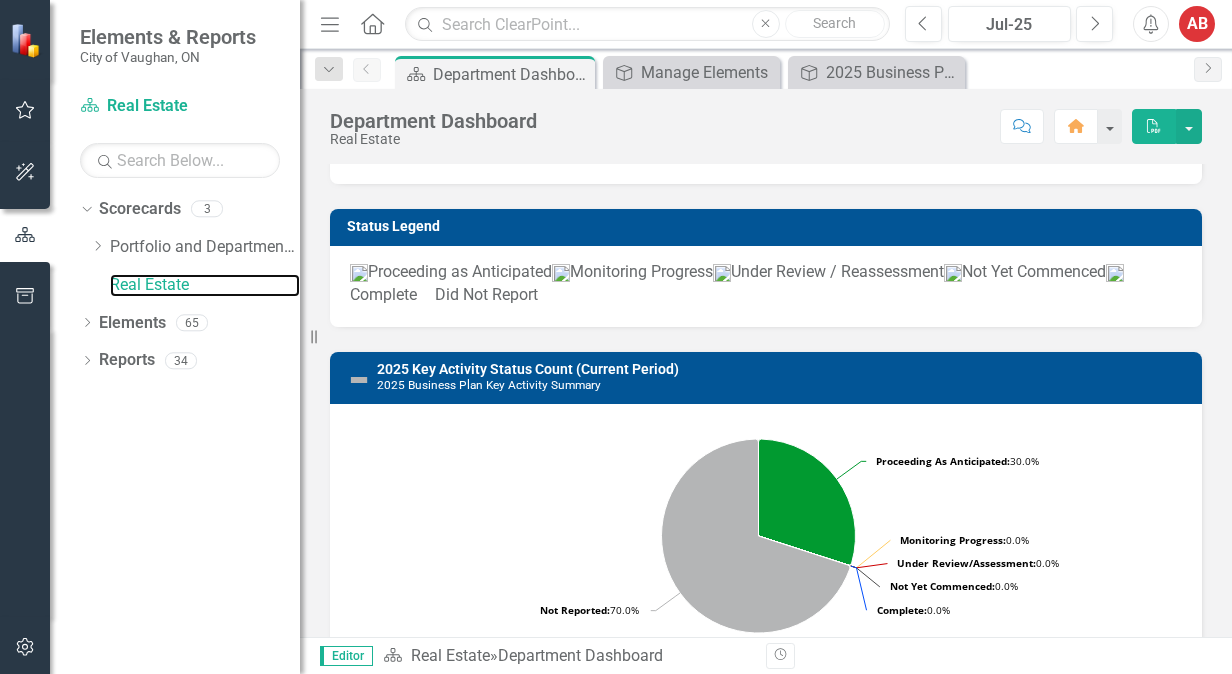 scroll, scrollTop: 200, scrollLeft: 0, axis: vertical 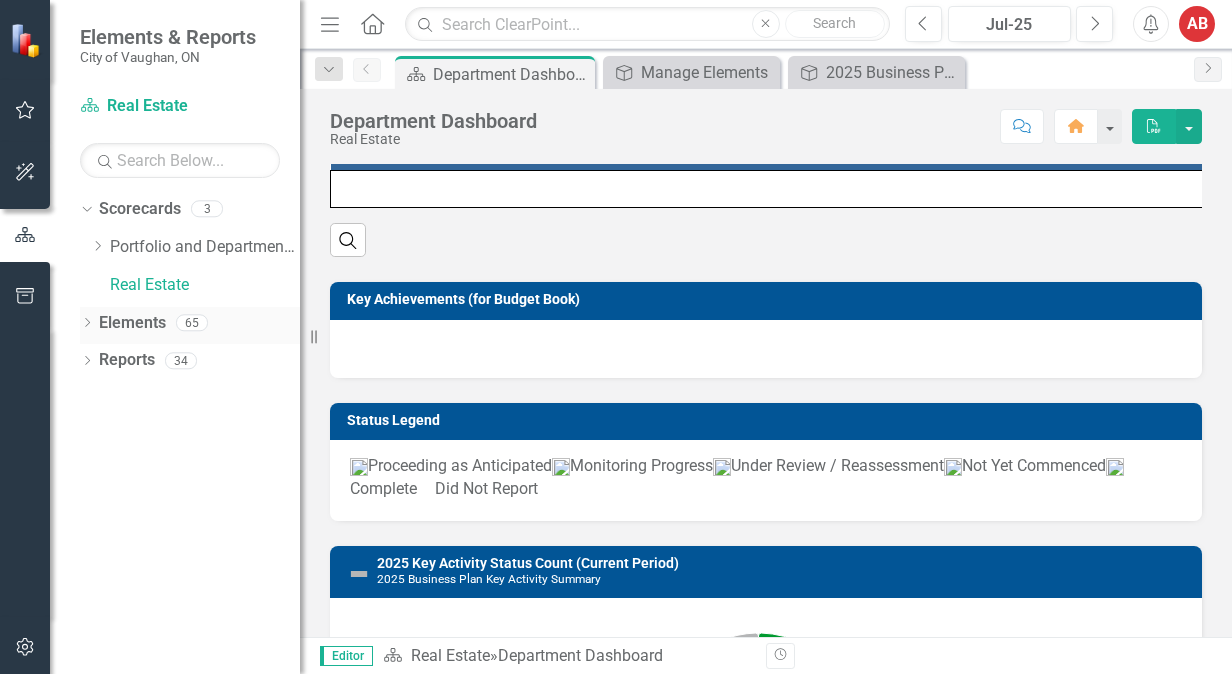 click on "65" at bounding box center [192, 322] 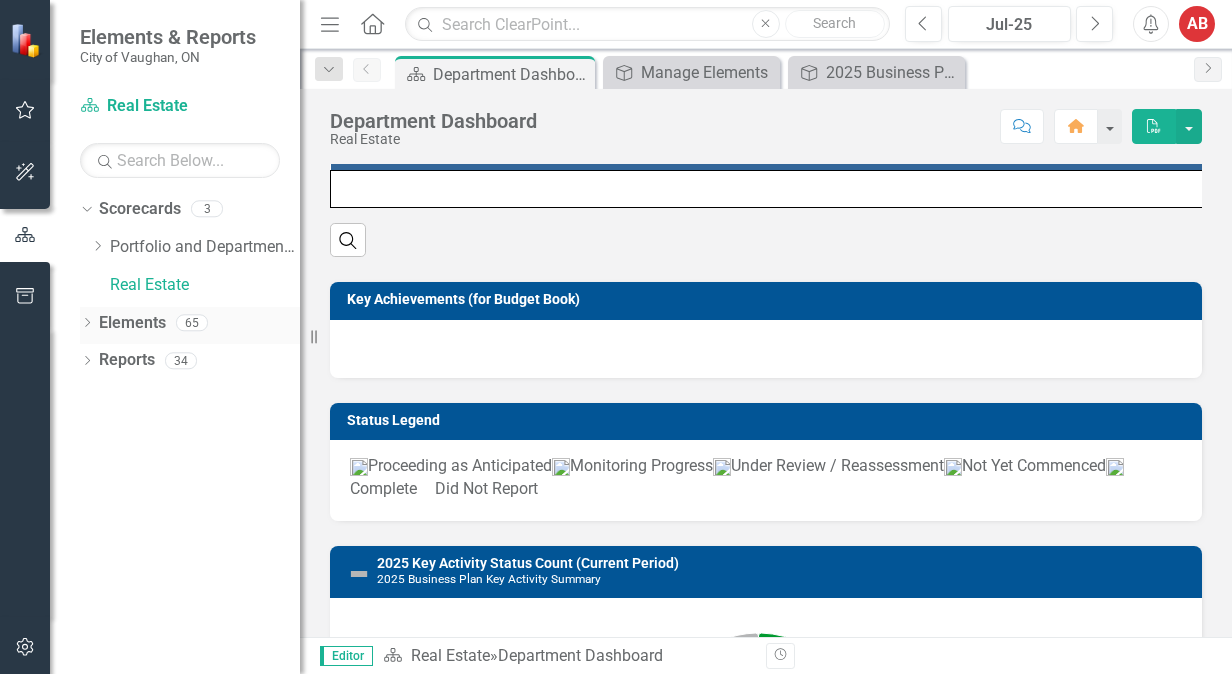 click on "Elements" at bounding box center [132, 323] 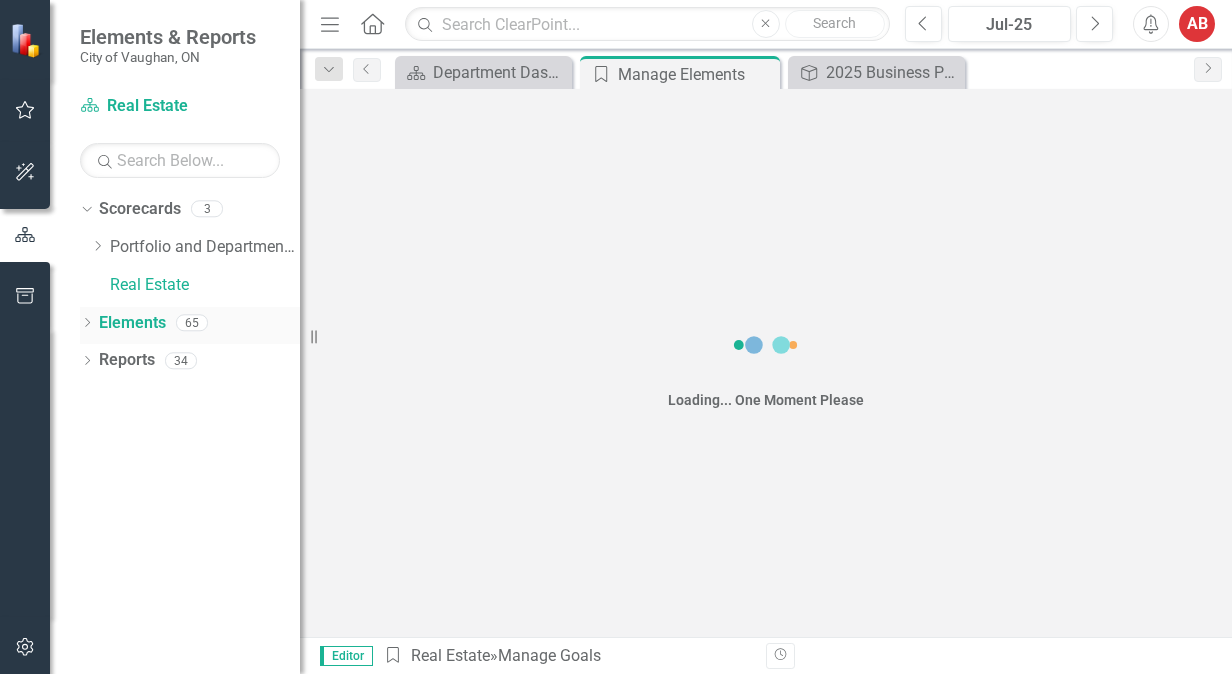 click on "Elements" at bounding box center (132, 323) 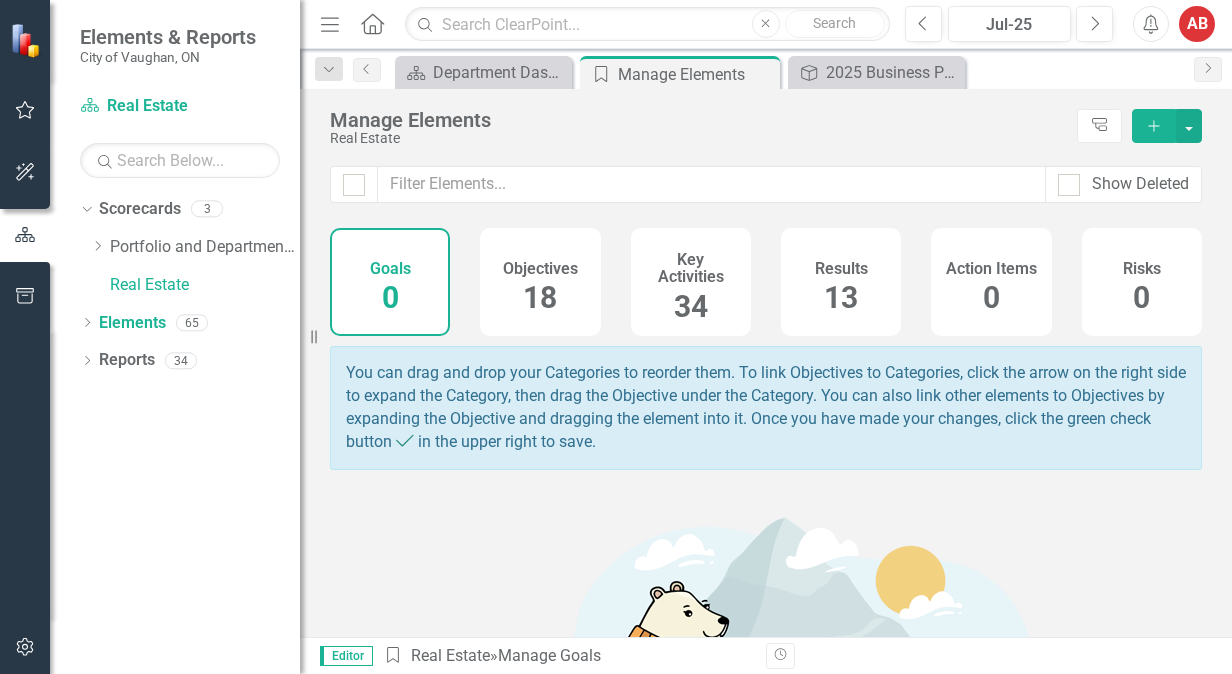 click on "Objectives 18" at bounding box center (540, 282) 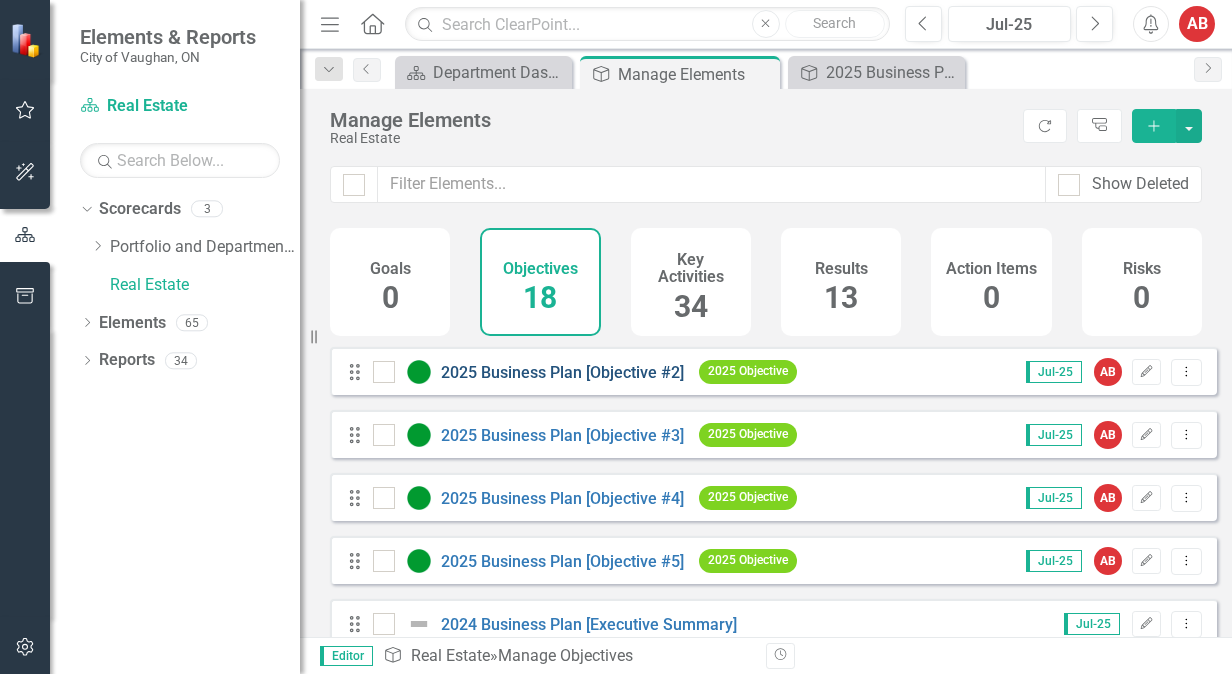 scroll, scrollTop: 0, scrollLeft: 0, axis: both 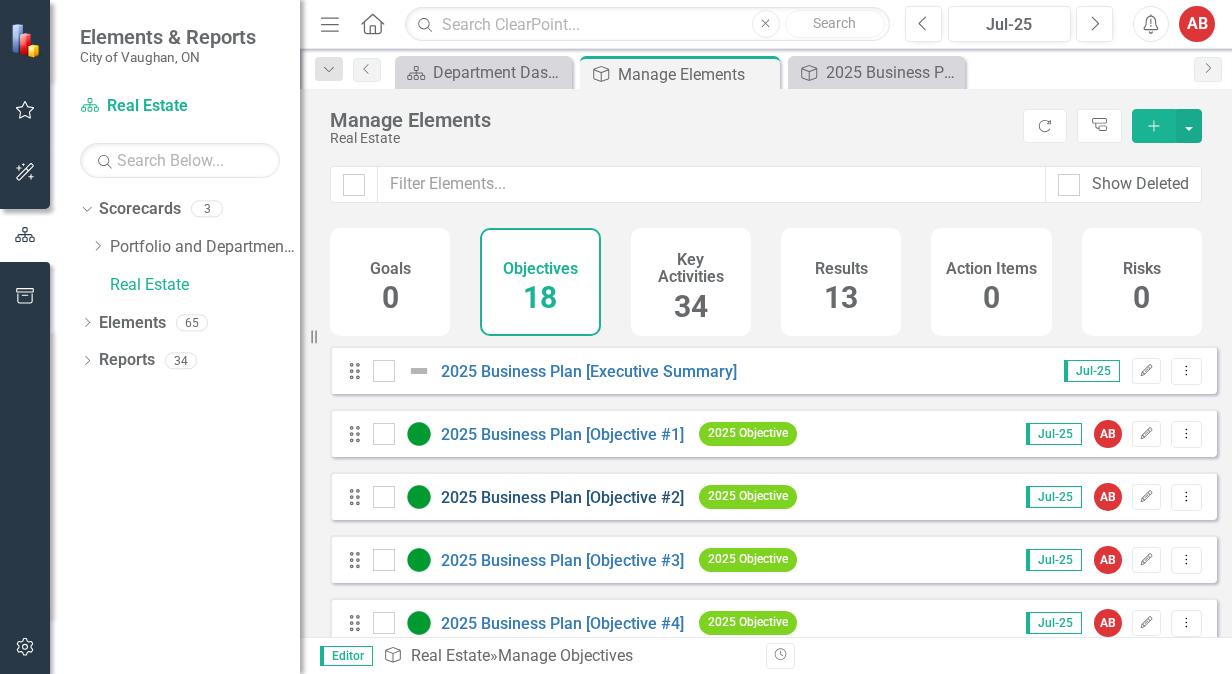 click on "2025 Business Plan [Objective #2]" at bounding box center [531, 497] 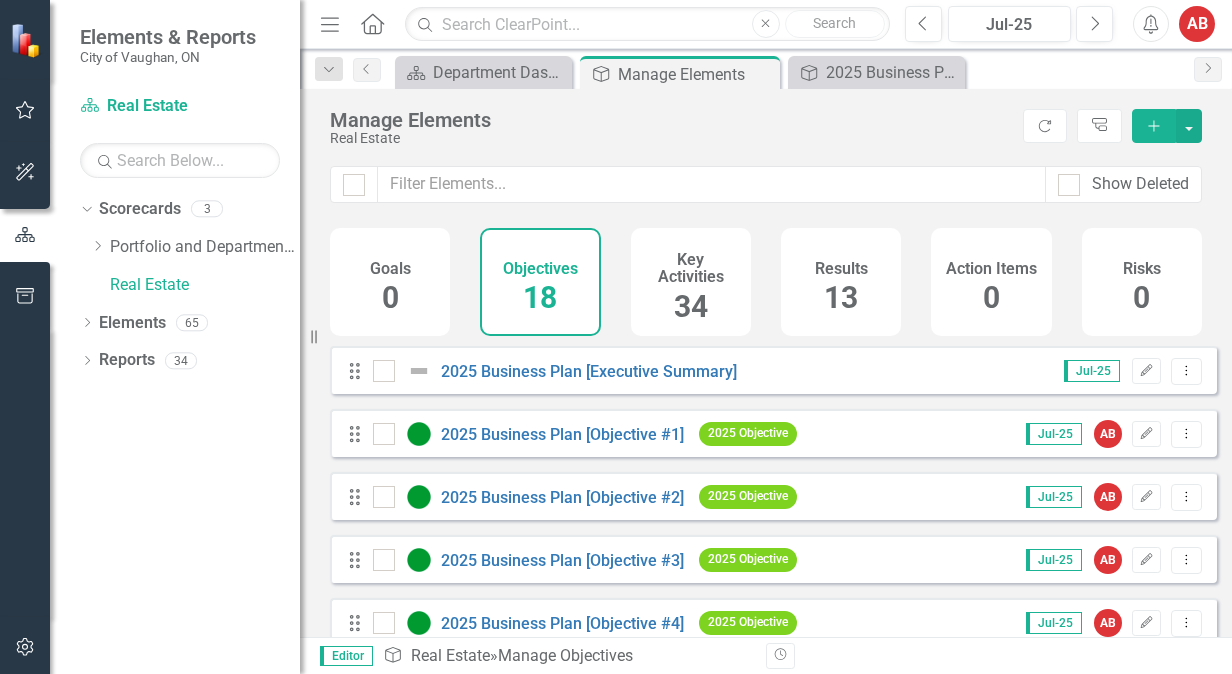 click on "Drag [YEAR] Business Plan [Objective #2] [YEAR] Objective" at bounding box center [577, 497] 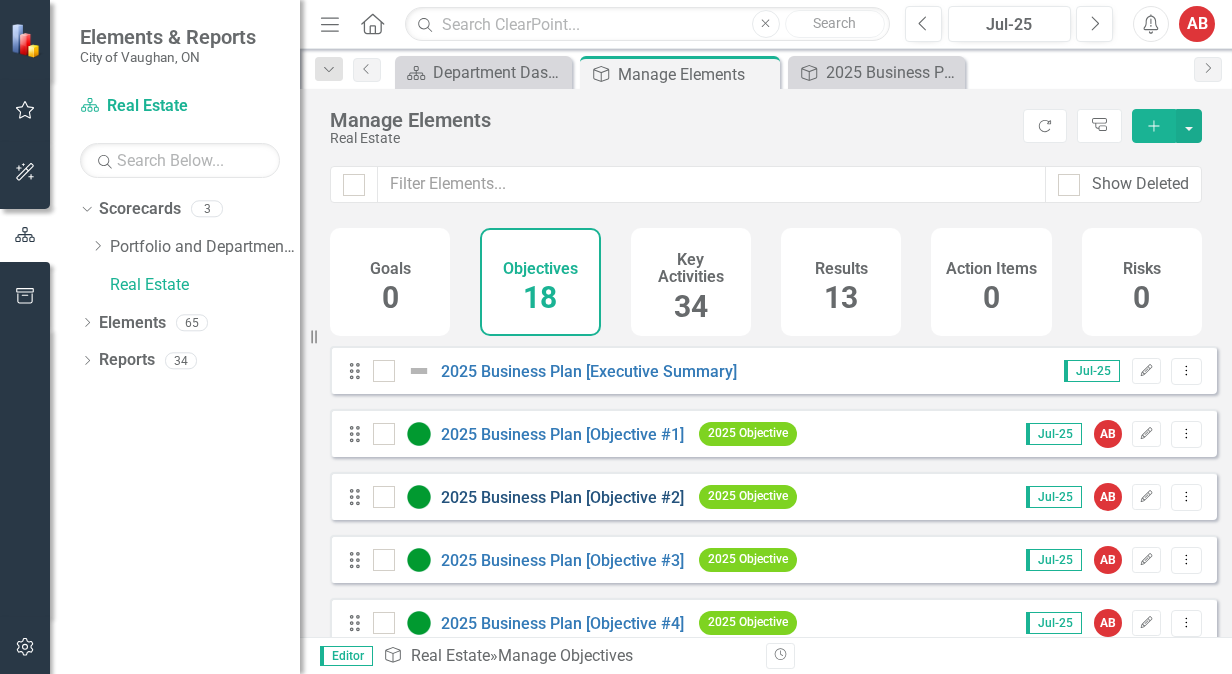 click on "2025 Business Plan [Objective #2]" at bounding box center (562, 497) 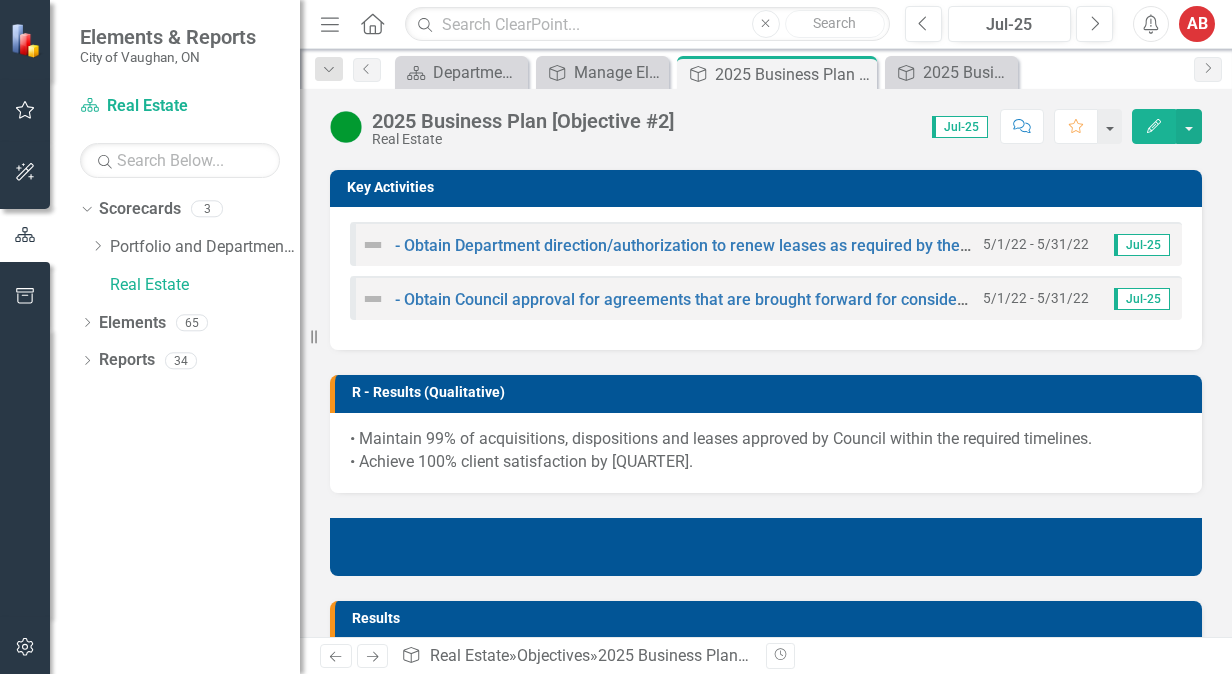 scroll, scrollTop: 500, scrollLeft: 0, axis: vertical 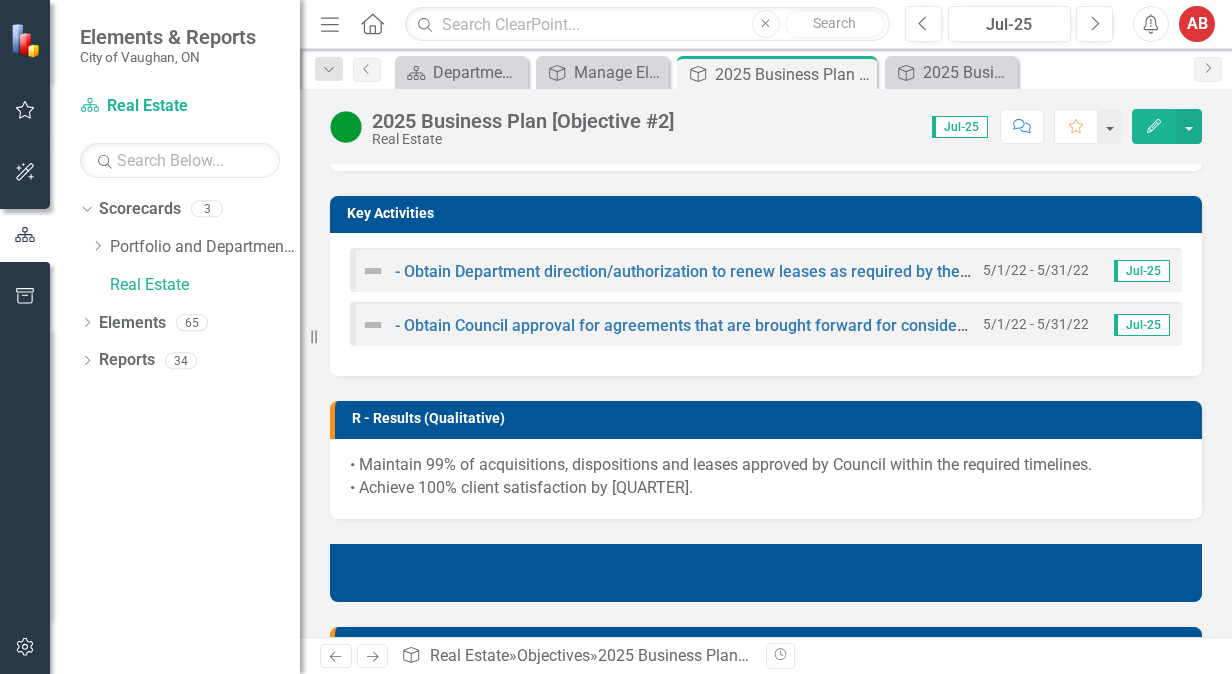 click at bounding box center [373, 271] 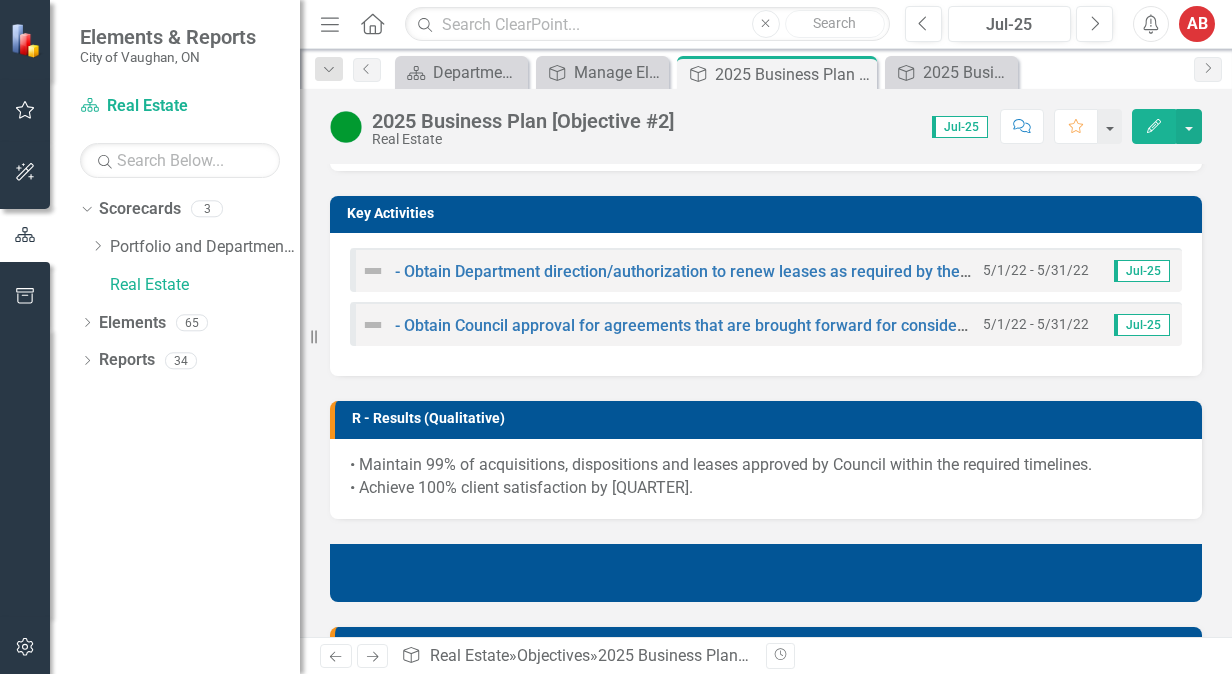 click at bounding box center (373, 271) 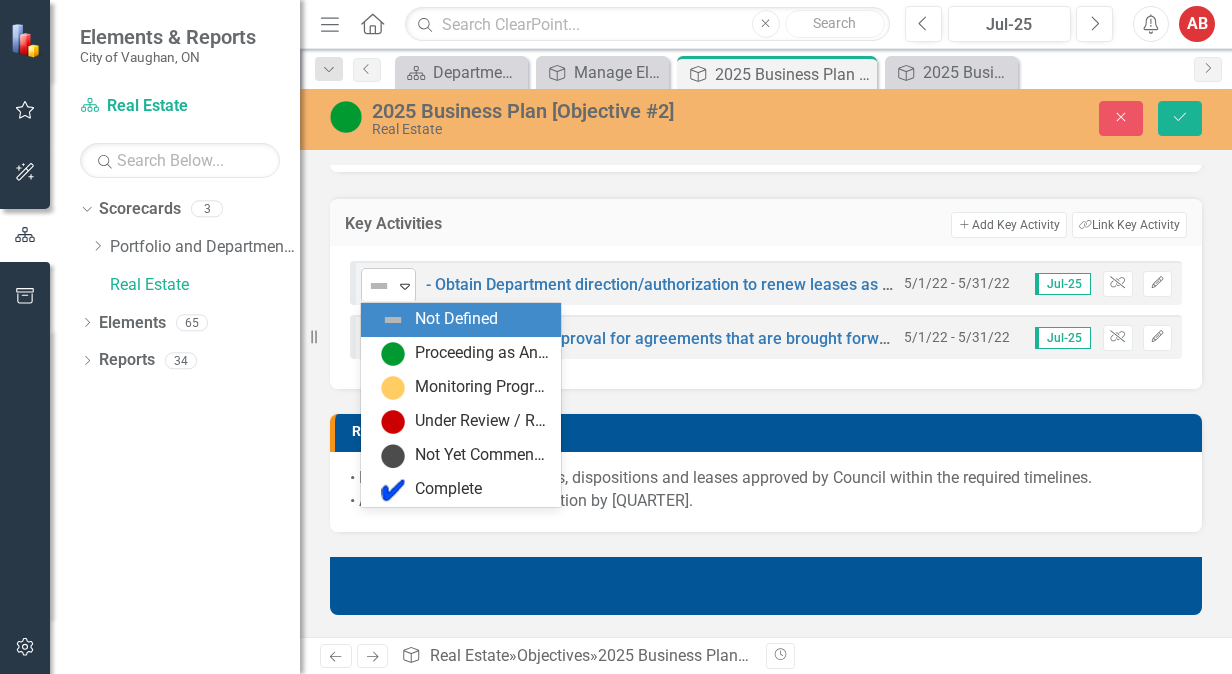 click at bounding box center [379, 286] 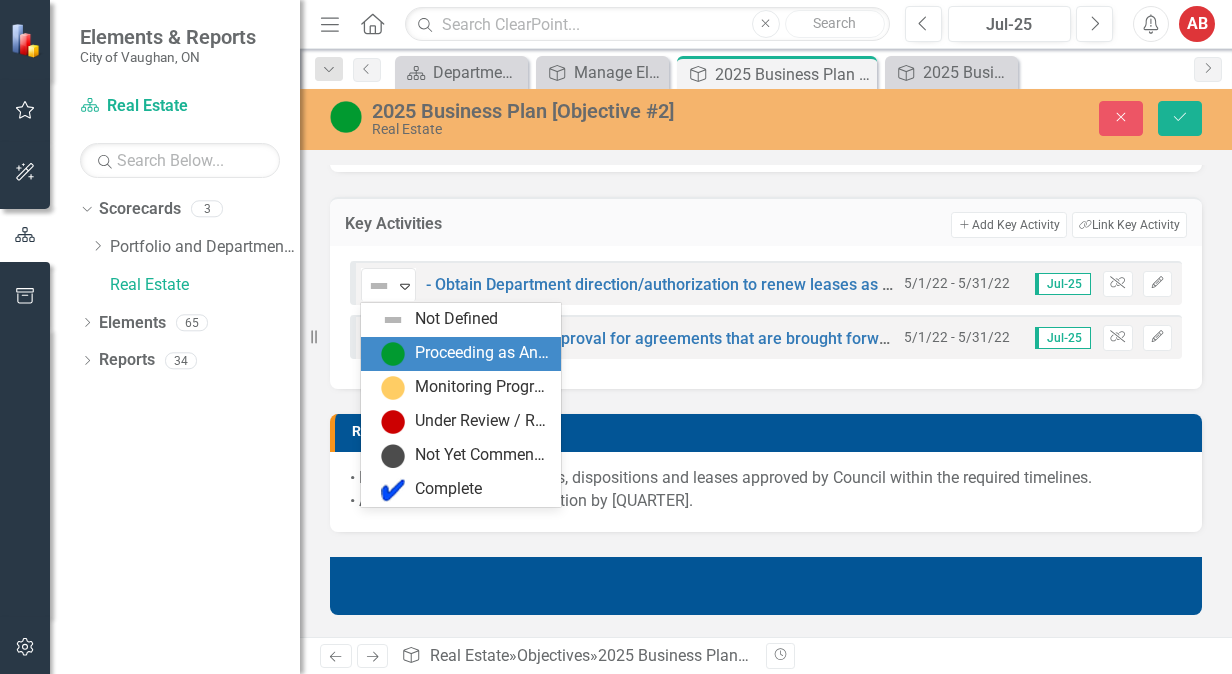 click on "Proceeding as Anticipated" at bounding box center [482, 353] 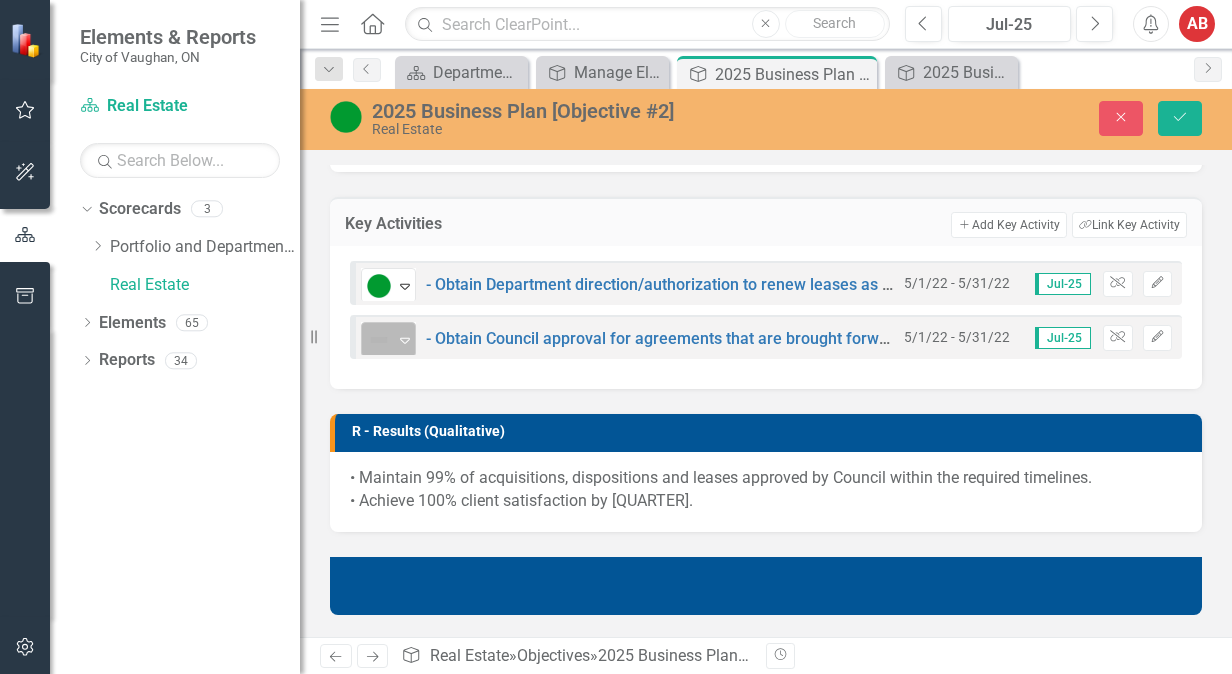 click at bounding box center [379, 340] 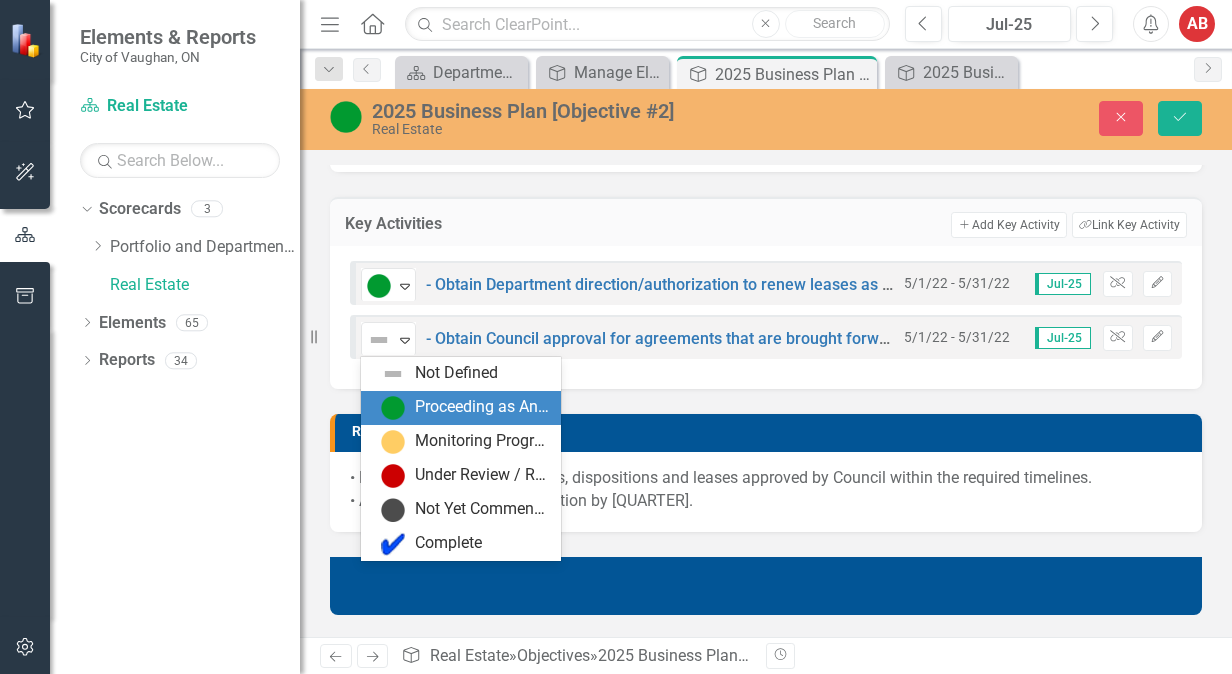 drag, startPoint x: 451, startPoint y: 402, endPoint x: 496, endPoint y: 382, distance: 49.24429 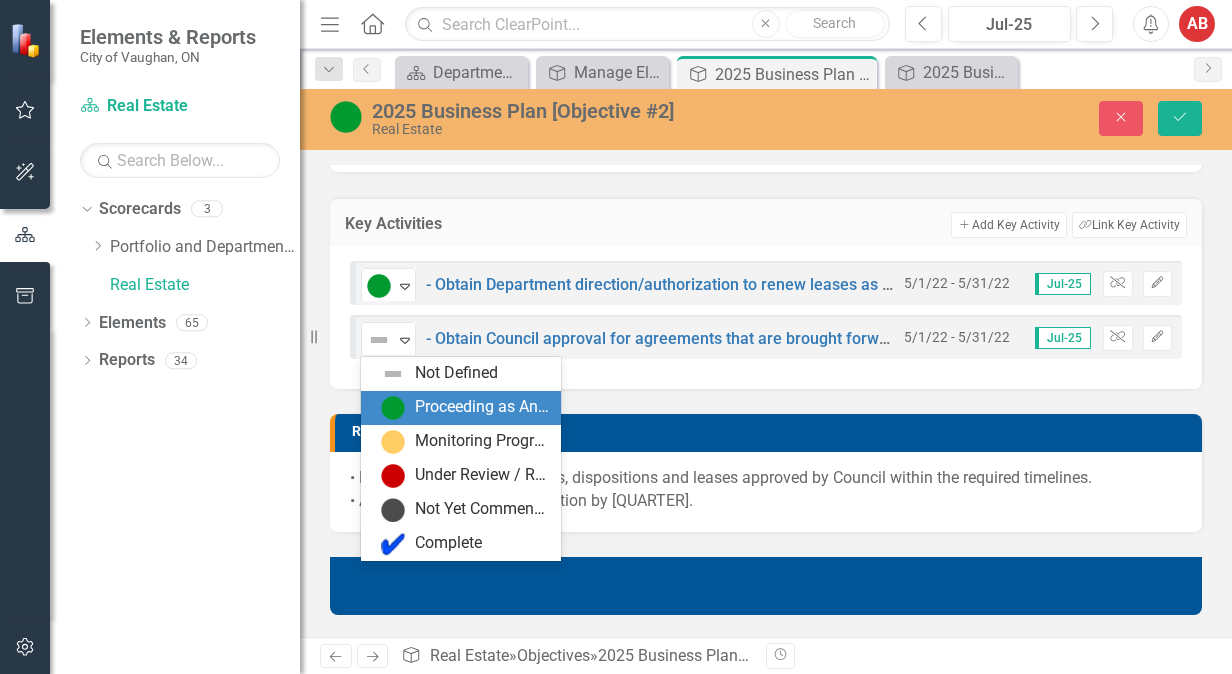 click on "Proceeding as Anticipated" at bounding box center [482, 407] 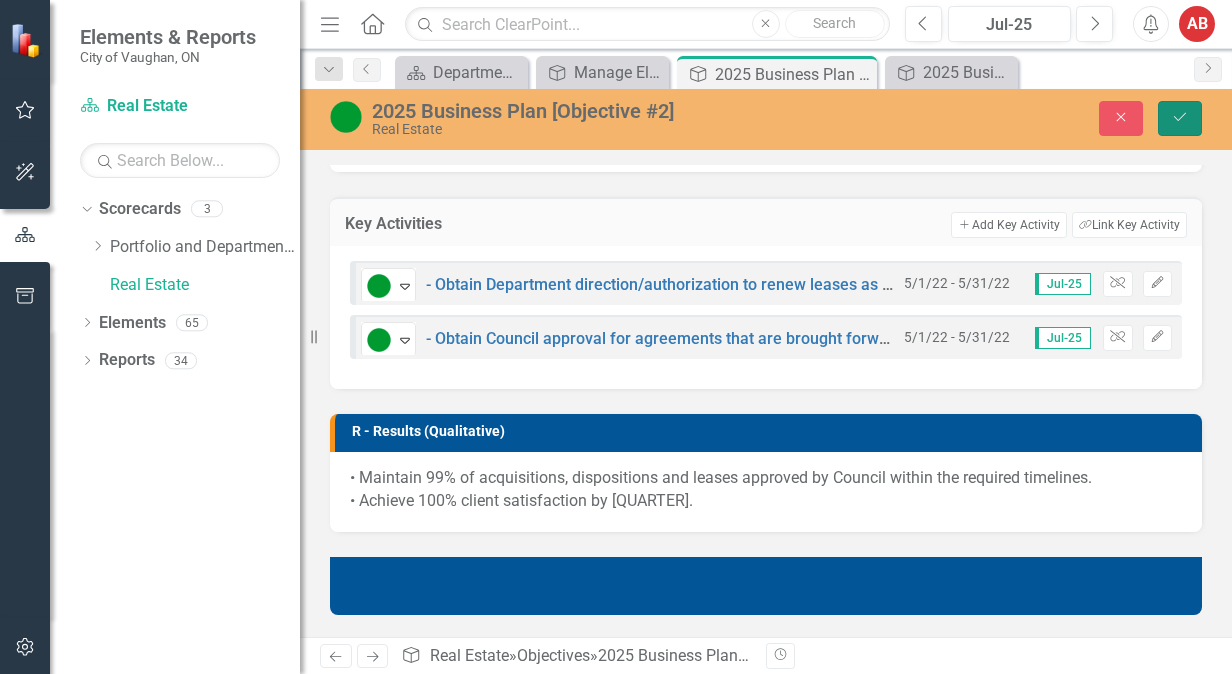 click on "Save" at bounding box center [1180, 118] 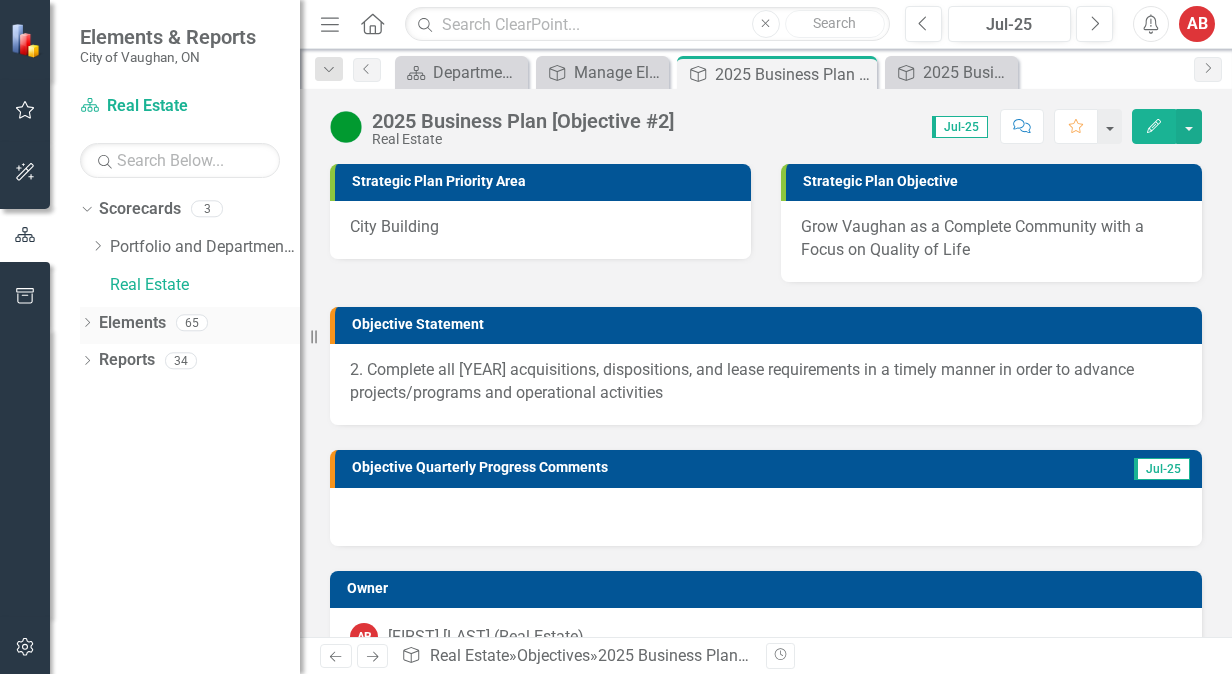 click on "Elements" at bounding box center (132, 323) 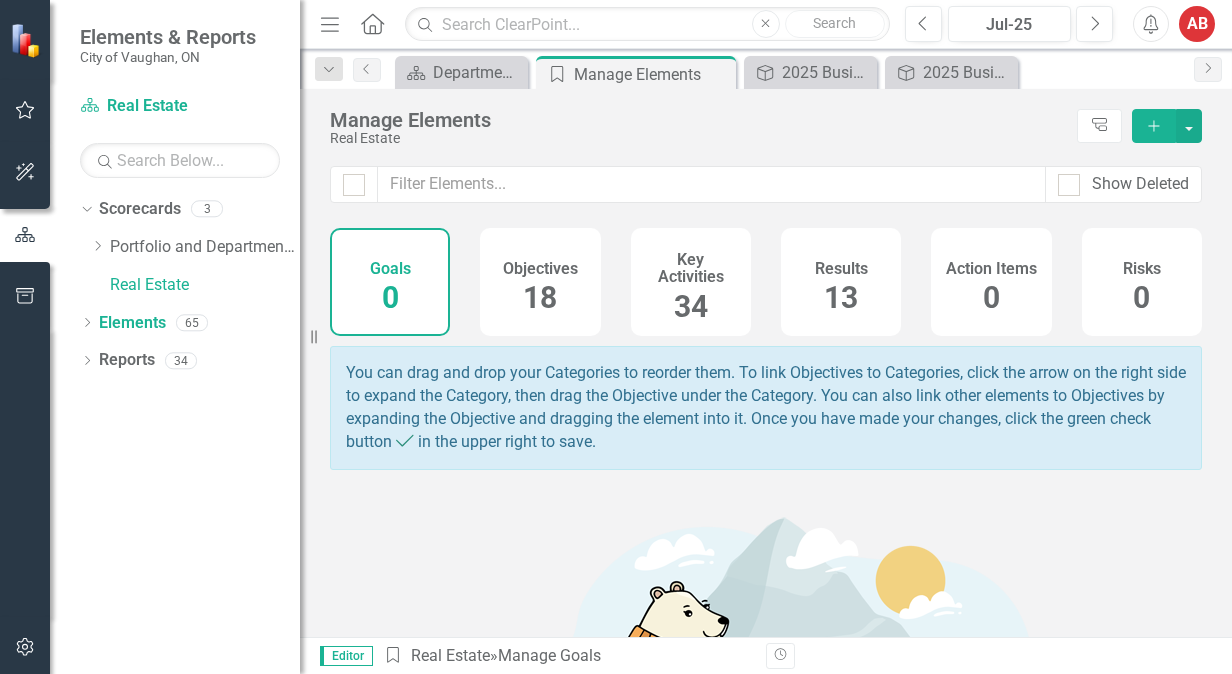 click on "34" at bounding box center (691, 306) 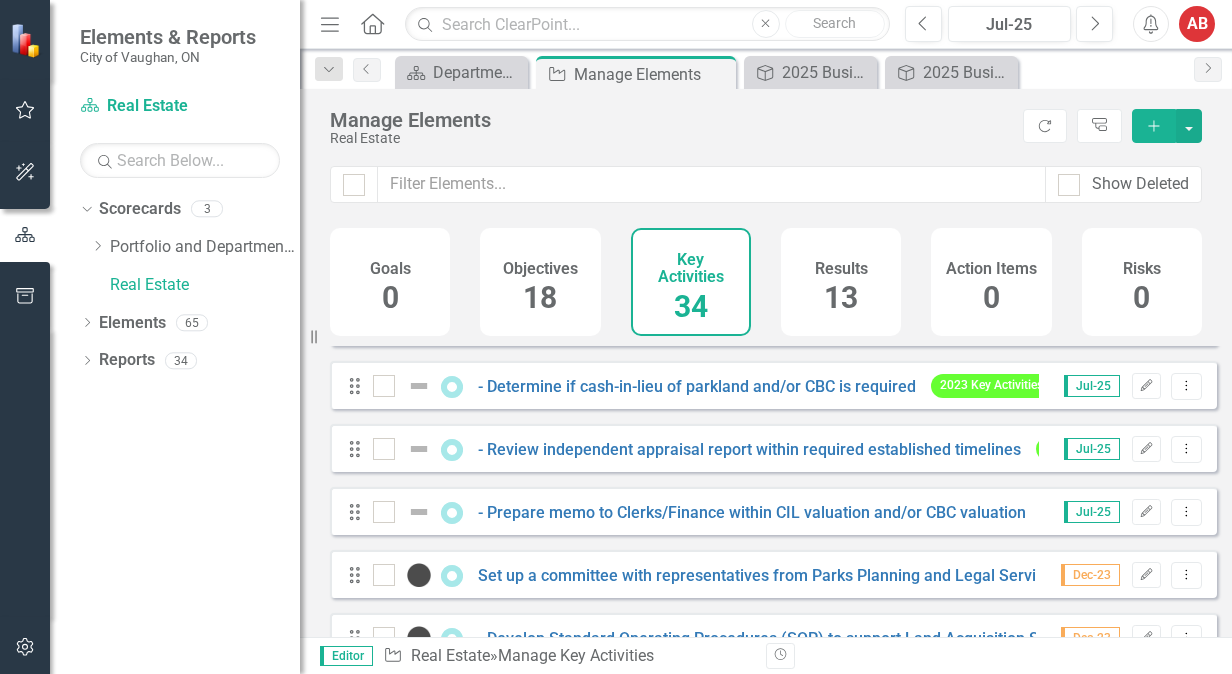 scroll, scrollTop: 0, scrollLeft: 0, axis: both 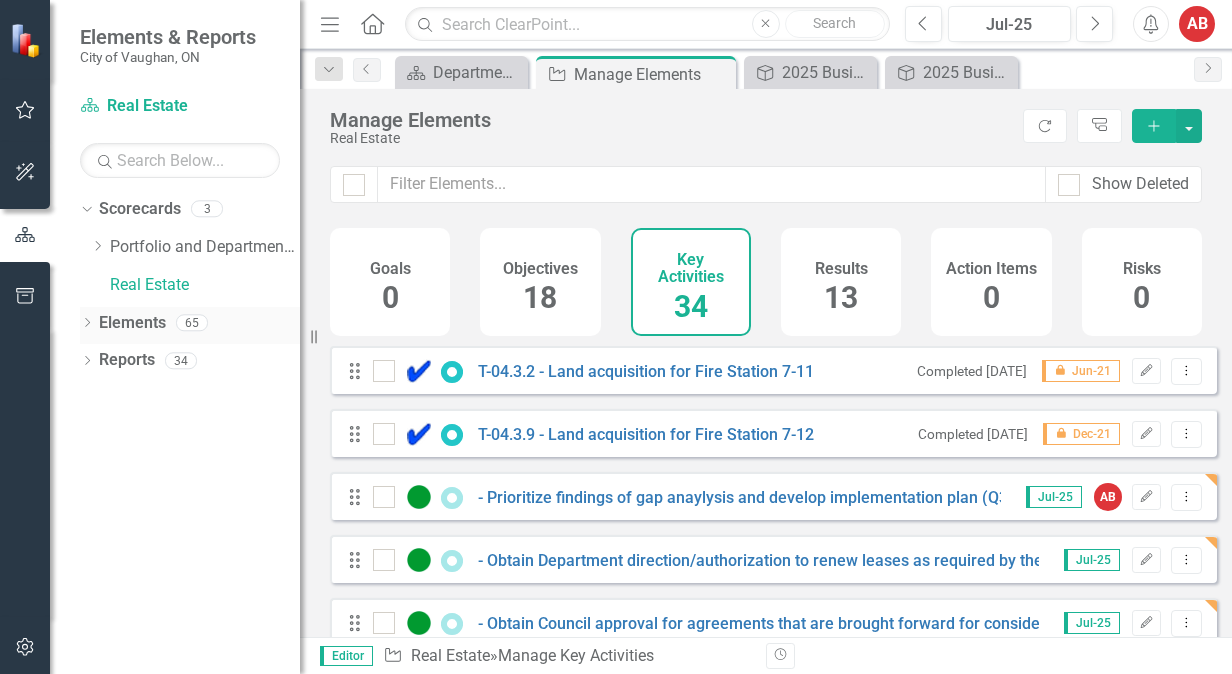 click on "Elements" at bounding box center (132, 323) 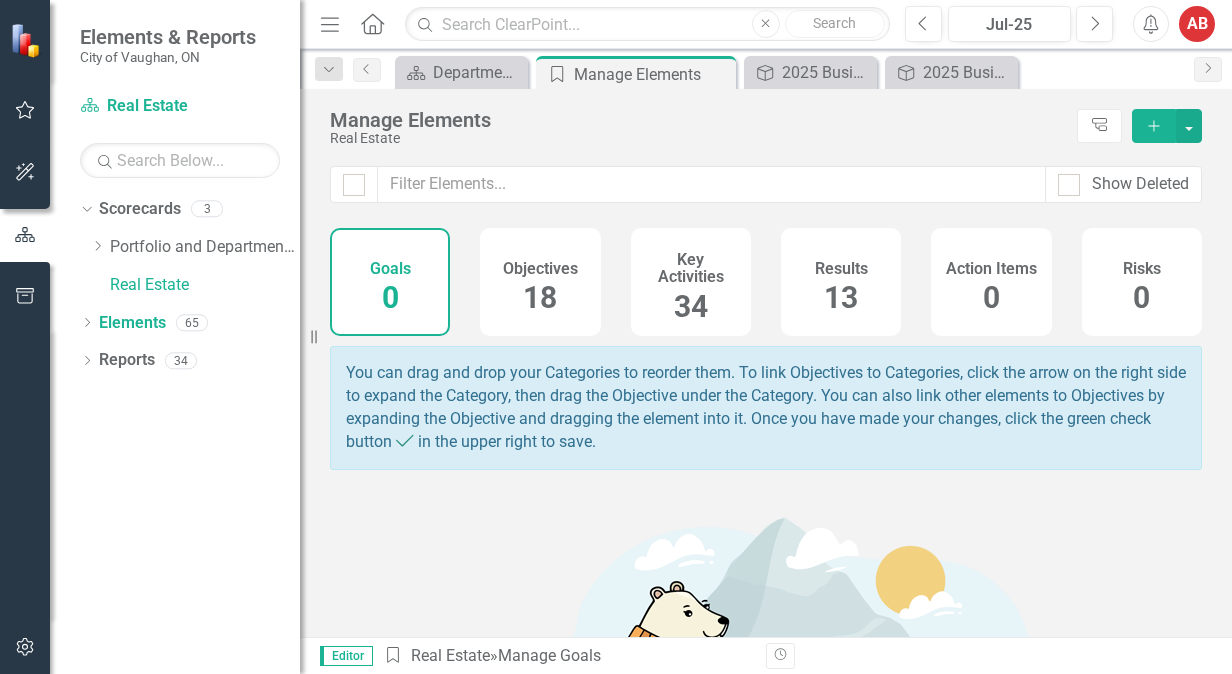 click on "18" at bounding box center [540, 297] 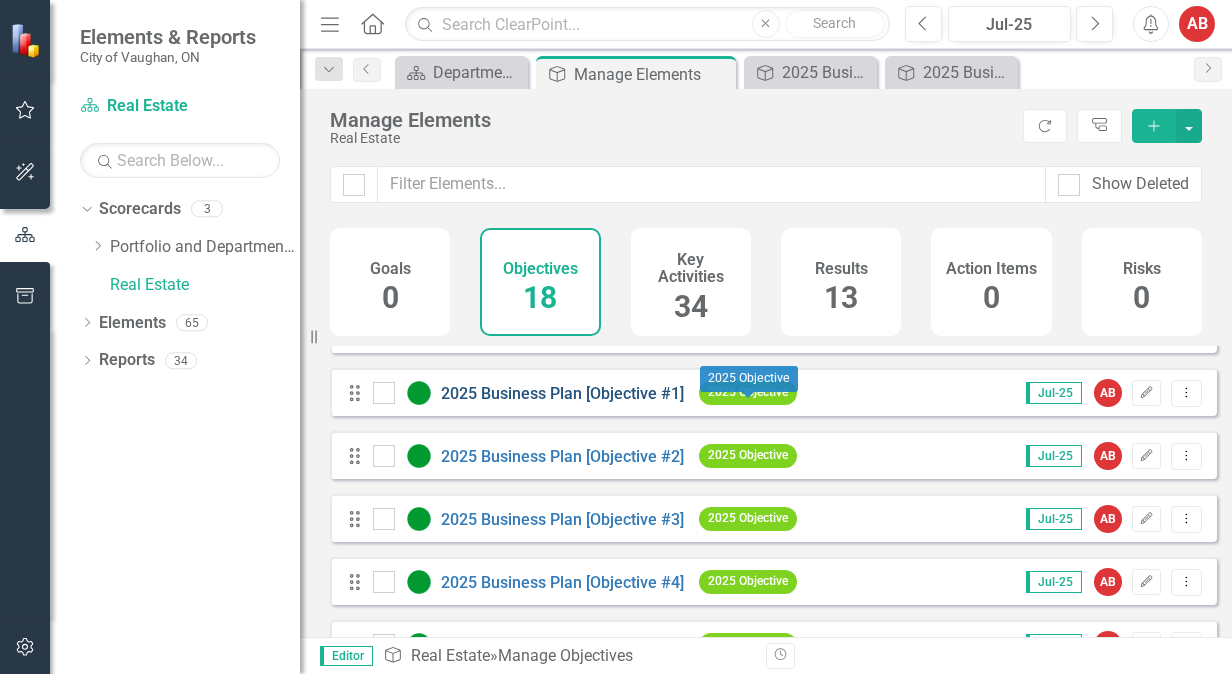 scroll, scrollTop: 0, scrollLeft: 0, axis: both 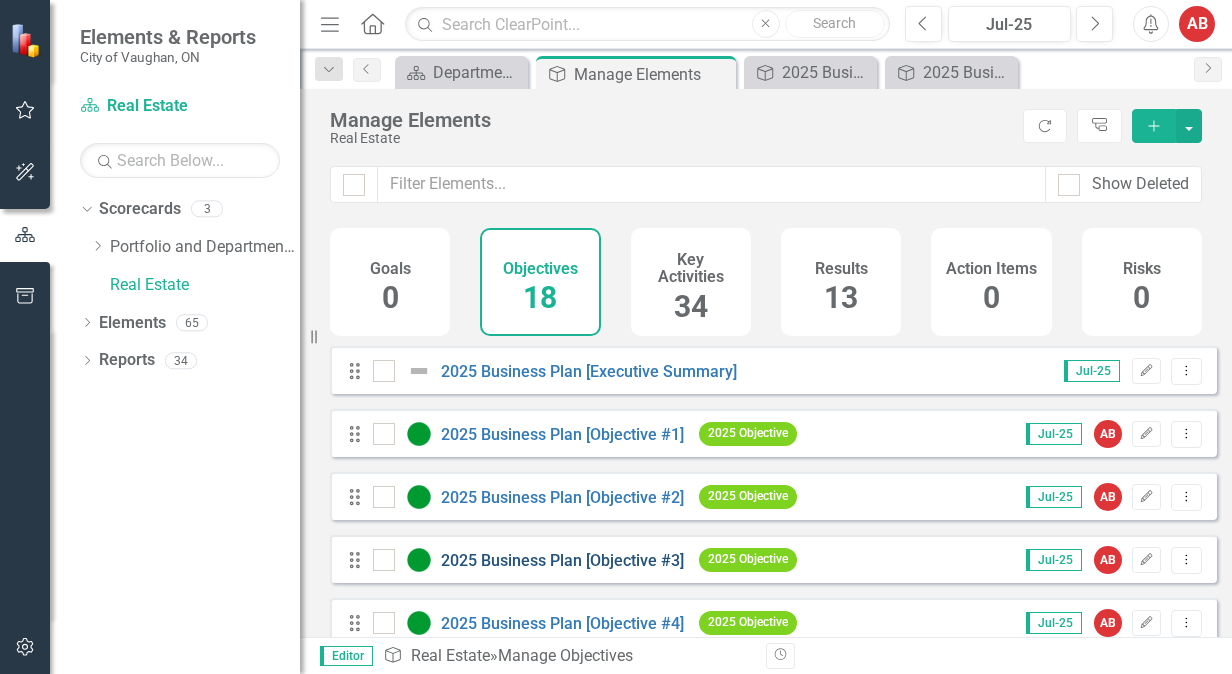 click on "2025 Business Plan [Objective #3]" at bounding box center (562, 560) 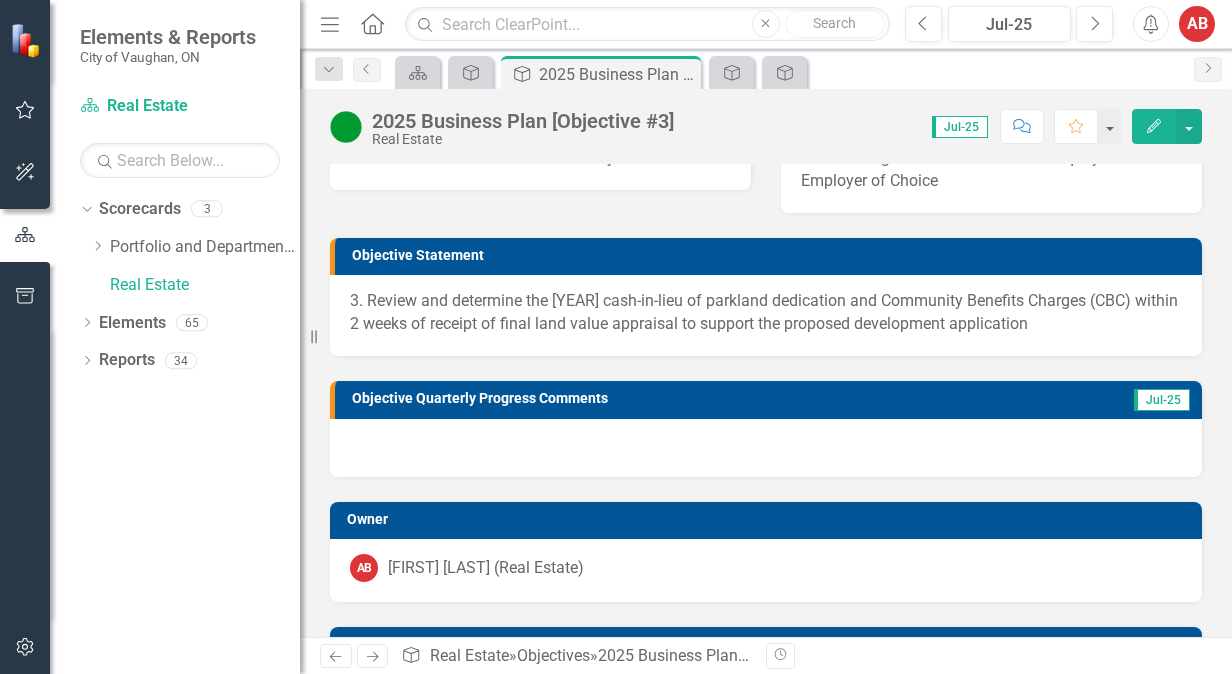 scroll, scrollTop: 200, scrollLeft: 0, axis: vertical 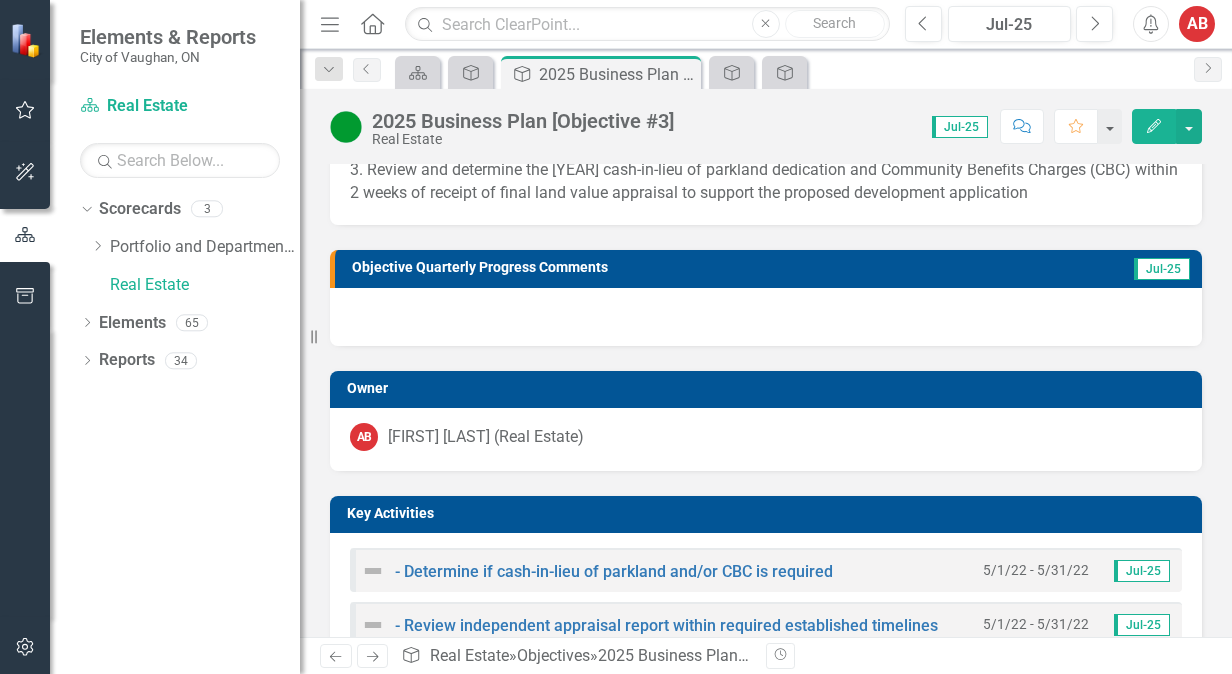 click at bounding box center [373, 571] 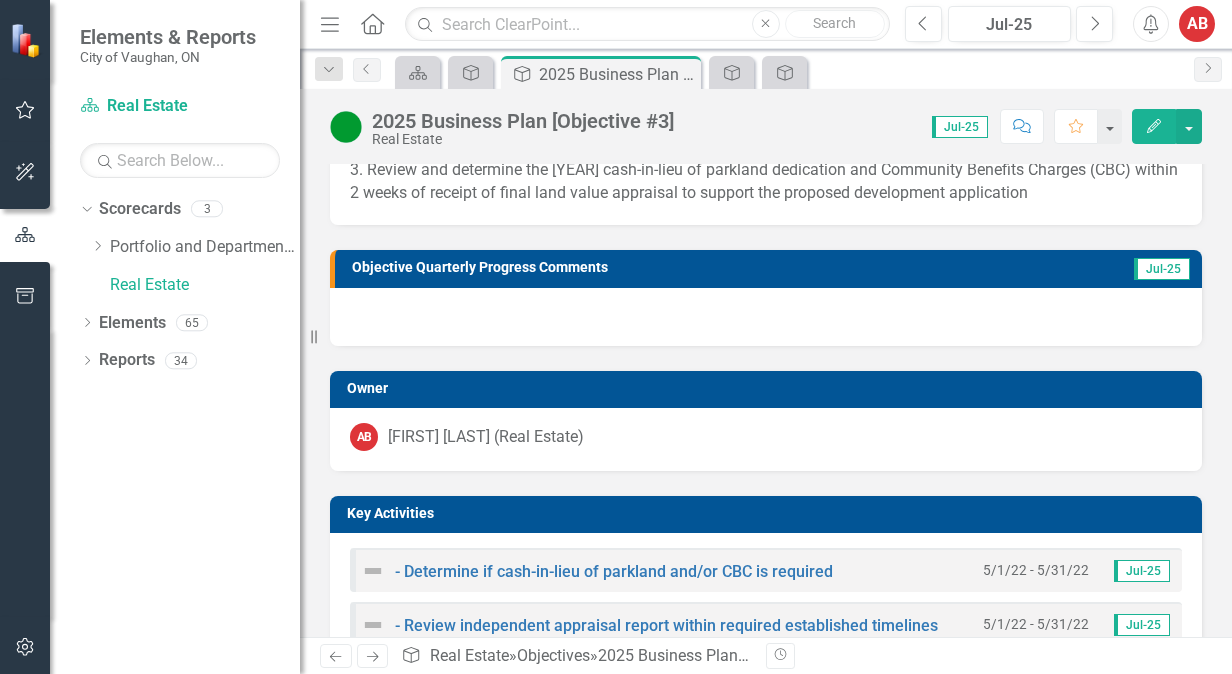 click at bounding box center (373, 571) 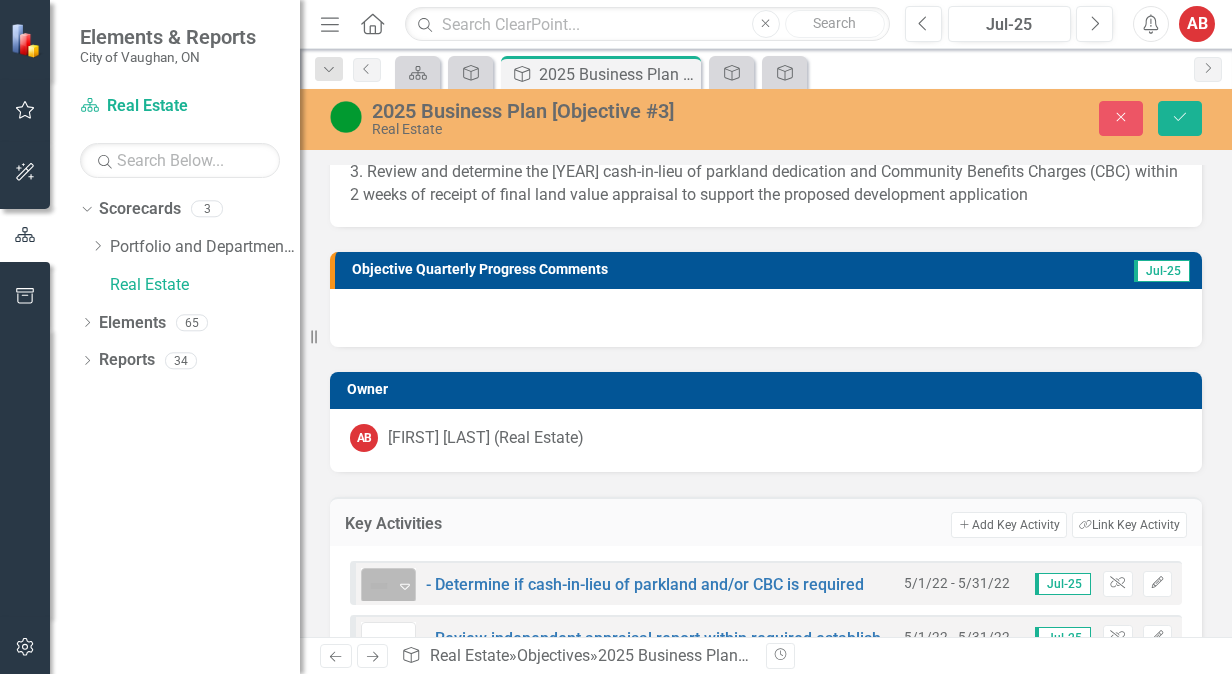 click at bounding box center (379, 586) 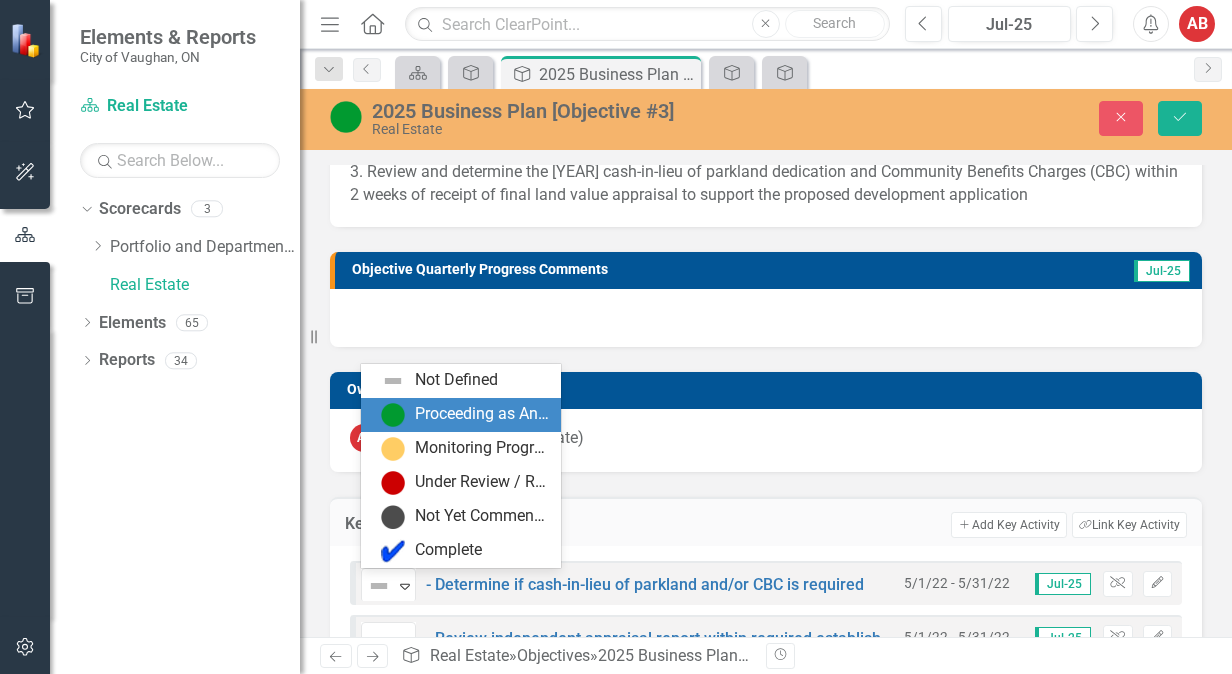 click on "Proceeding as Anticipated" at bounding box center [482, 414] 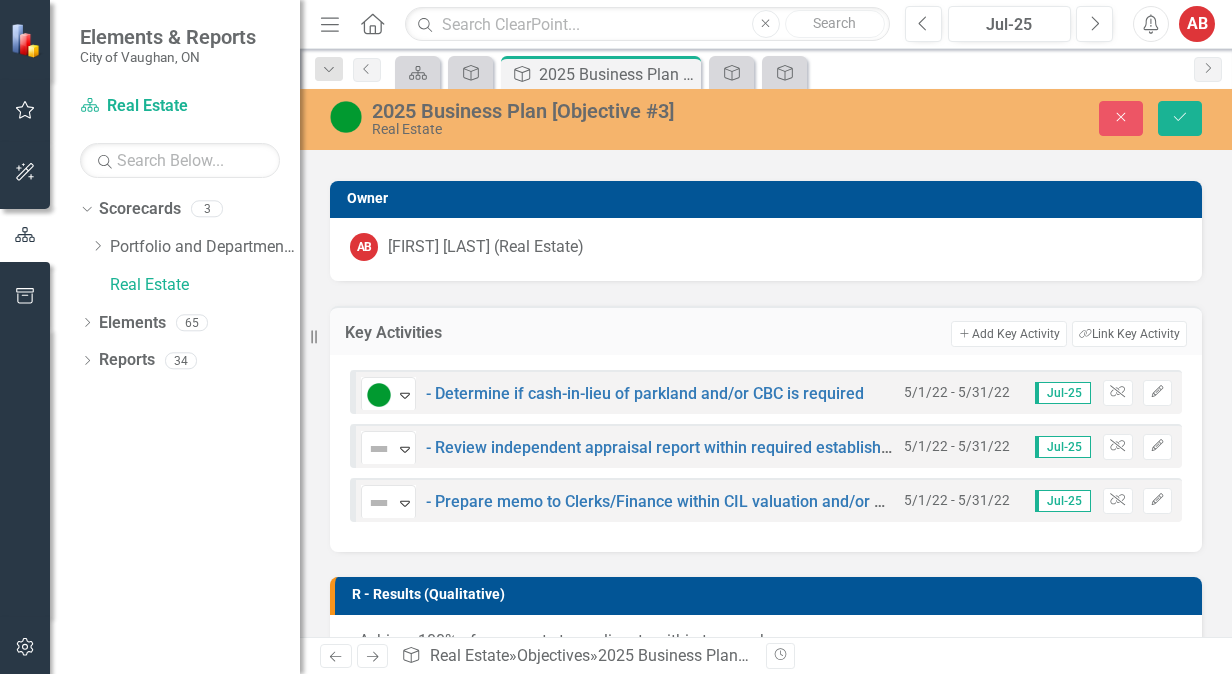 scroll, scrollTop: 400, scrollLeft: 0, axis: vertical 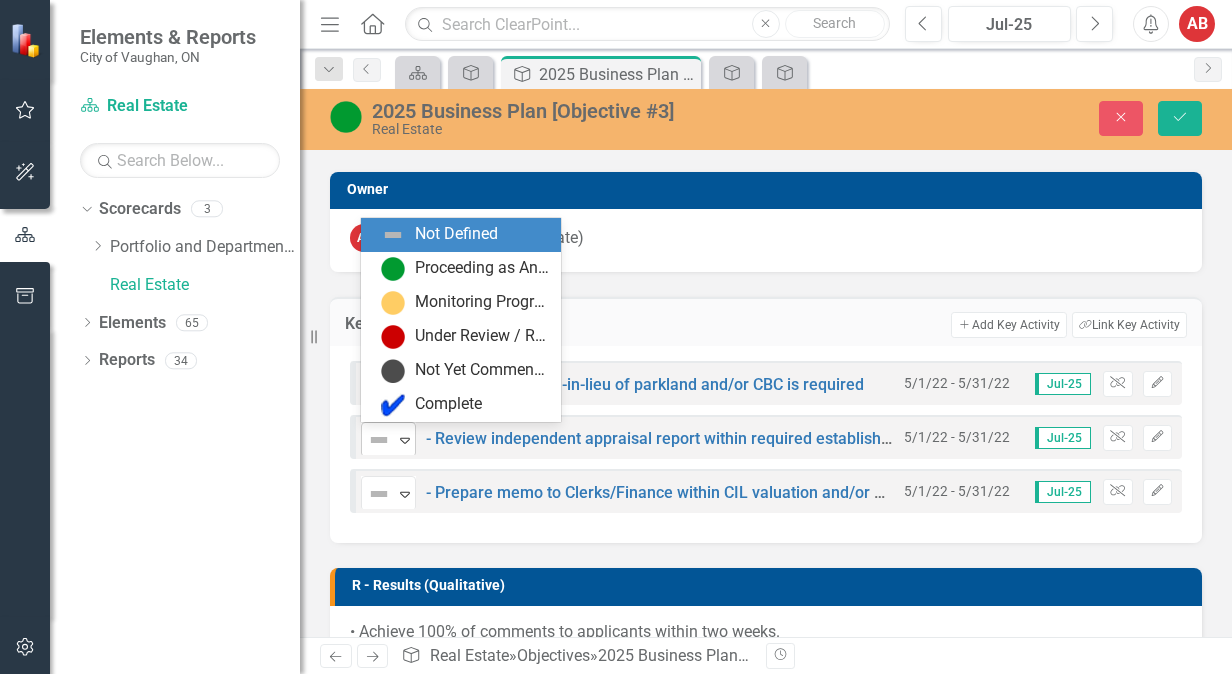 click on "Expand" at bounding box center [405, 439] 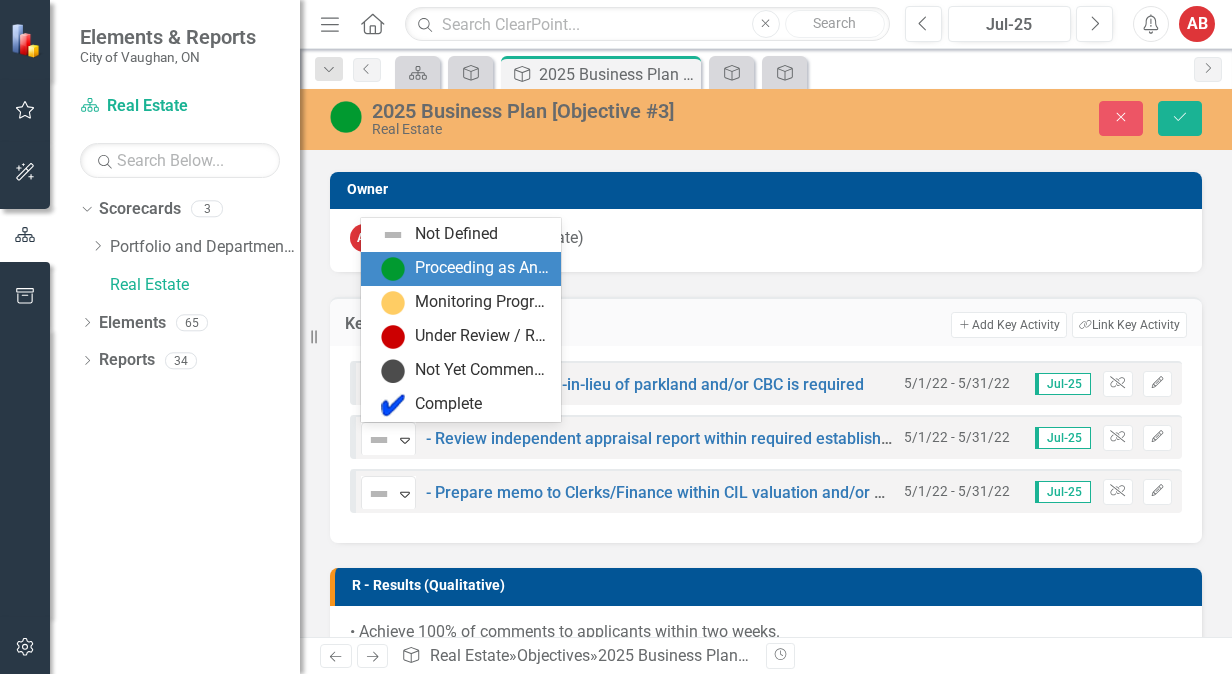 click on "Proceeding as Anticipated" at bounding box center [482, 268] 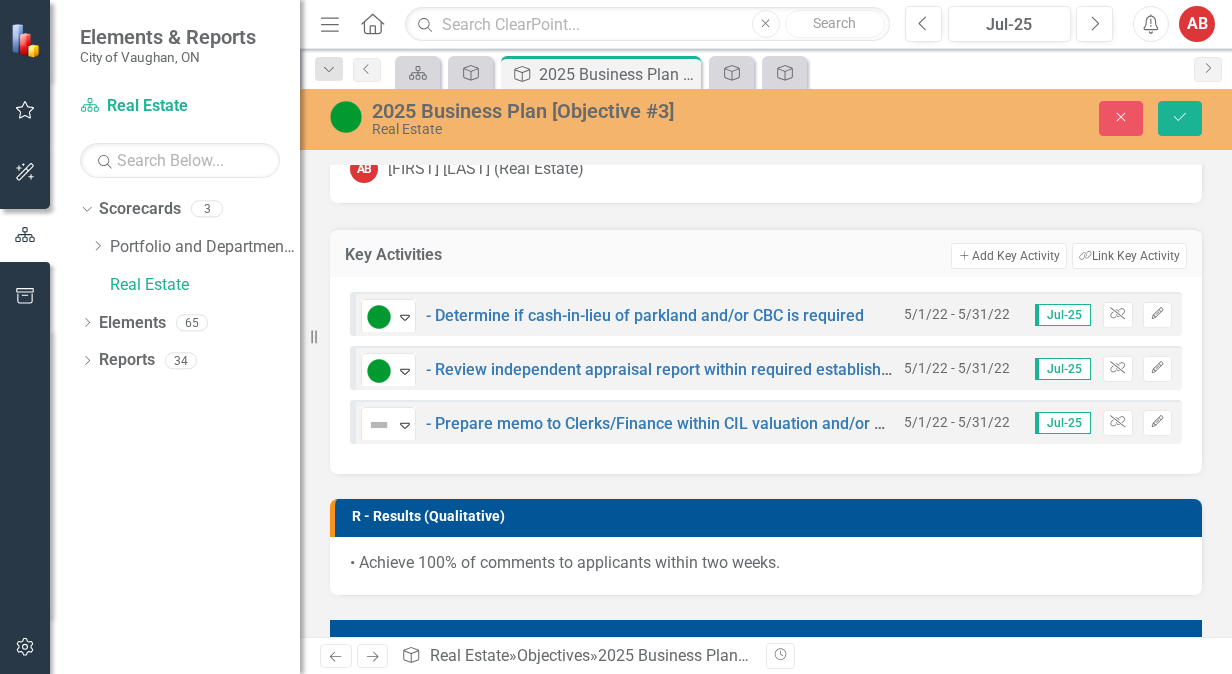 scroll, scrollTop: 500, scrollLeft: 0, axis: vertical 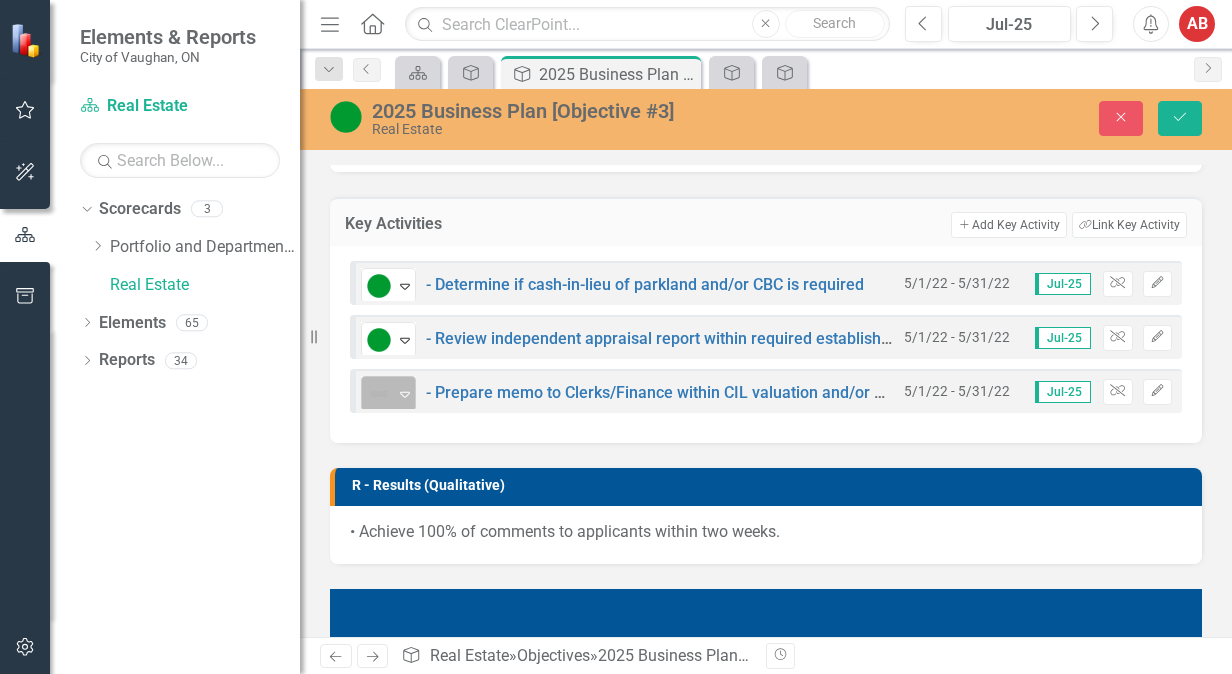click on "Expand" at bounding box center [405, 394] 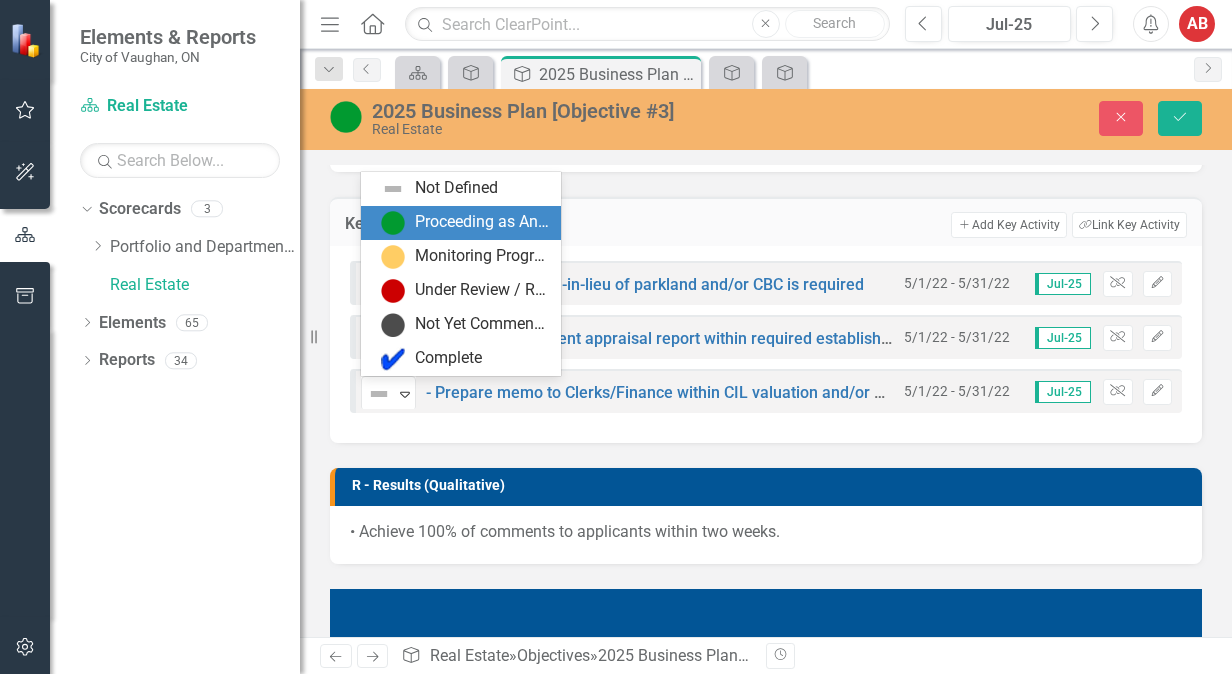 click on "Proceeding as Anticipated" at bounding box center [482, 222] 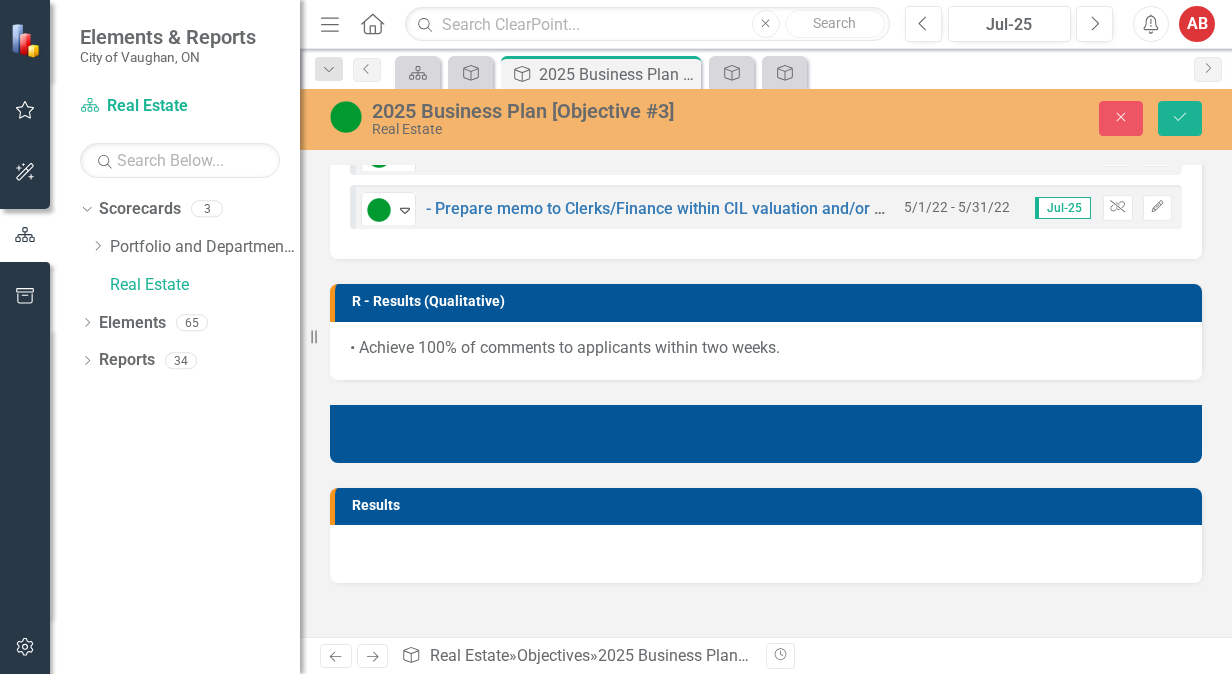 scroll, scrollTop: 700, scrollLeft: 0, axis: vertical 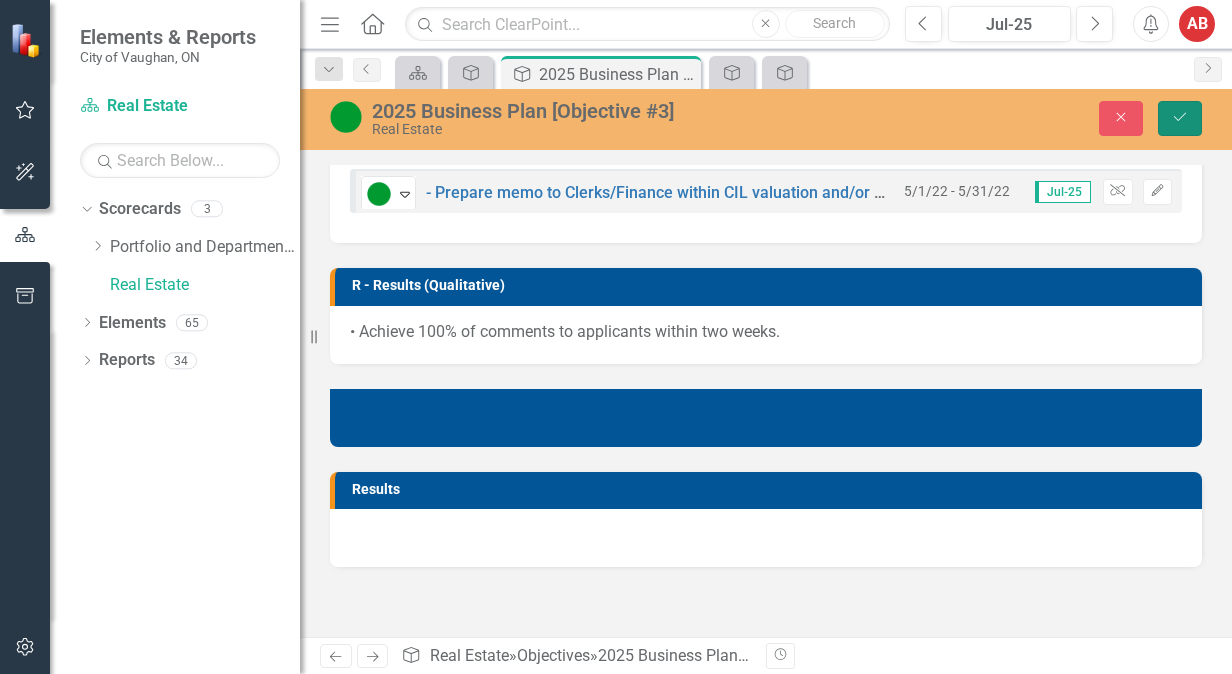 drag, startPoint x: 1170, startPoint y: 110, endPoint x: 1126, endPoint y: 133, distance: 49.648766 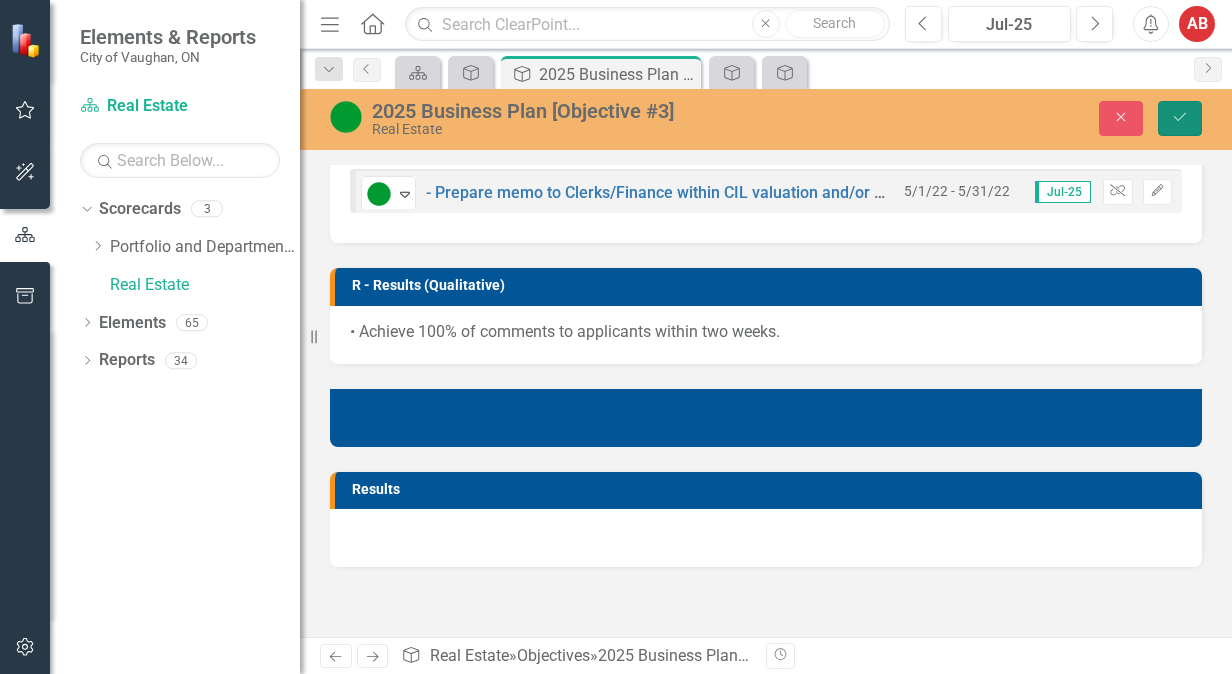 click on "Save" at bounding box center (1180, 118) 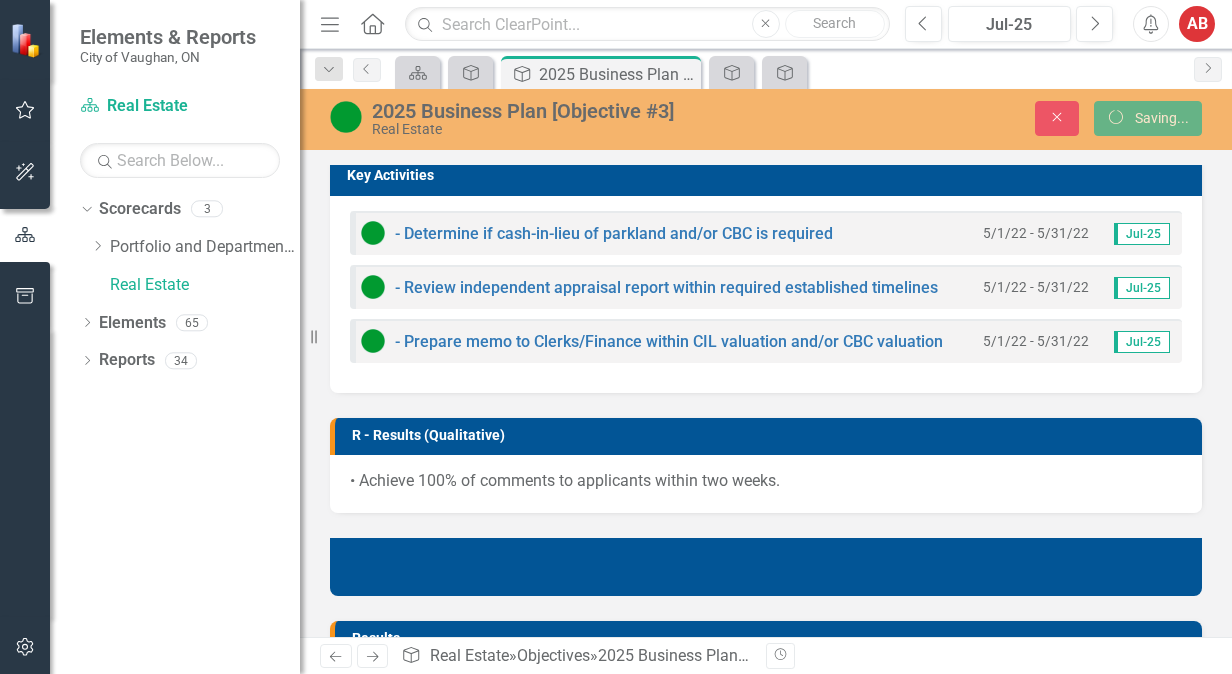 scroll, scrollTop: 189, scrollLeft: 0, axis: vertical 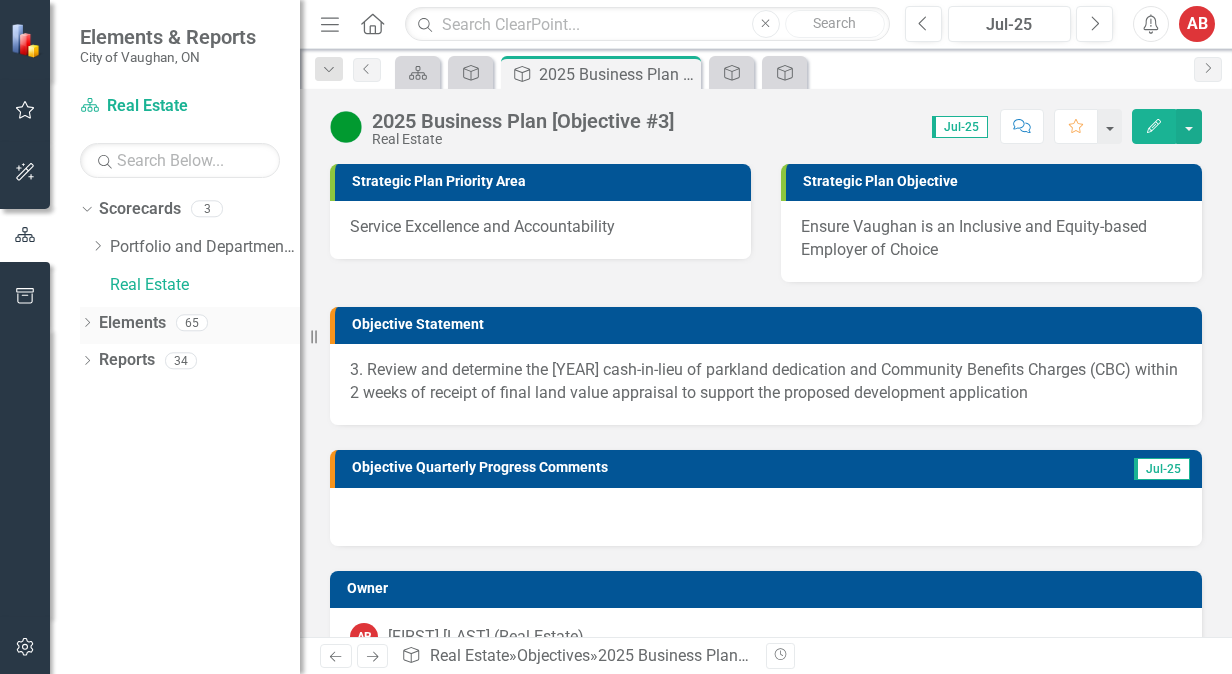 click on "Elements" at bounding box center (132, 323) 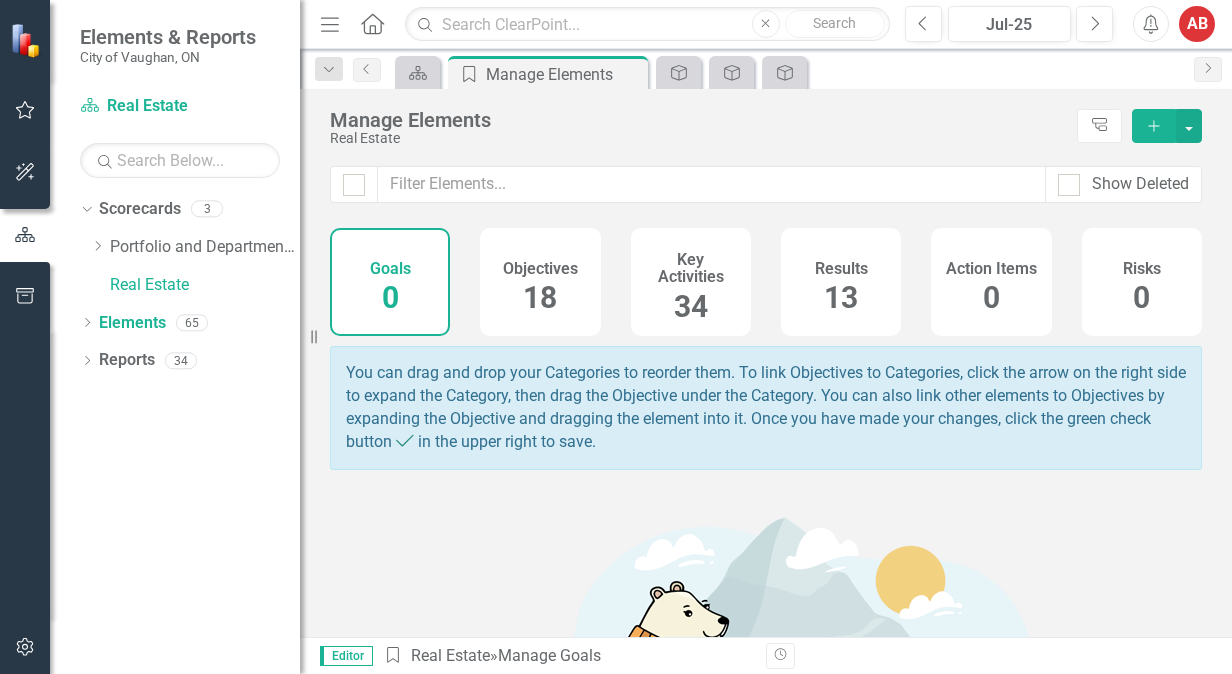 click on "Key Activities 34" at bounding box center [691, 282] 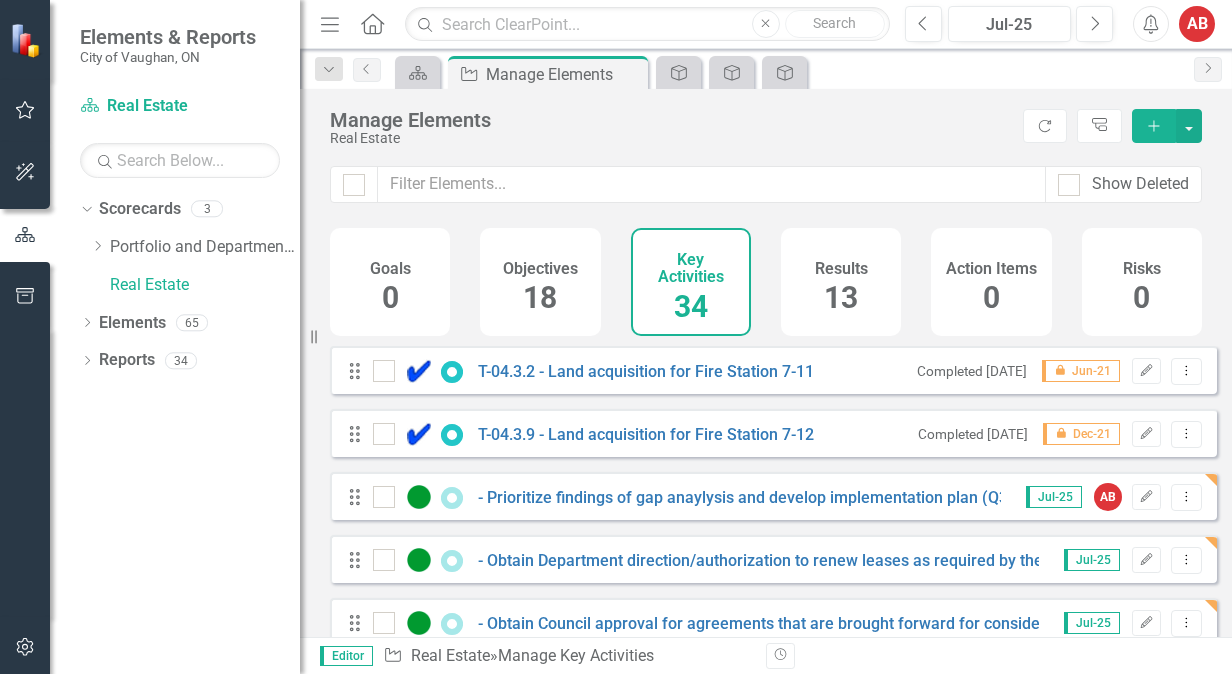 click on "18" at bounding box center [540, 297] 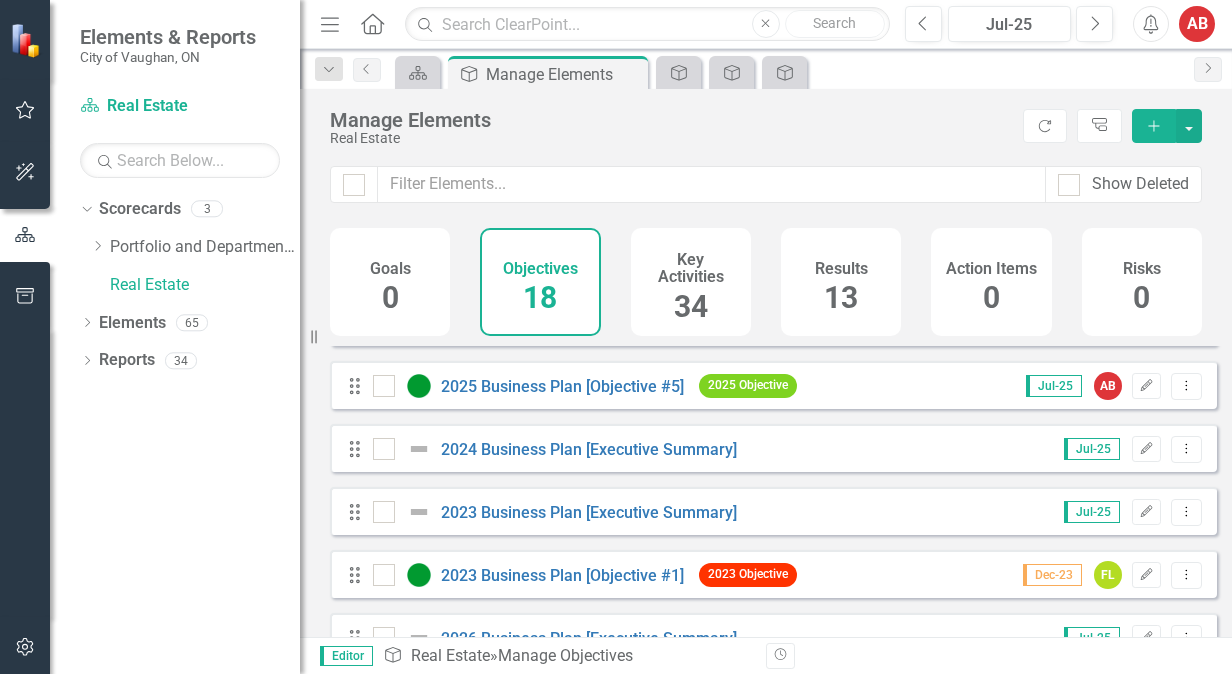 scroll, scrollTop: 200, scrollLeft: 0, axis: vertical 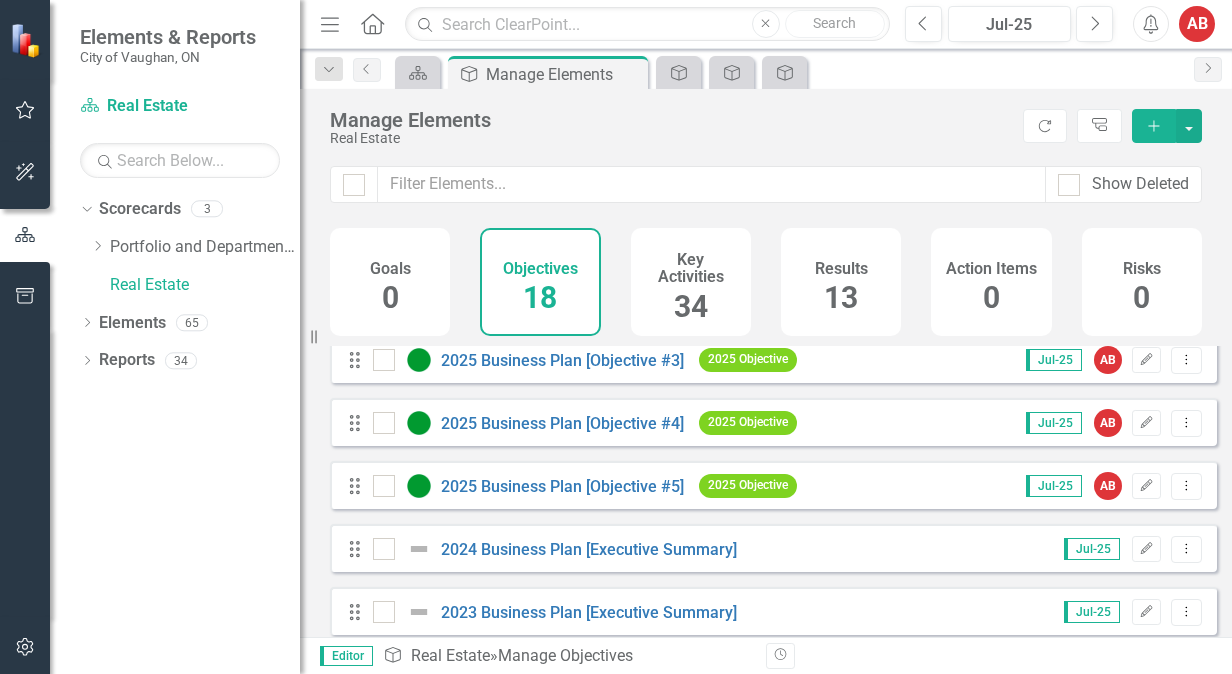 click on "2025 Business Plan [Objective #4]" at bounding box center [531, 423] 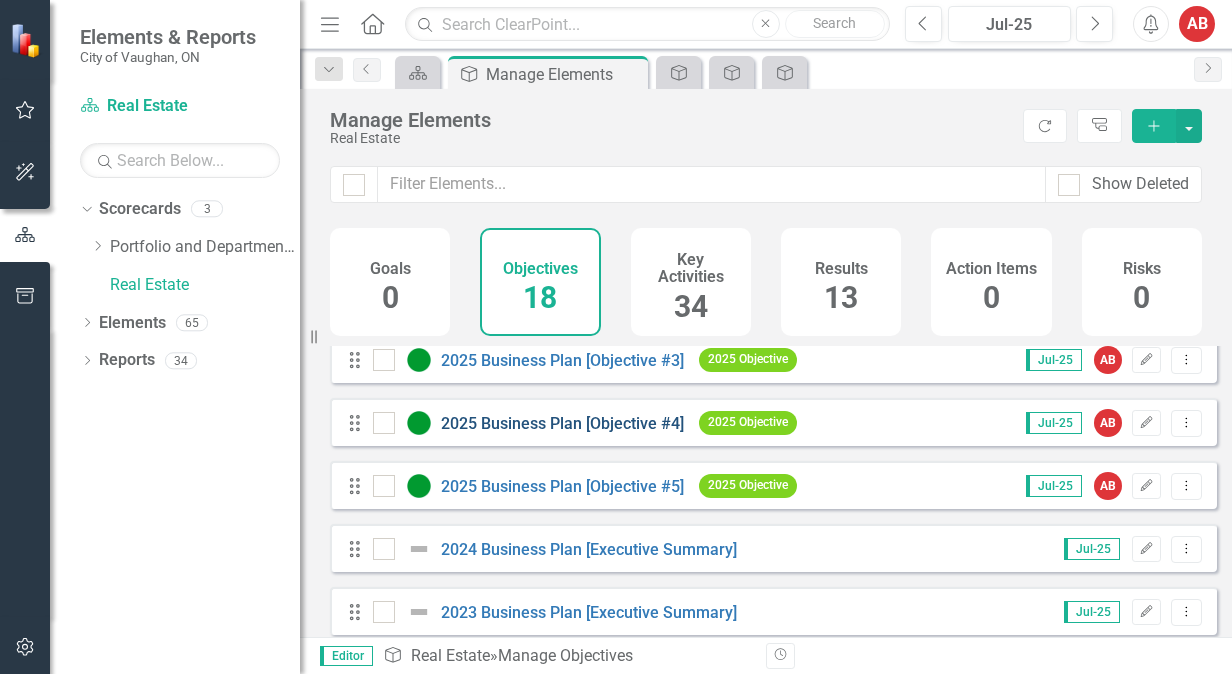 click on "2025 Business Plan [Objective #4]" at bounding box center [562, 423] 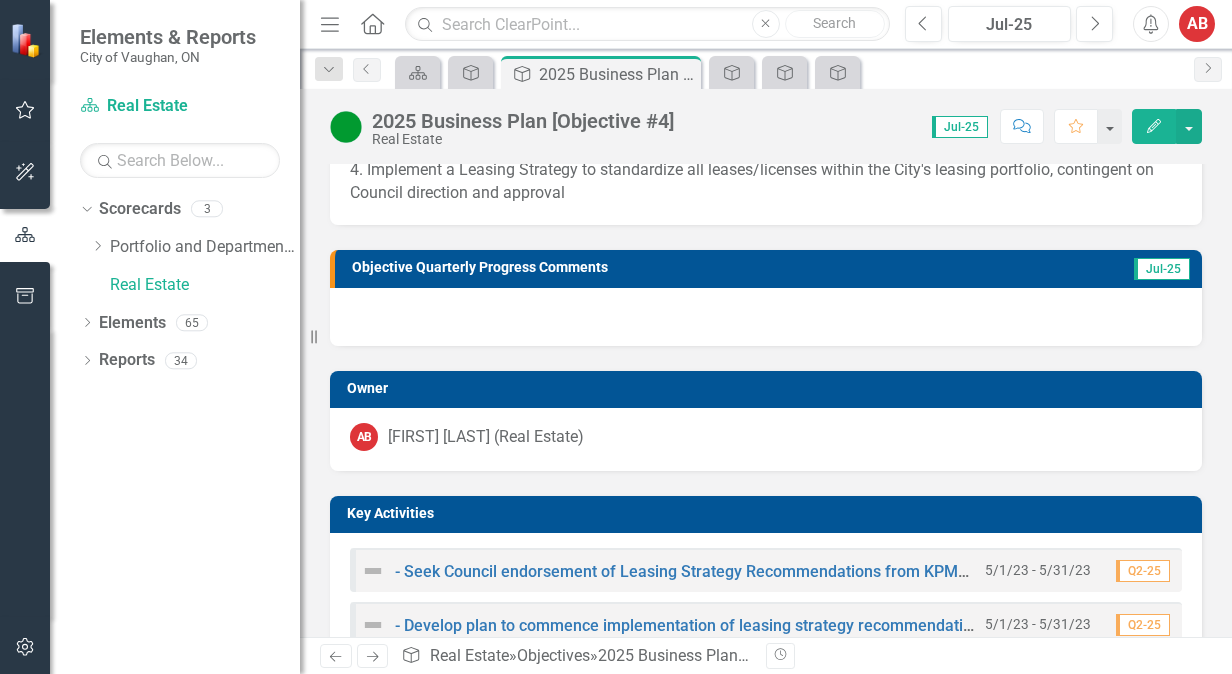 scroll, scrollTop: 300, scrollLeft: 0, axis: vertical 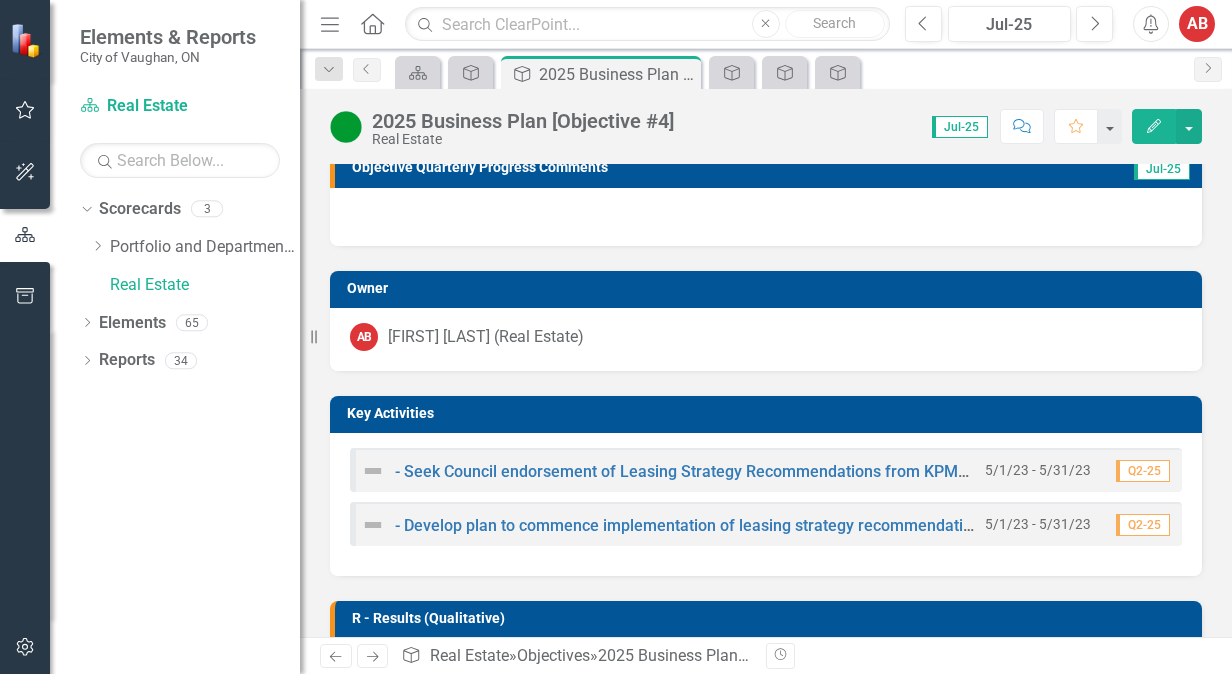 click at bounding box center (373, 471) 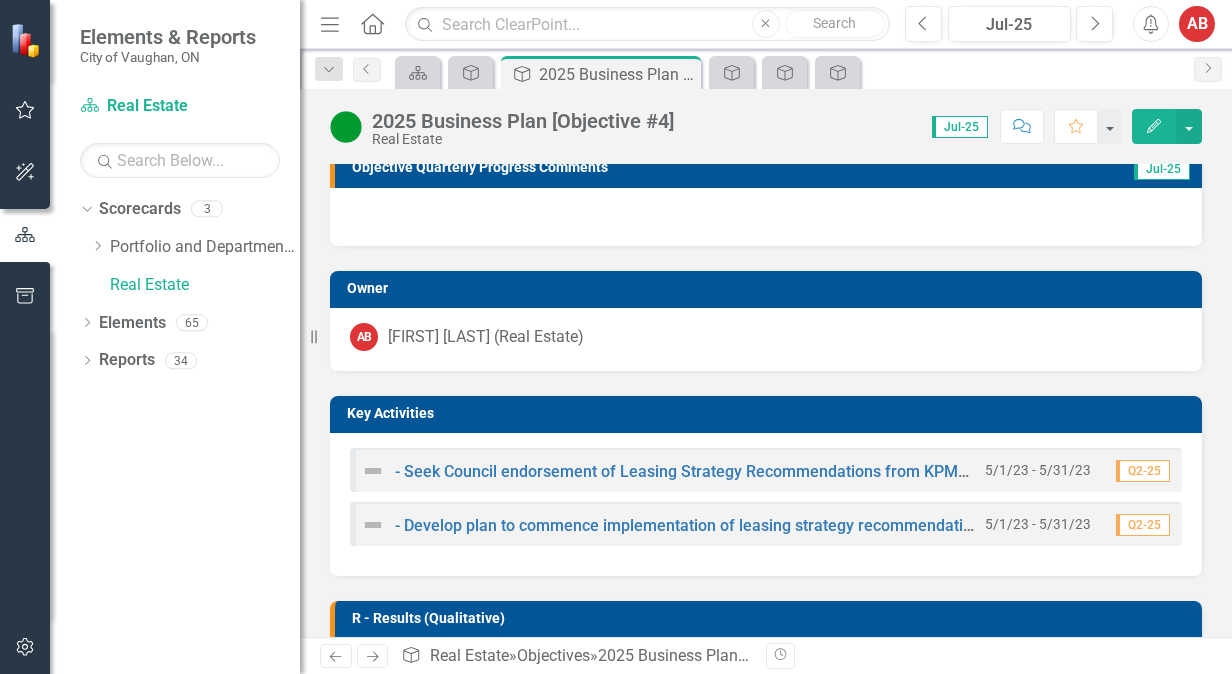 click at bounding box center (373, 471) 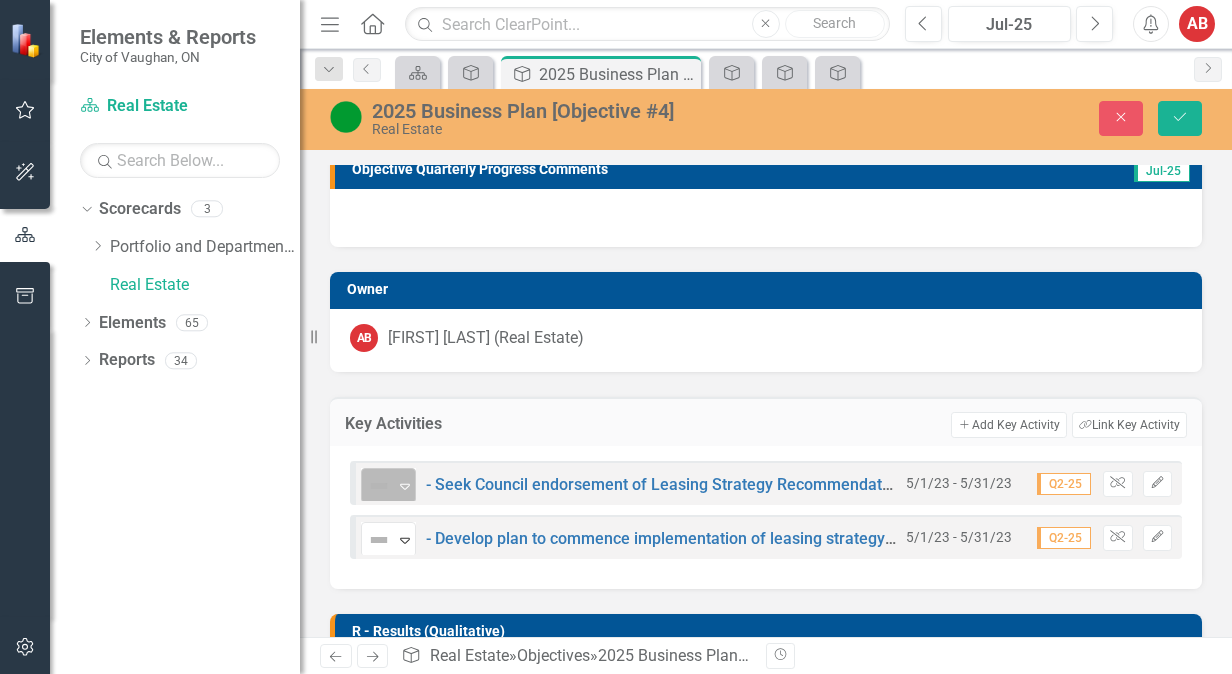 click at bounding box center [379, 486] 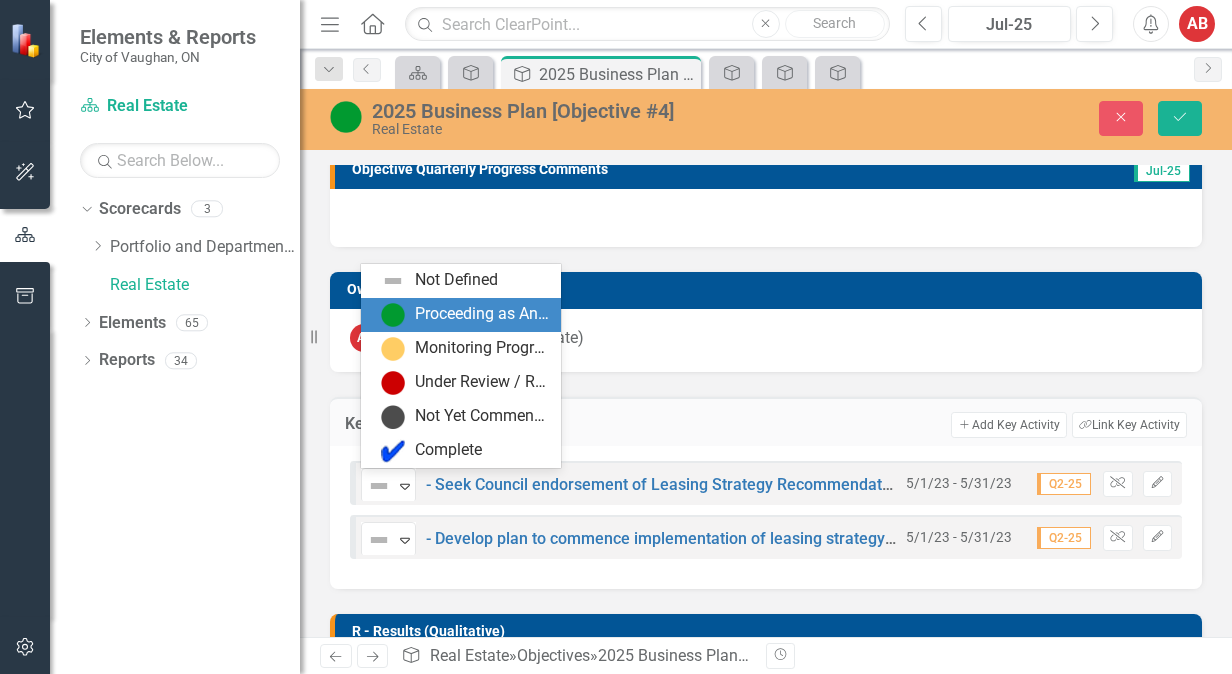 drag, startPoint x: 421, startPoint y: 312, endPoint x: 424, endPoint y: 328, distance: 16.27882 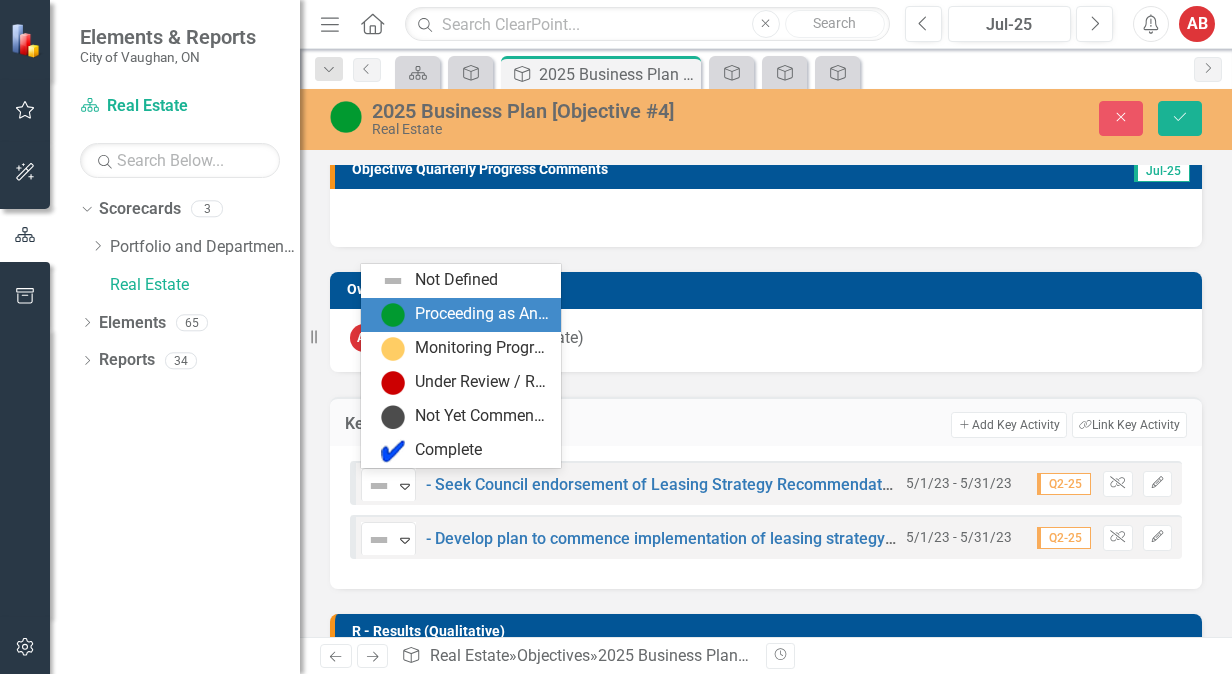 click on "Proceeding as Anticipated" at bounding box center (482, 314) 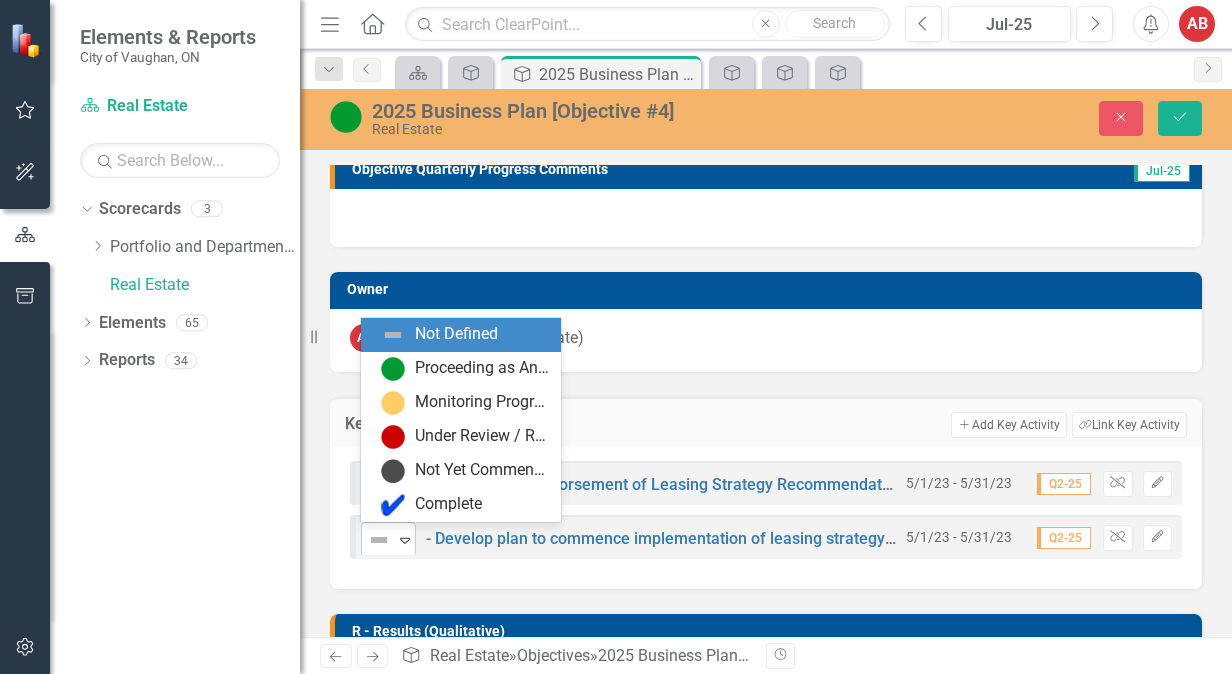 click on "Expand" at bounding box center [405, 539] 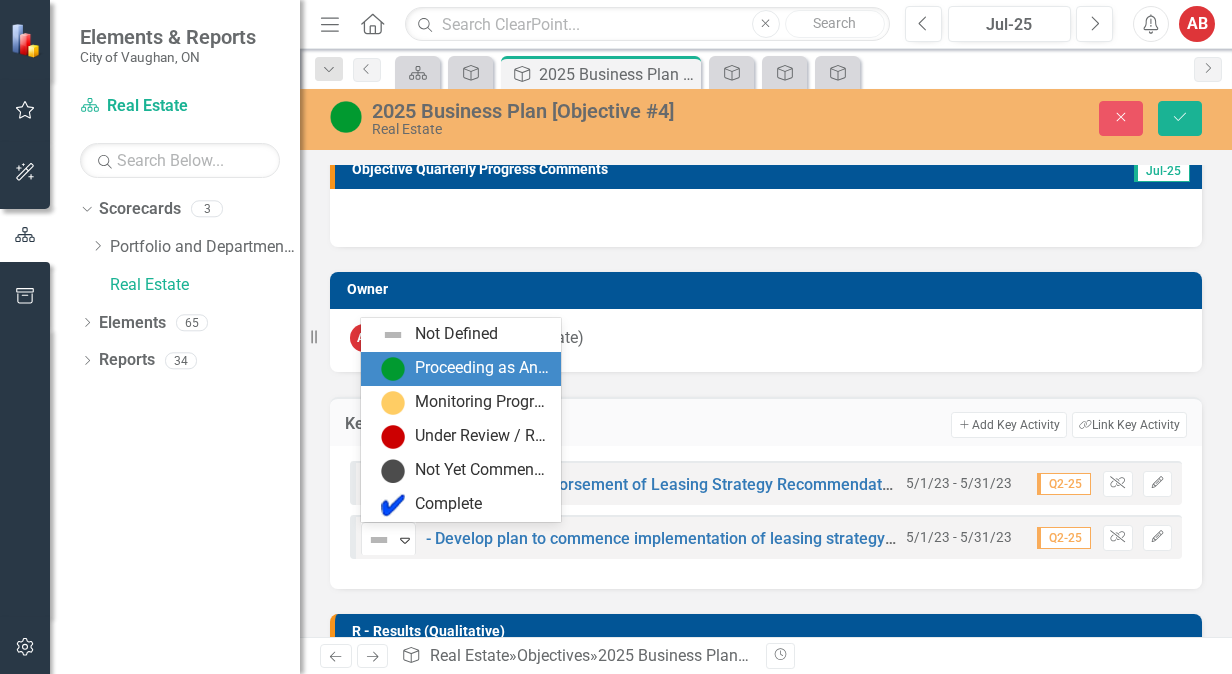 click on "Proceeding as Anticipated" at bounding box center (482, 368) 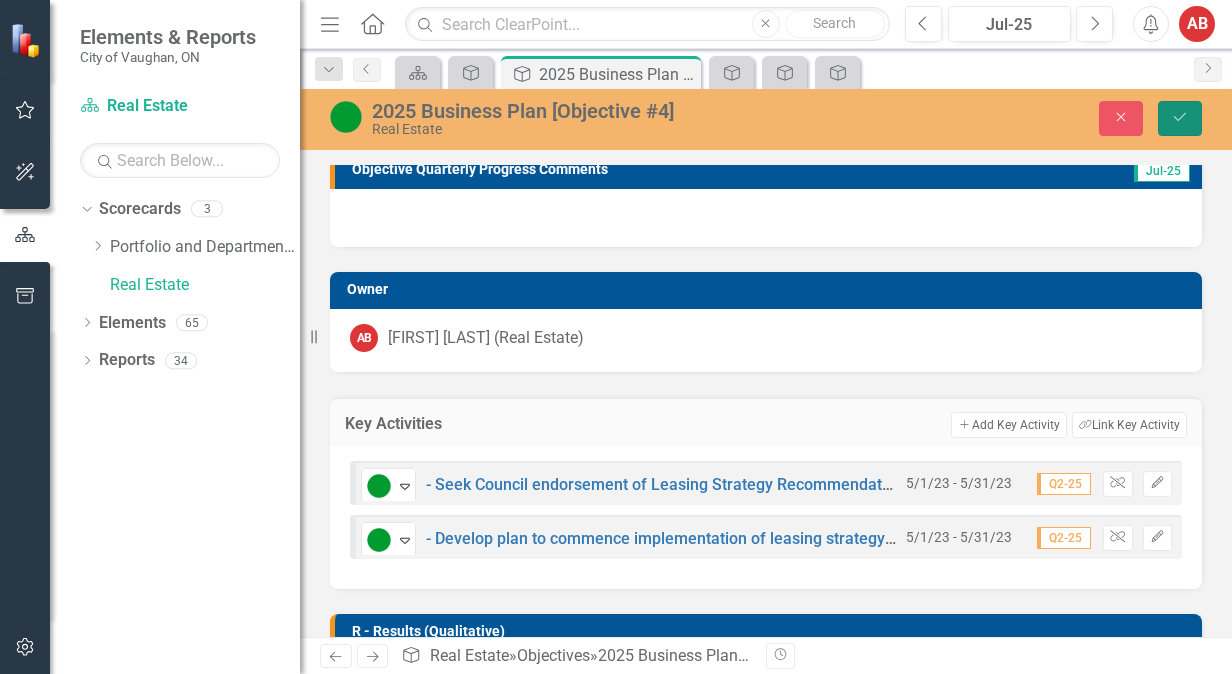 click on "Save" at bounding box center (1180, 118) 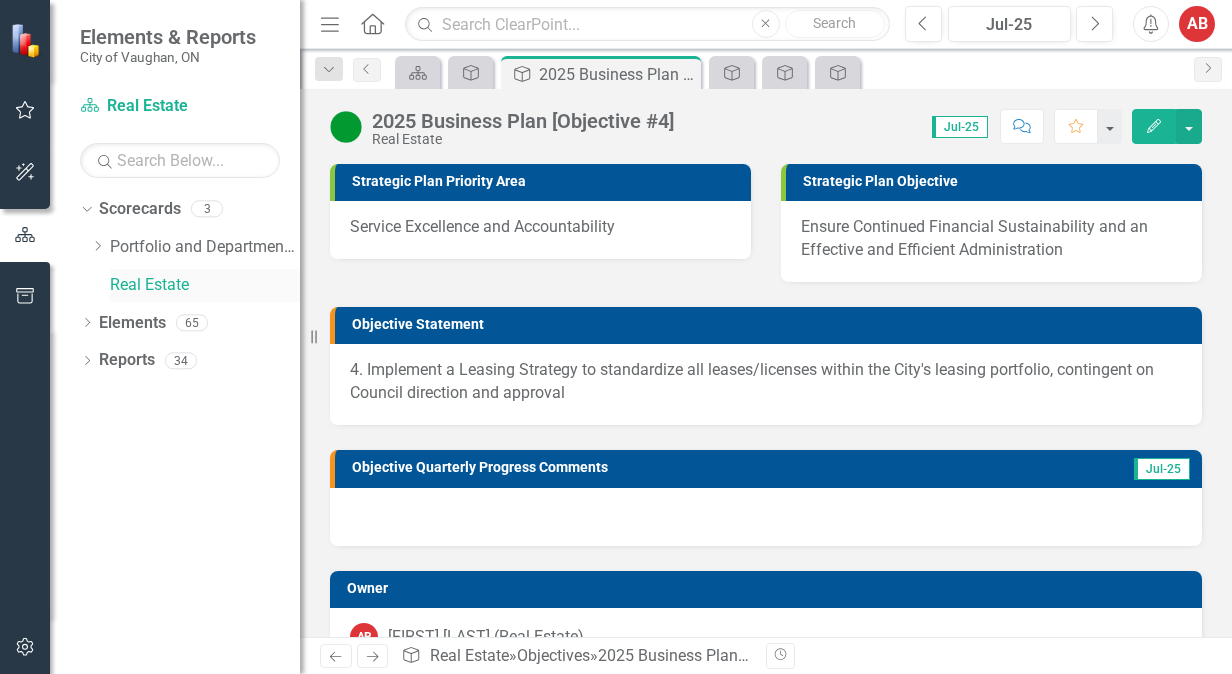 click on "Real Estate" at bounding box center [205, 285] 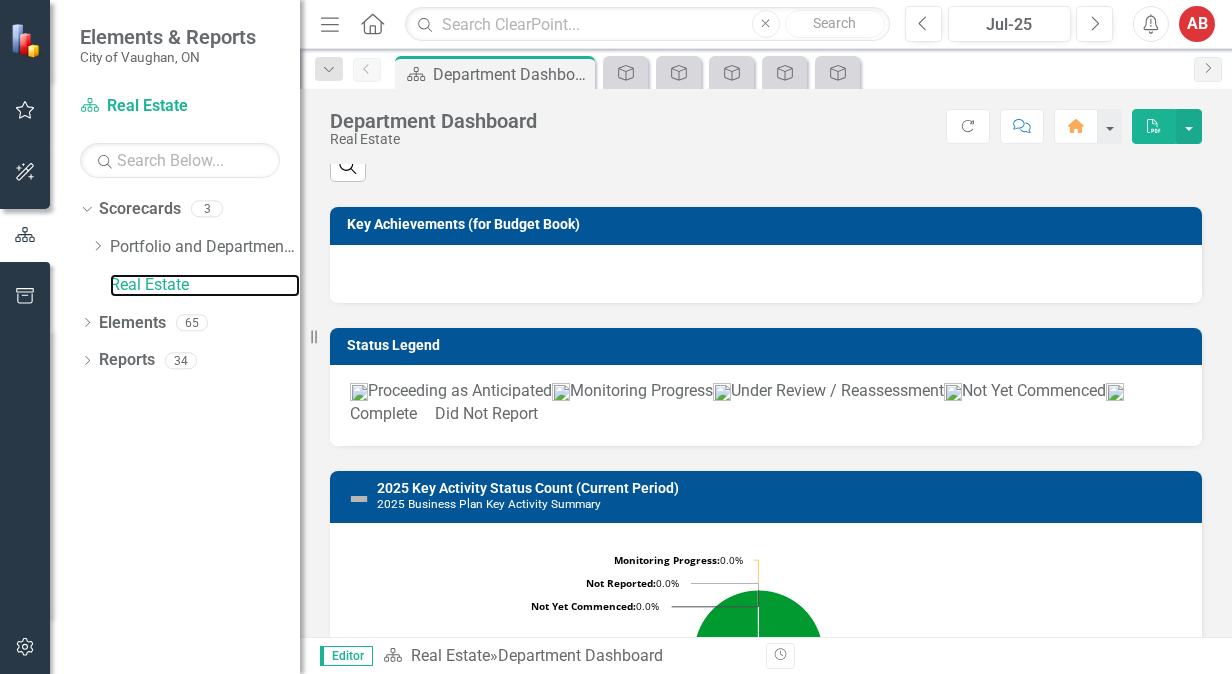 scroll, scrollTop: 300, scrollLeft: 0, axis: vertical 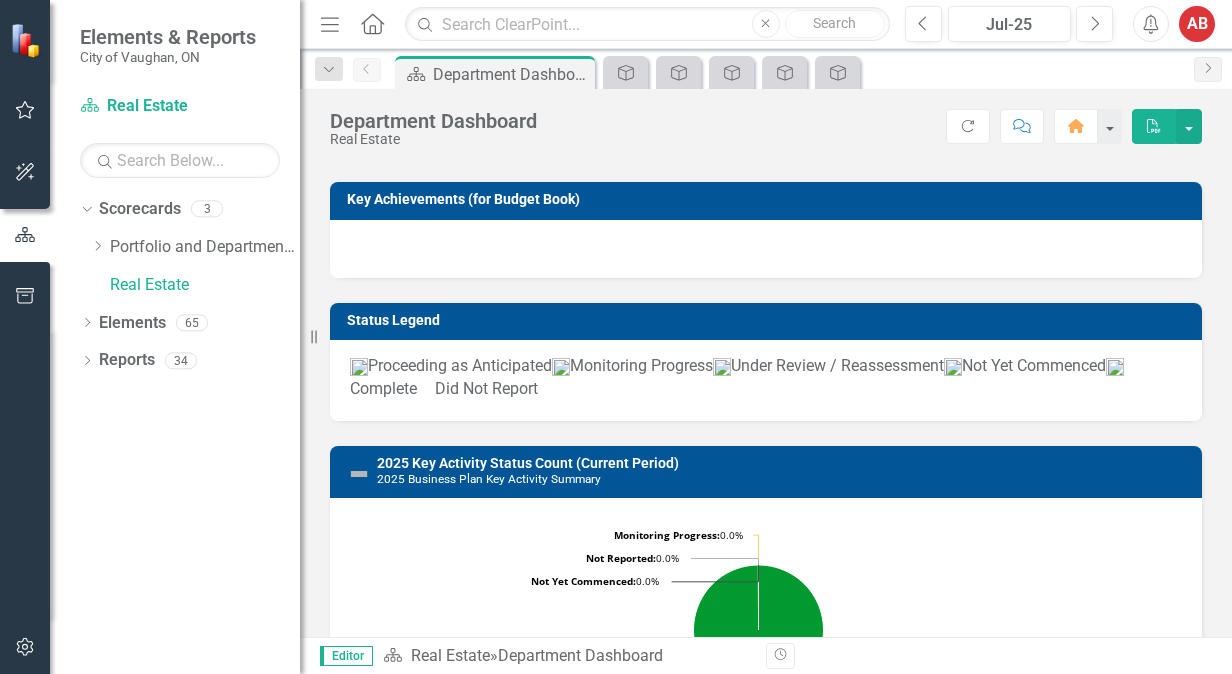 click at bounding box center (25, 173) 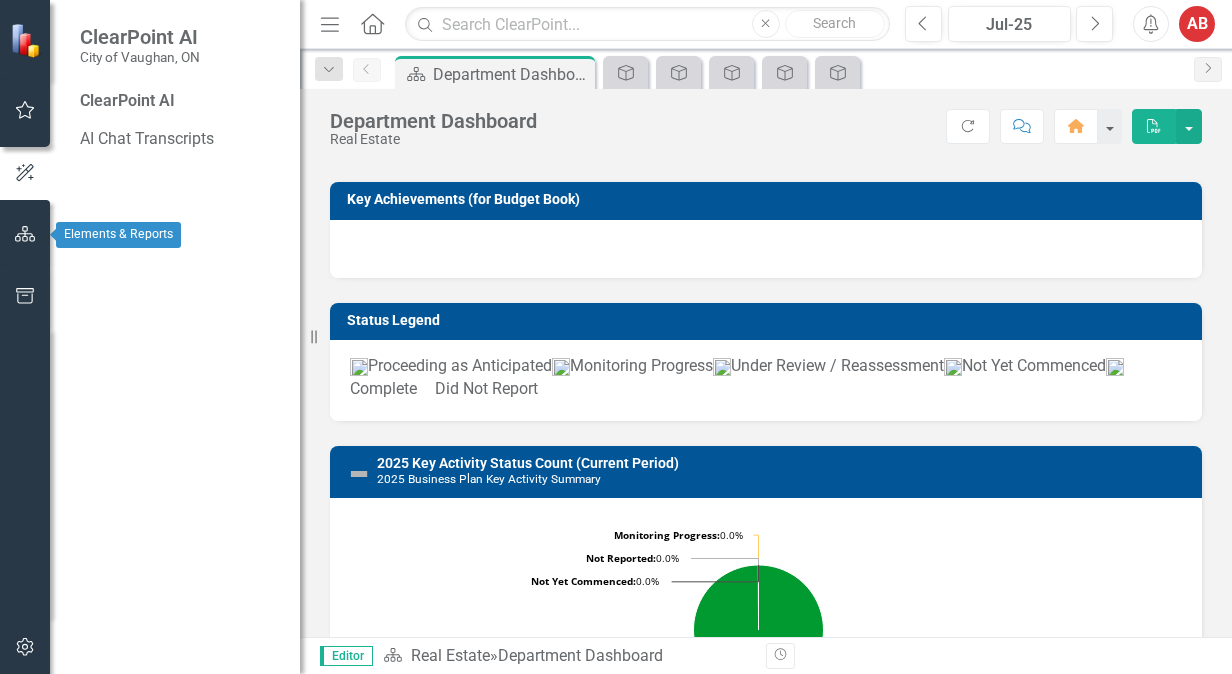 click at bounding box center [25, 235] 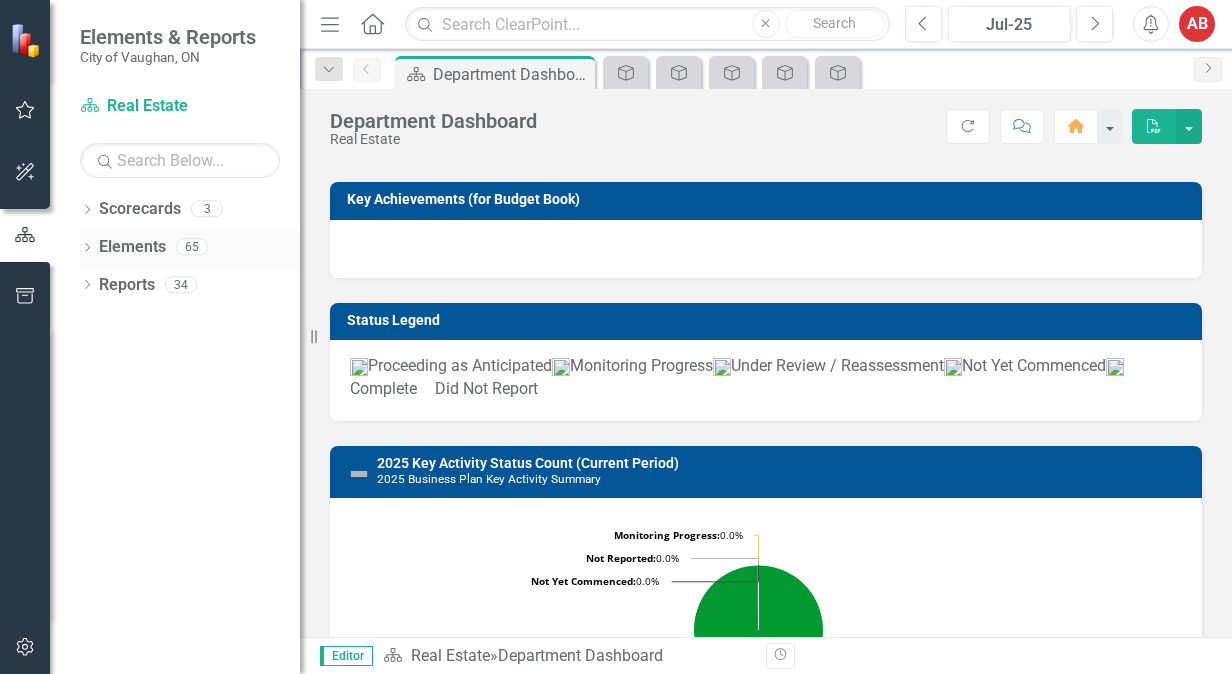 click on "Elements 65" at bounding box center (199, 250) 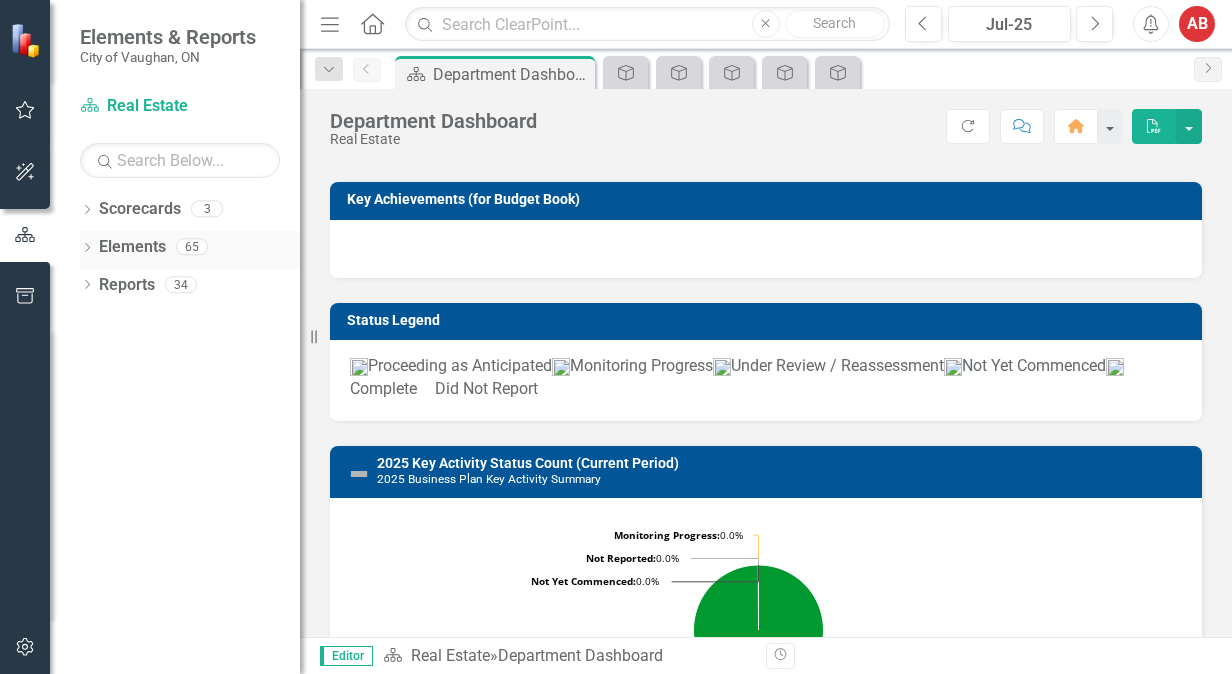 click on "Elements" at bounding box center (132, 247) 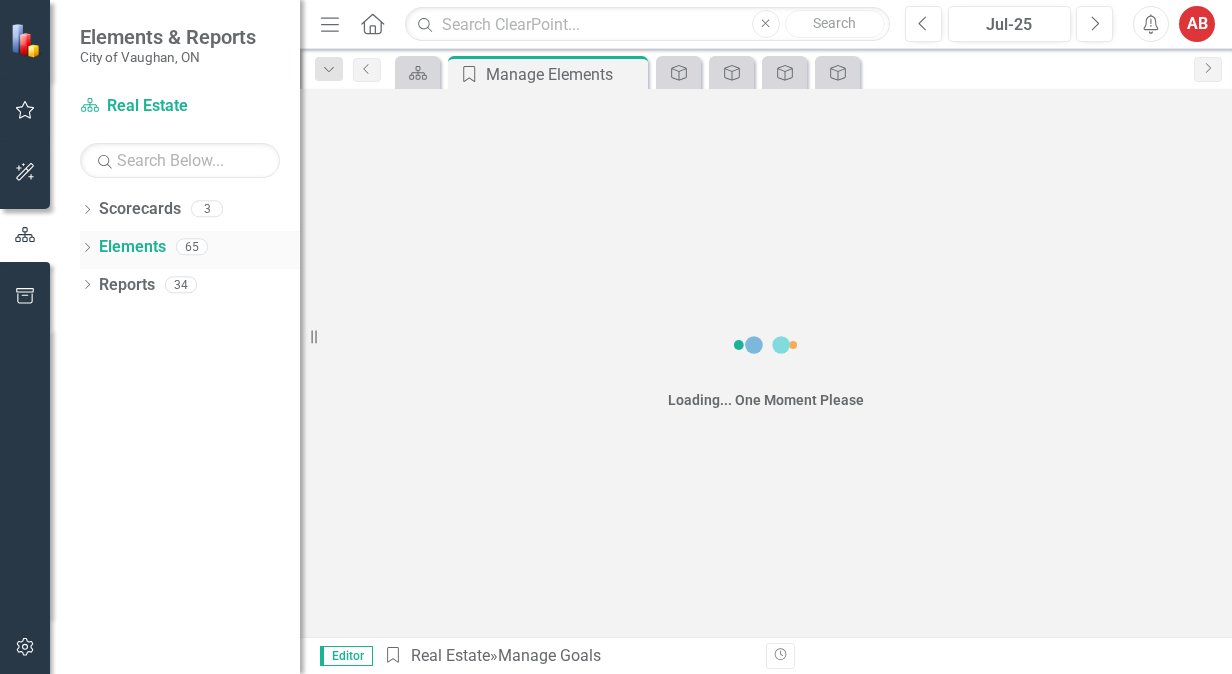 click on "Elements" at bounding box center (132, 247) 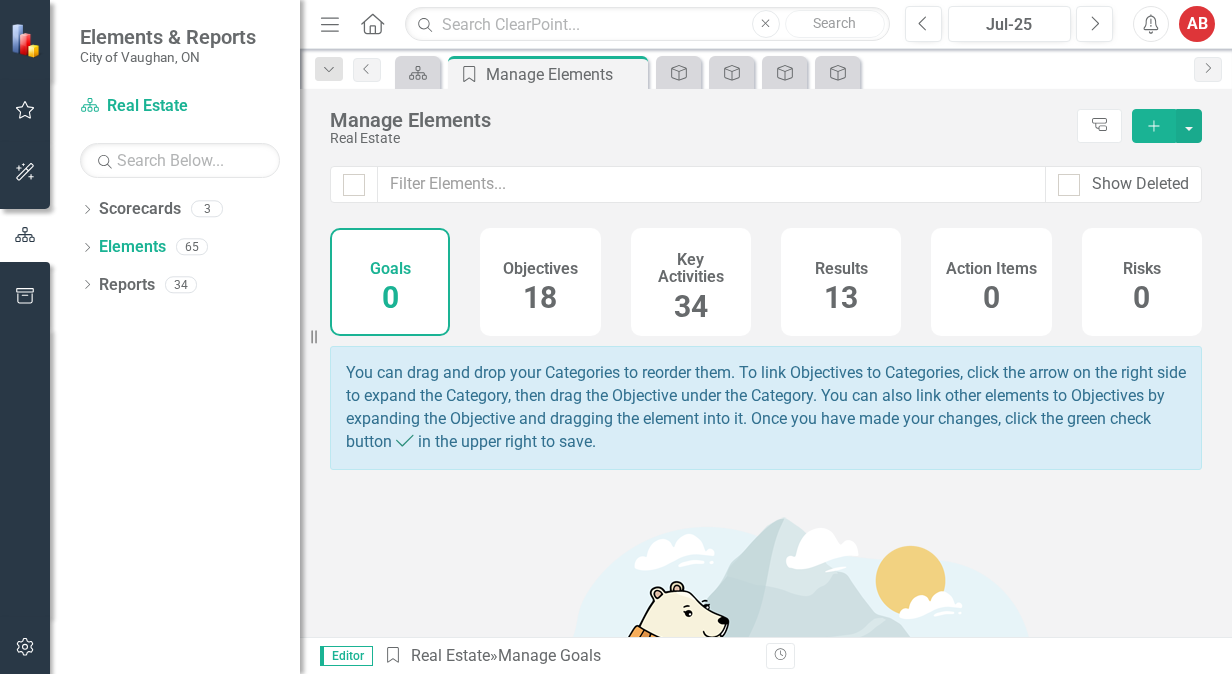 click on "Objectives 18" at bounding box center (540, 282) 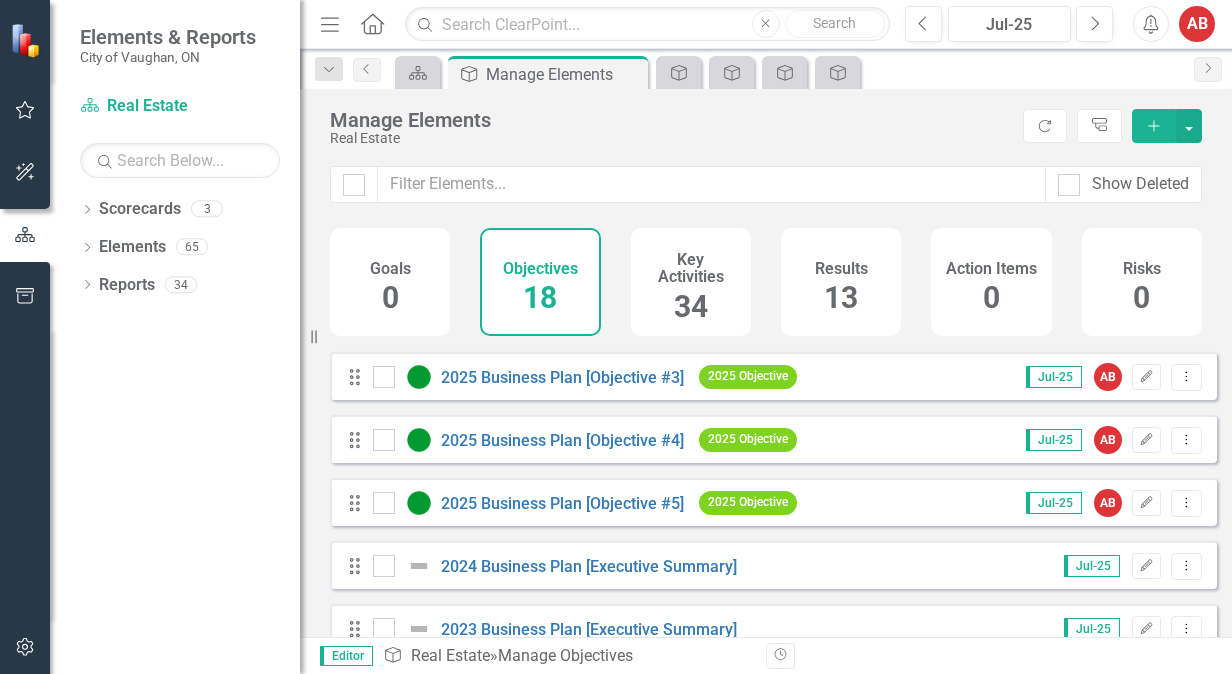 scroll, scrollTop: 200, scrollLeft: 0, axis: vertical 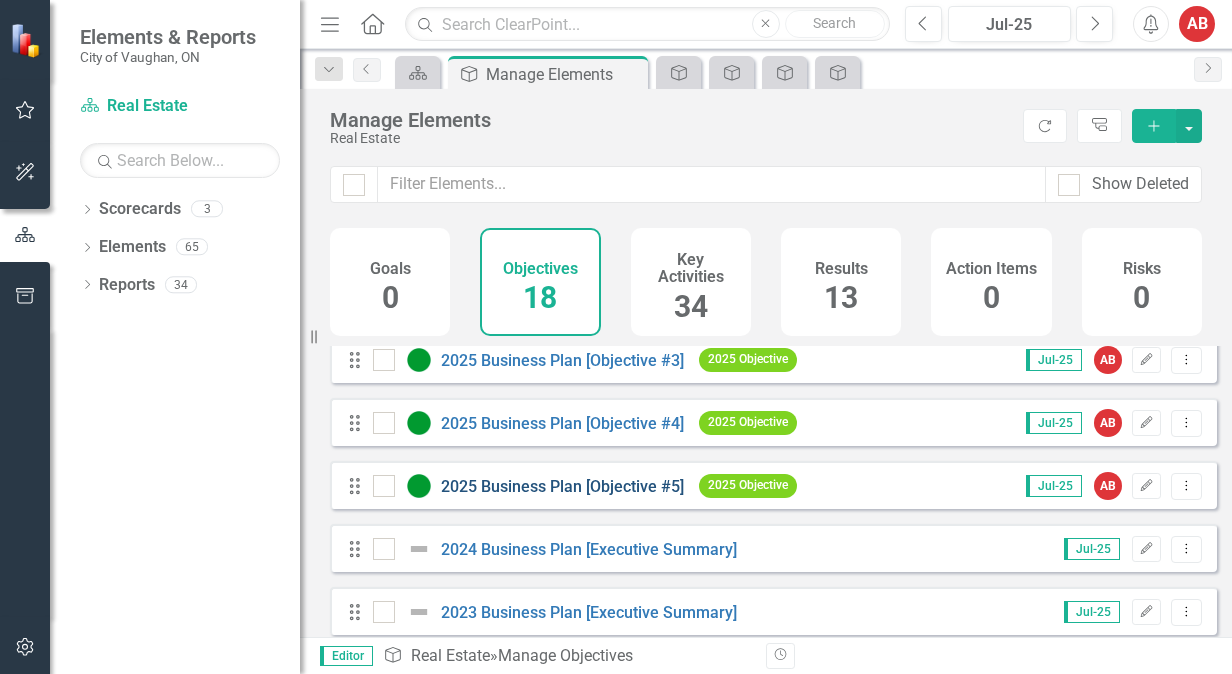 click on "2025 Business Plan [Objective #5]" at bounding box center [562, 486] 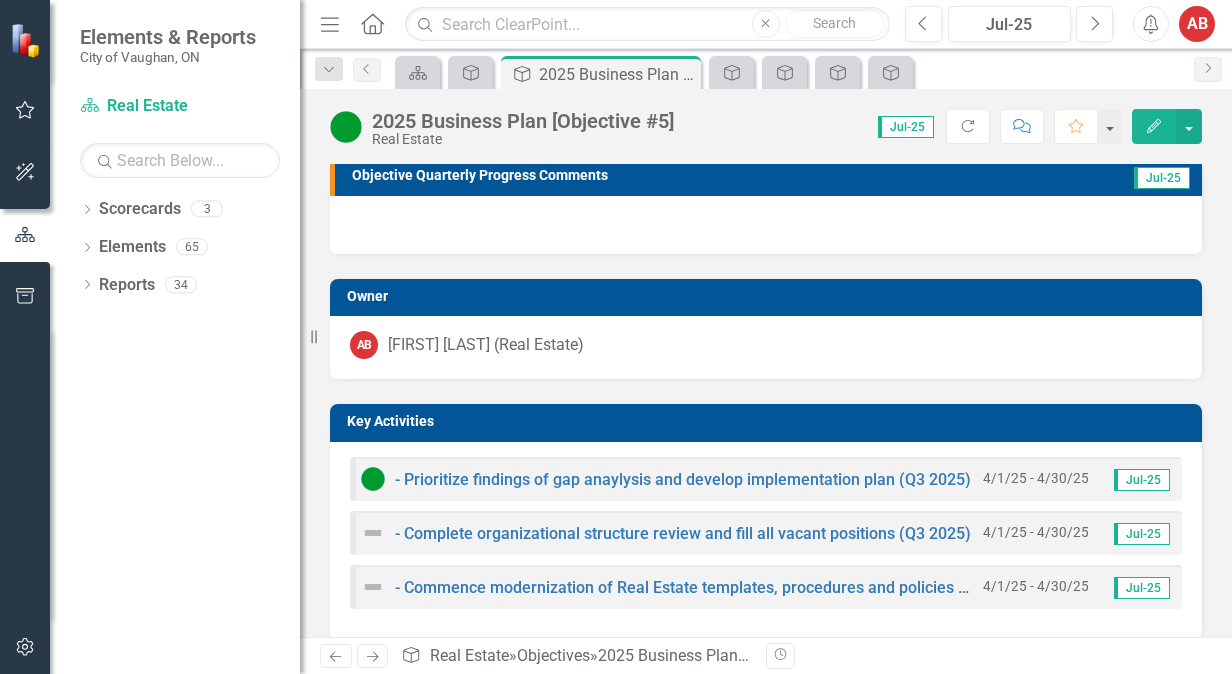 scroll, scrollTop: 300, scrollLeft: 0, axis: vertical 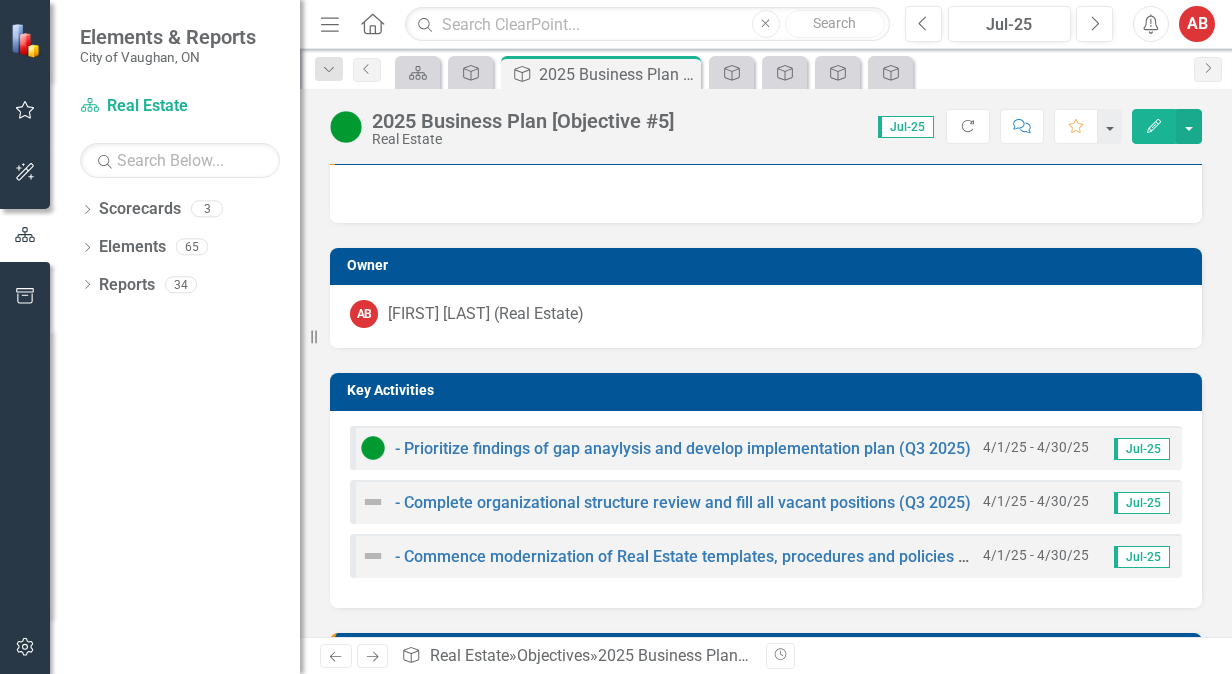 drag, startPoint x: 368, startPoint y: 495, endPoint x: 381, endPoint y: 494, distance: 13.038404 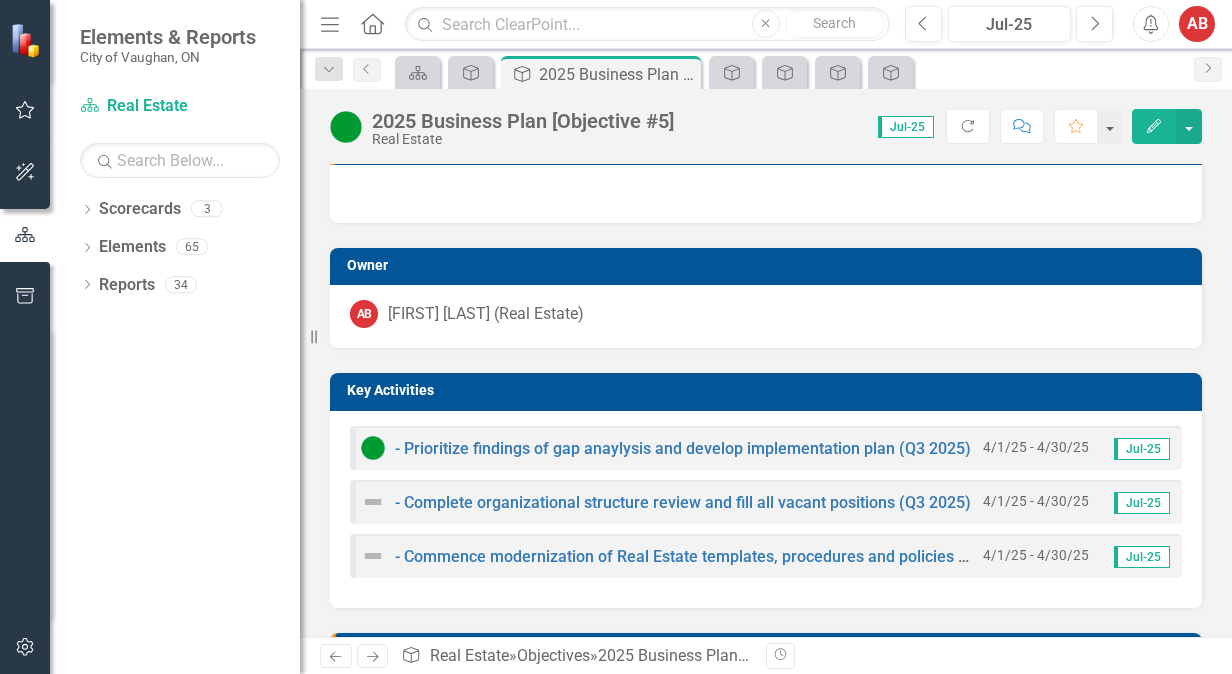 click at bounding box center [373, 502] 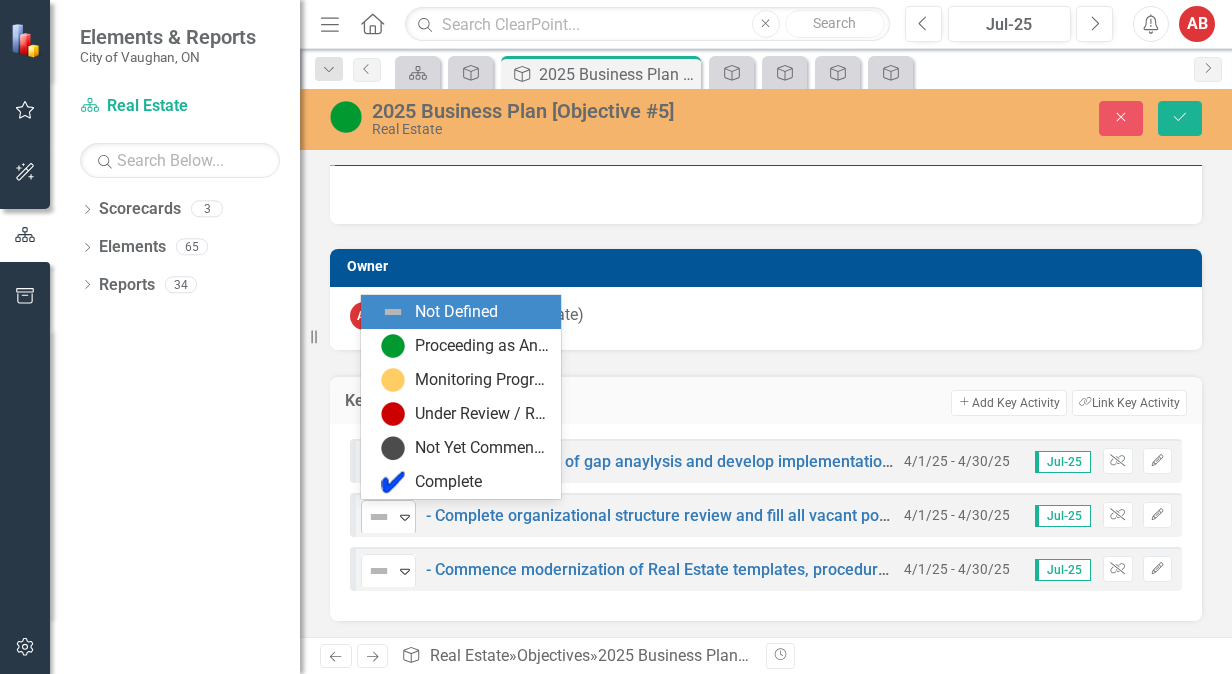 drag, startPoint x: 396, startPoint y: 516, endPoint x: 407, endPoint y: 519, distance: 11.401754 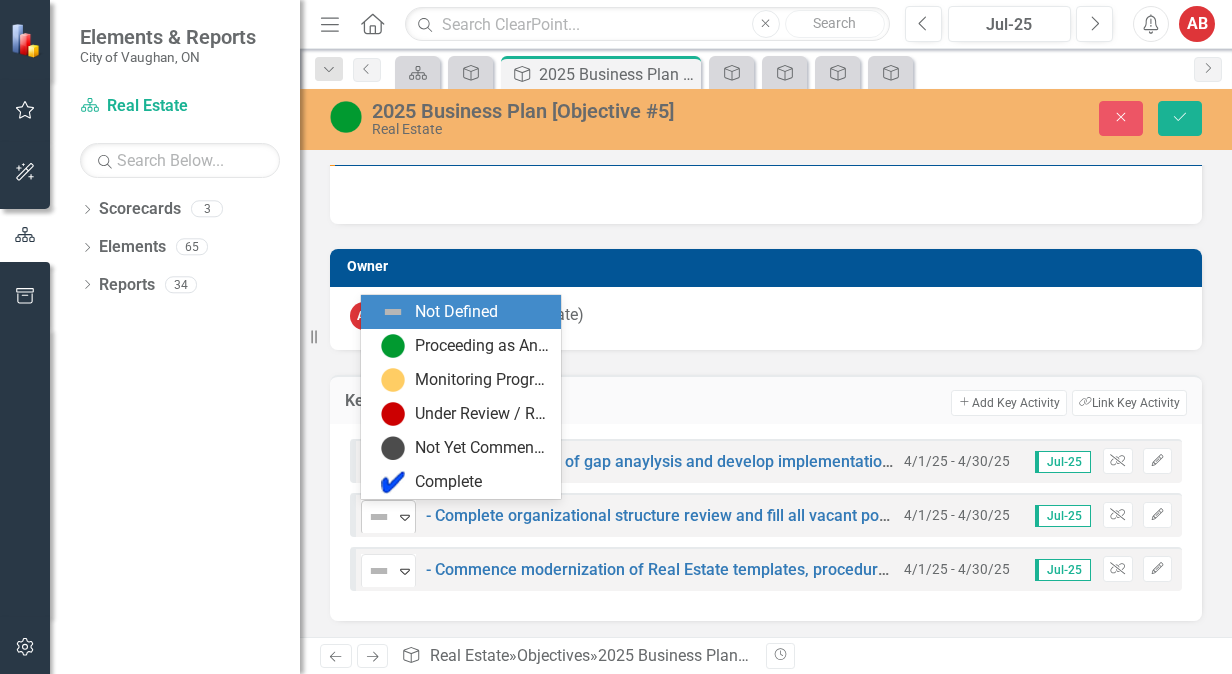 click on "Expand" at bounding box center (405, 517) 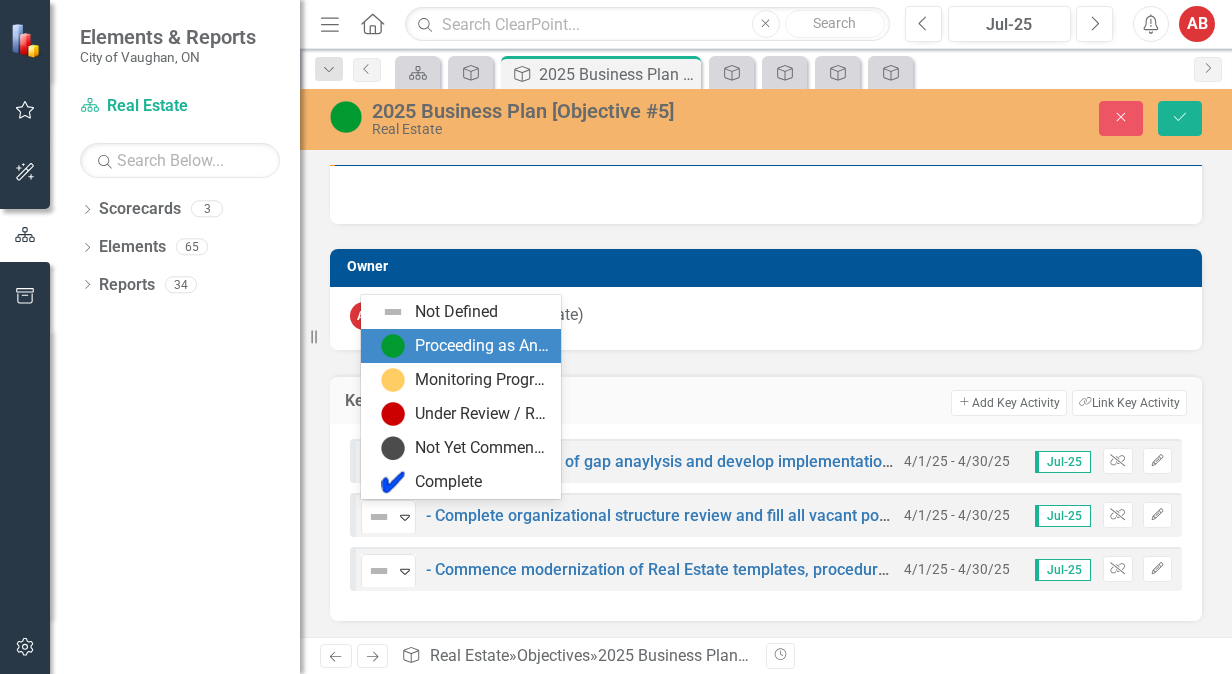 click on "Proceeding as Anticipated" at bounding box center (482, 346) 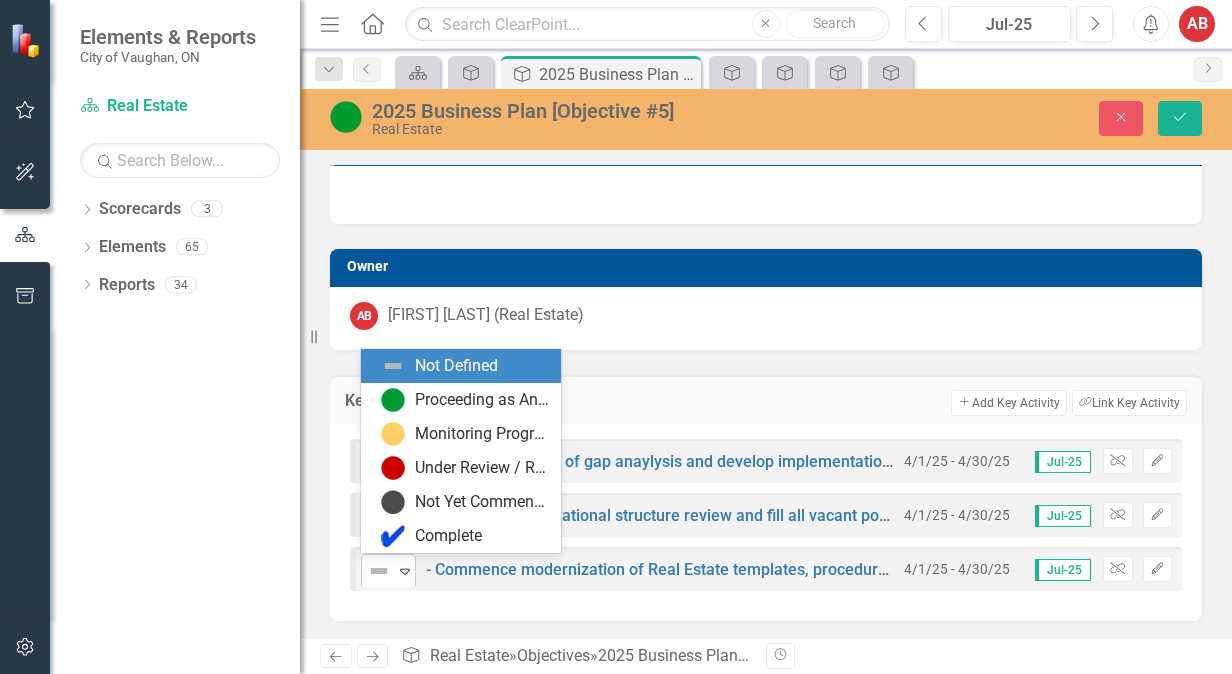 click on "Expand" at bounding box center [405, 571] 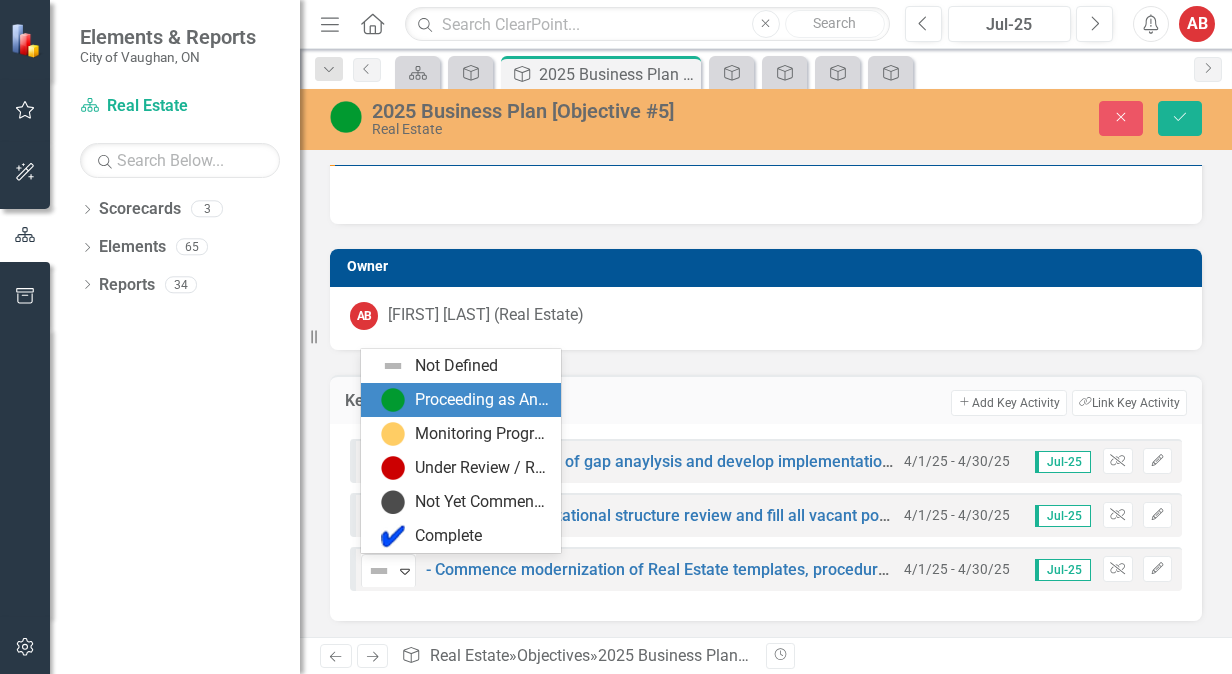 drag, startPoint x: 446, startPoint y: 389, endPoint x: 571, endPoint y: 331, distance: 137.80058 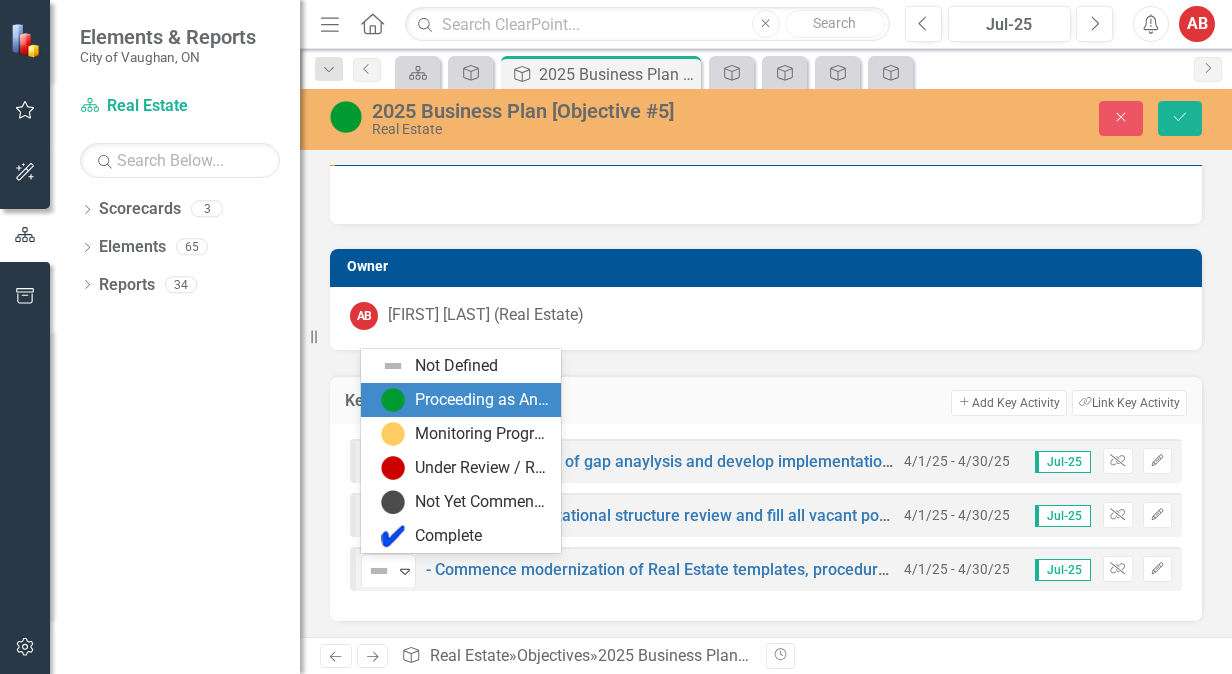 click on "Proceeding as Anticipated" at bounding box center (482, 400) 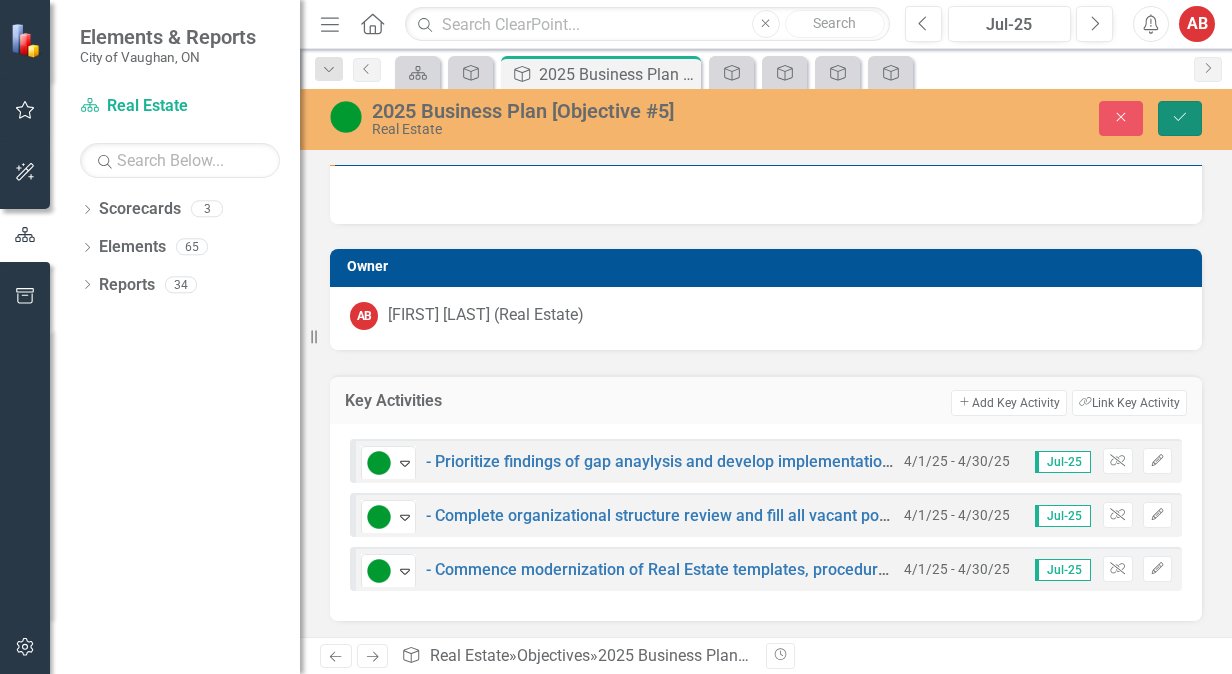 click on "Save" at bounding box center [1180, 117] 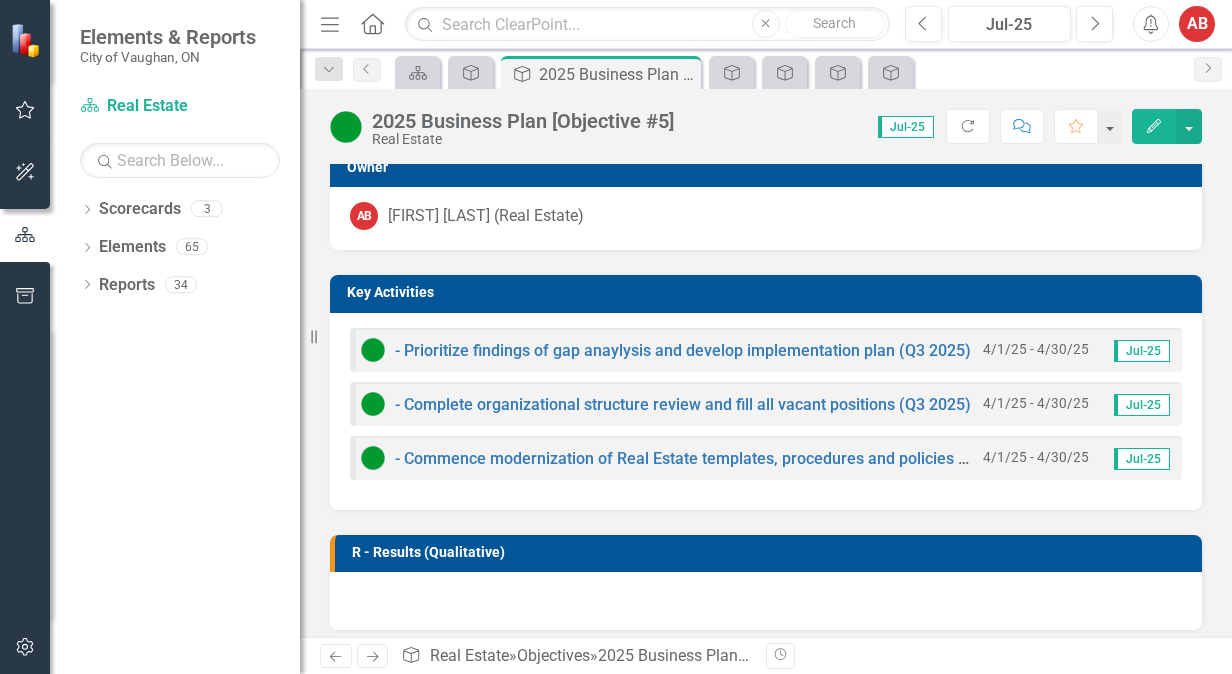 scroll, scrollTop: 500, scrollLeft: 0, axis: vertical 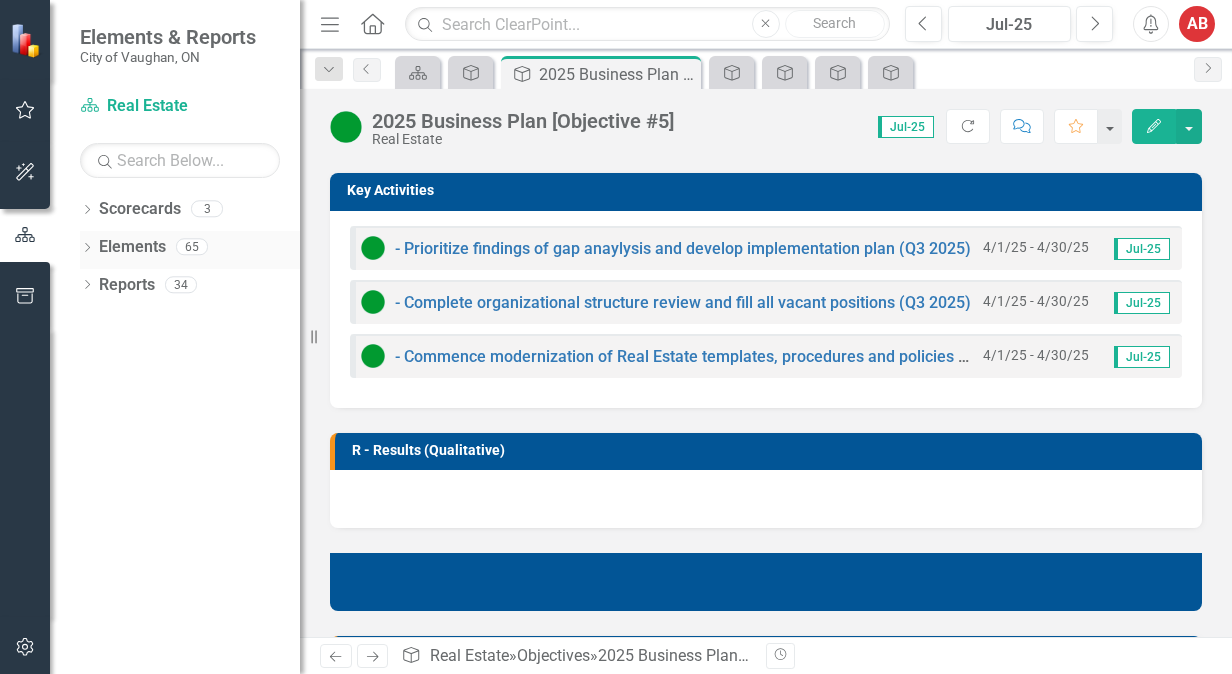 drag, startPoint x: 133, startPoint y: 245, endPoint x: 138, endPoint y: 255, distance: 11.18034 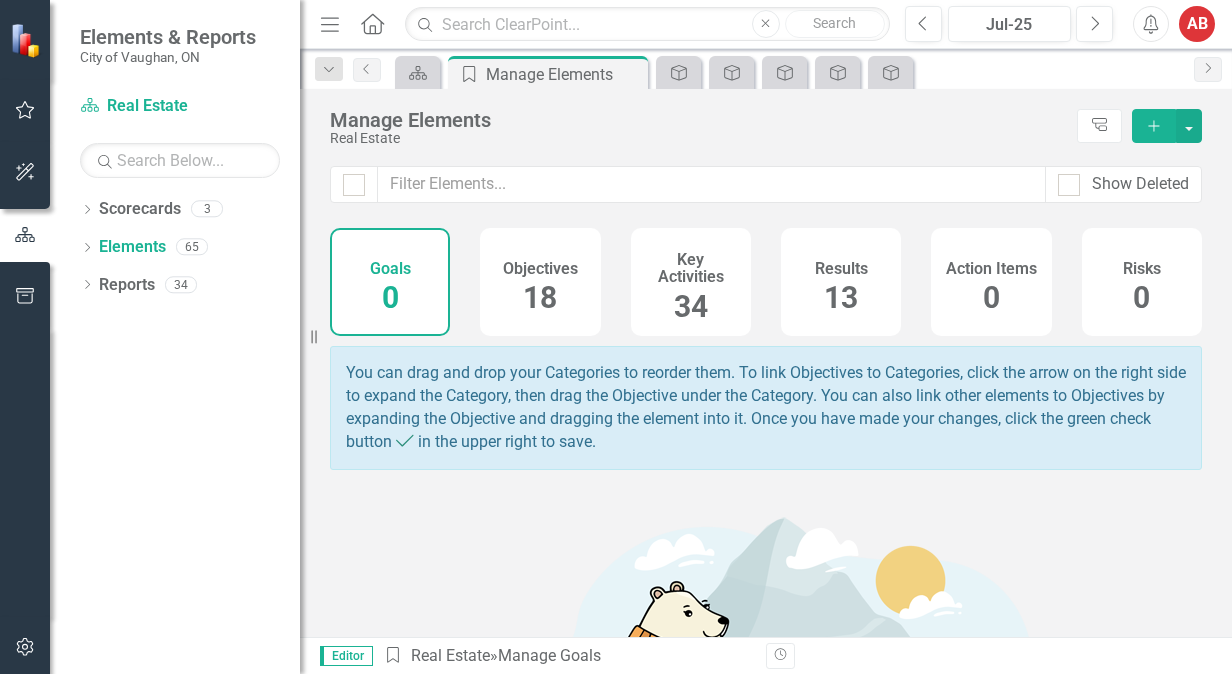 click on "18" at bounding box center [540, 297] 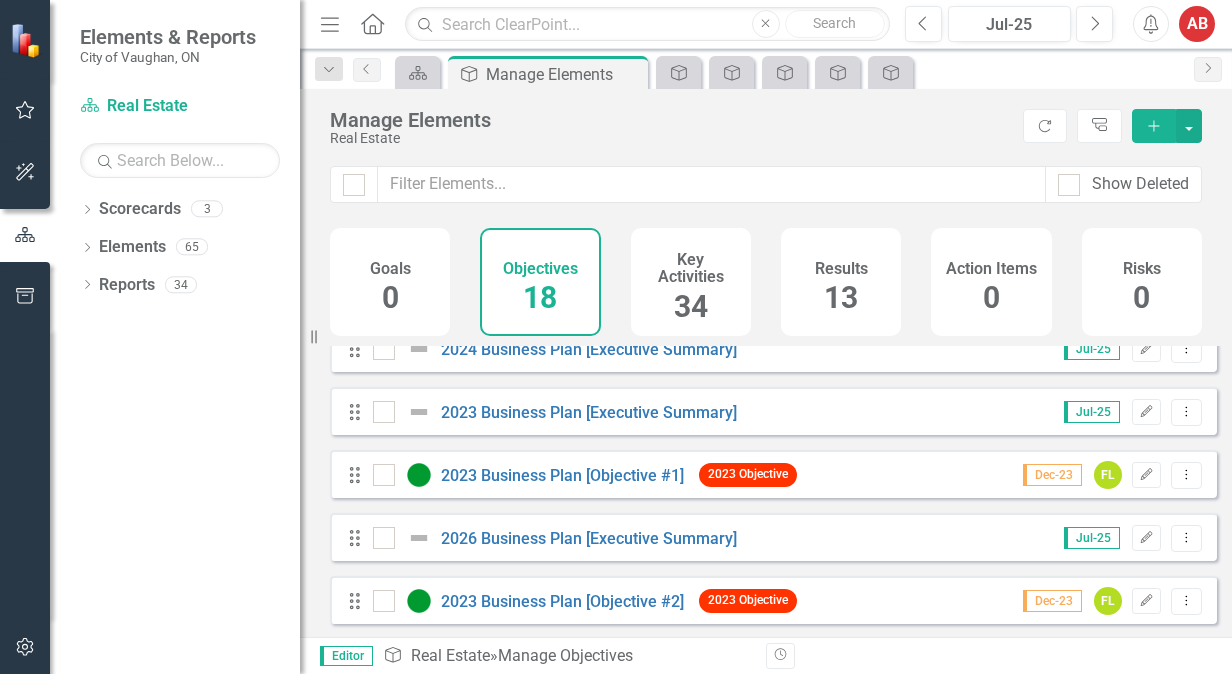 scroll, scrollTop: 300, scrollLeft: 0, axis: vertical 